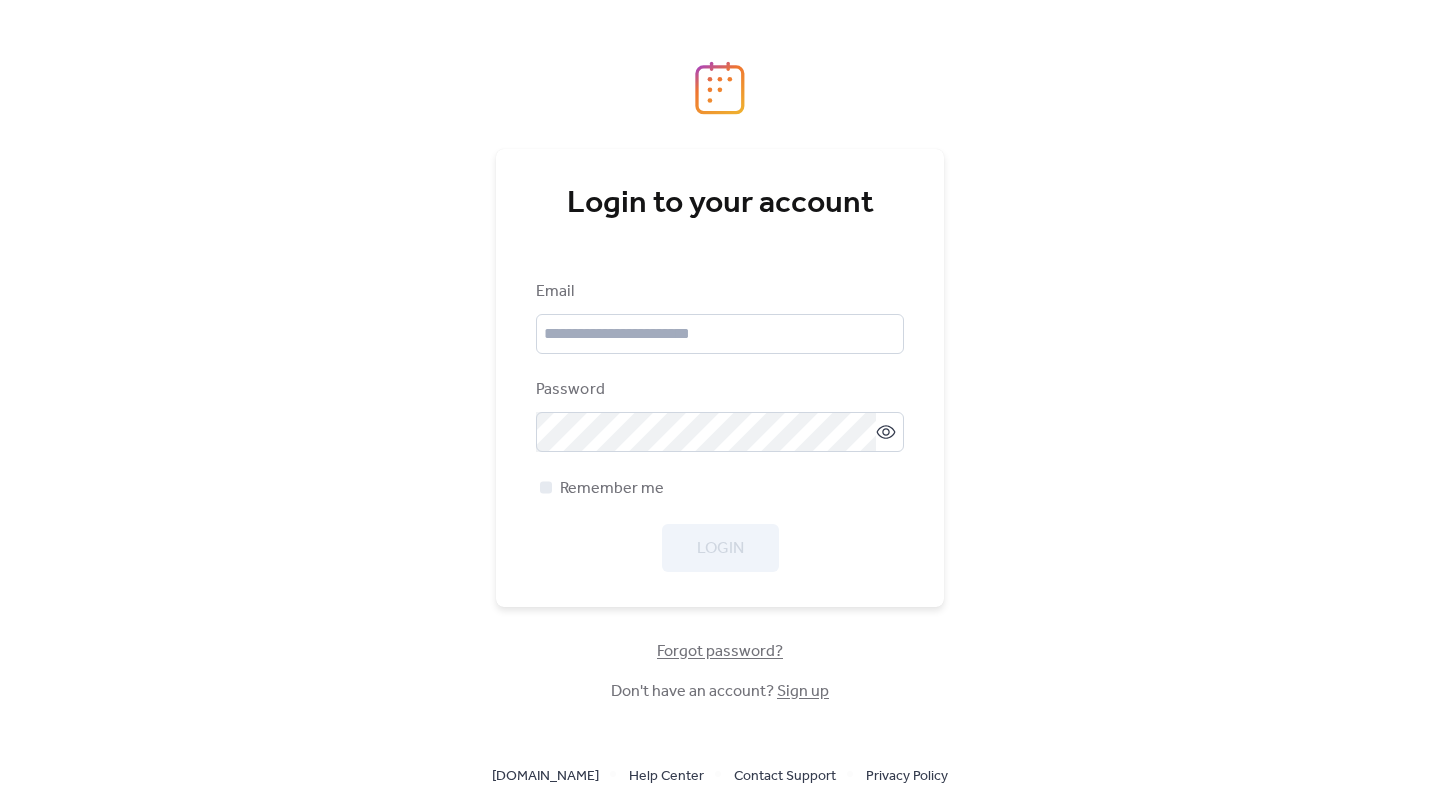 scroll, scrollTop: 0, scrollLeft: 0, axis: both 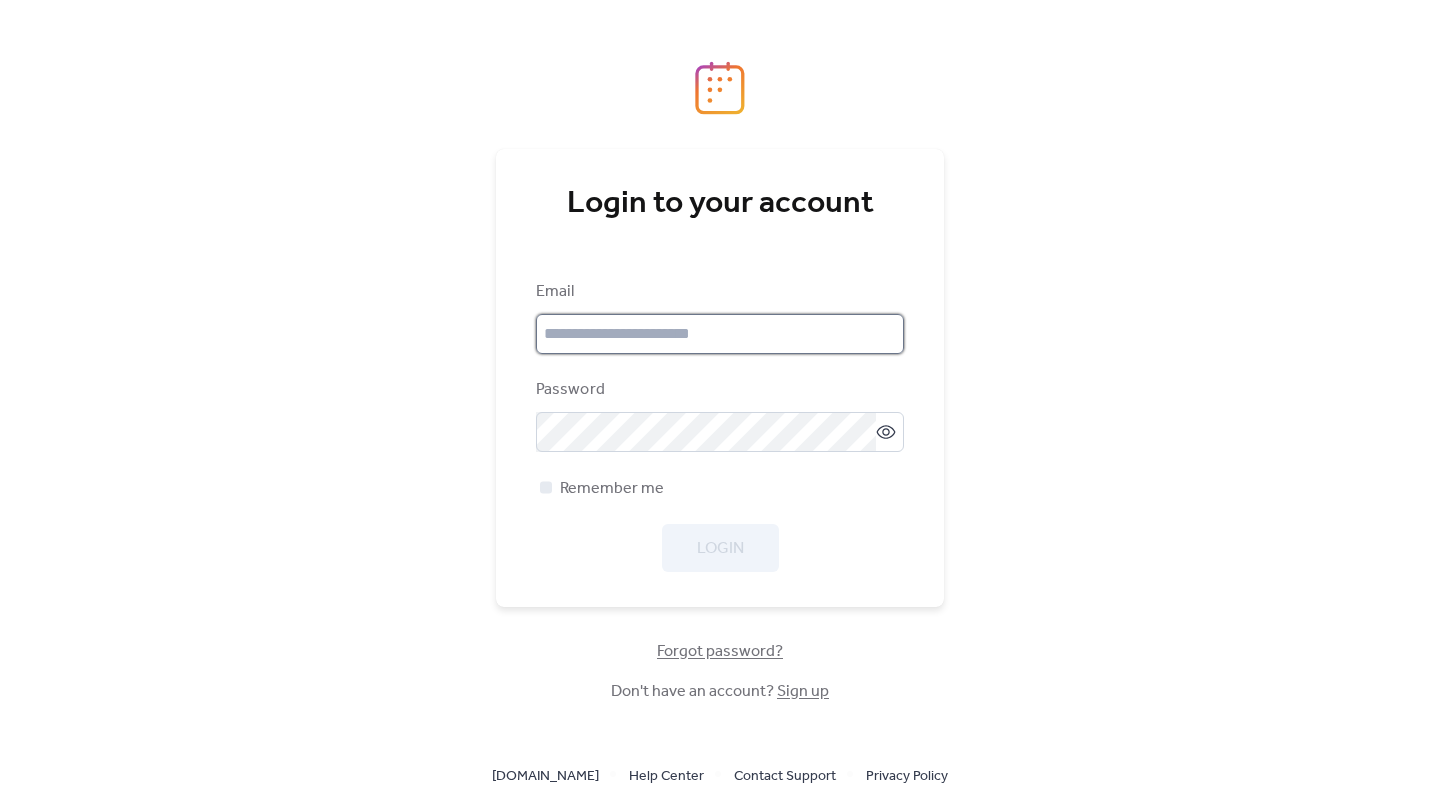 click at bounding box center [720, 334] 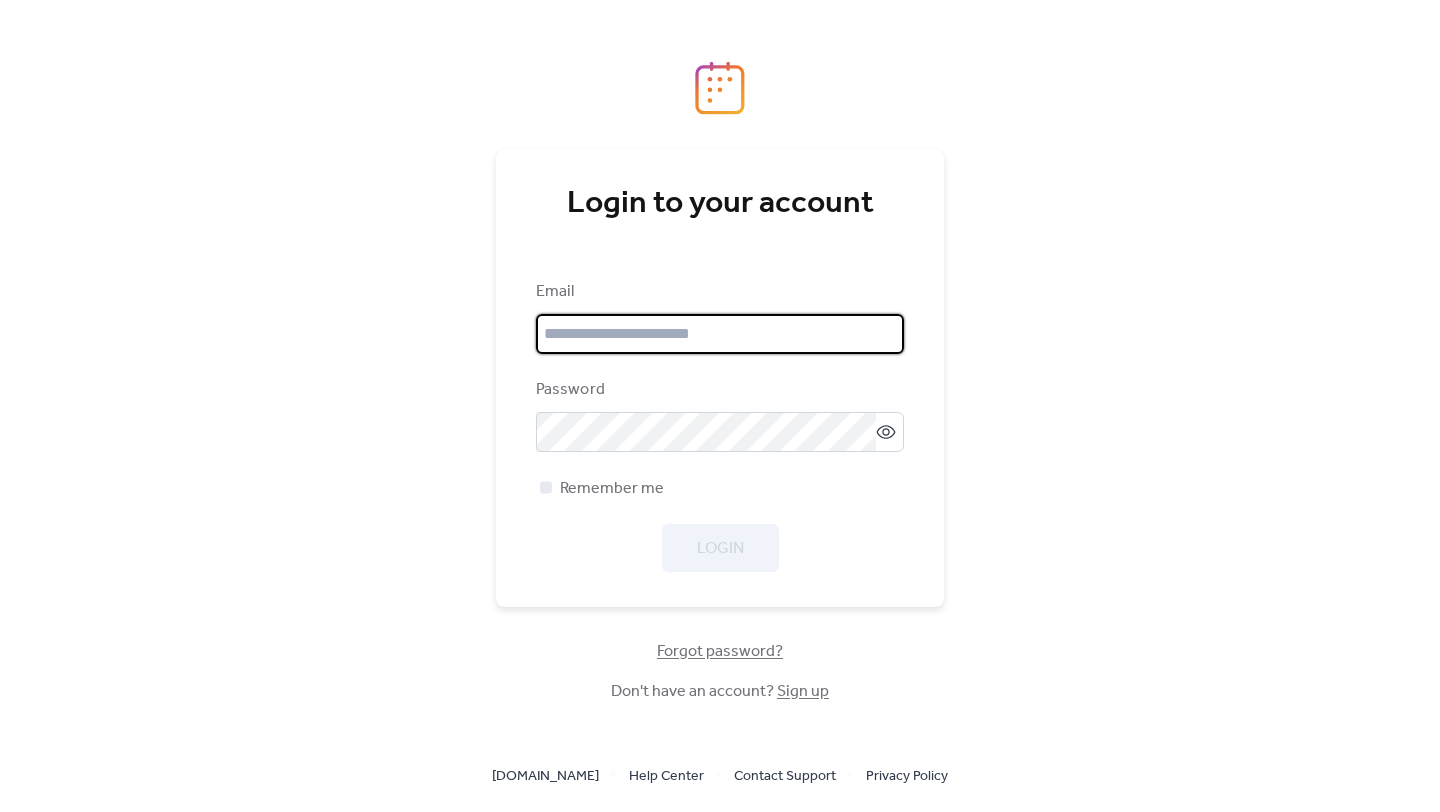 paste on "**********" 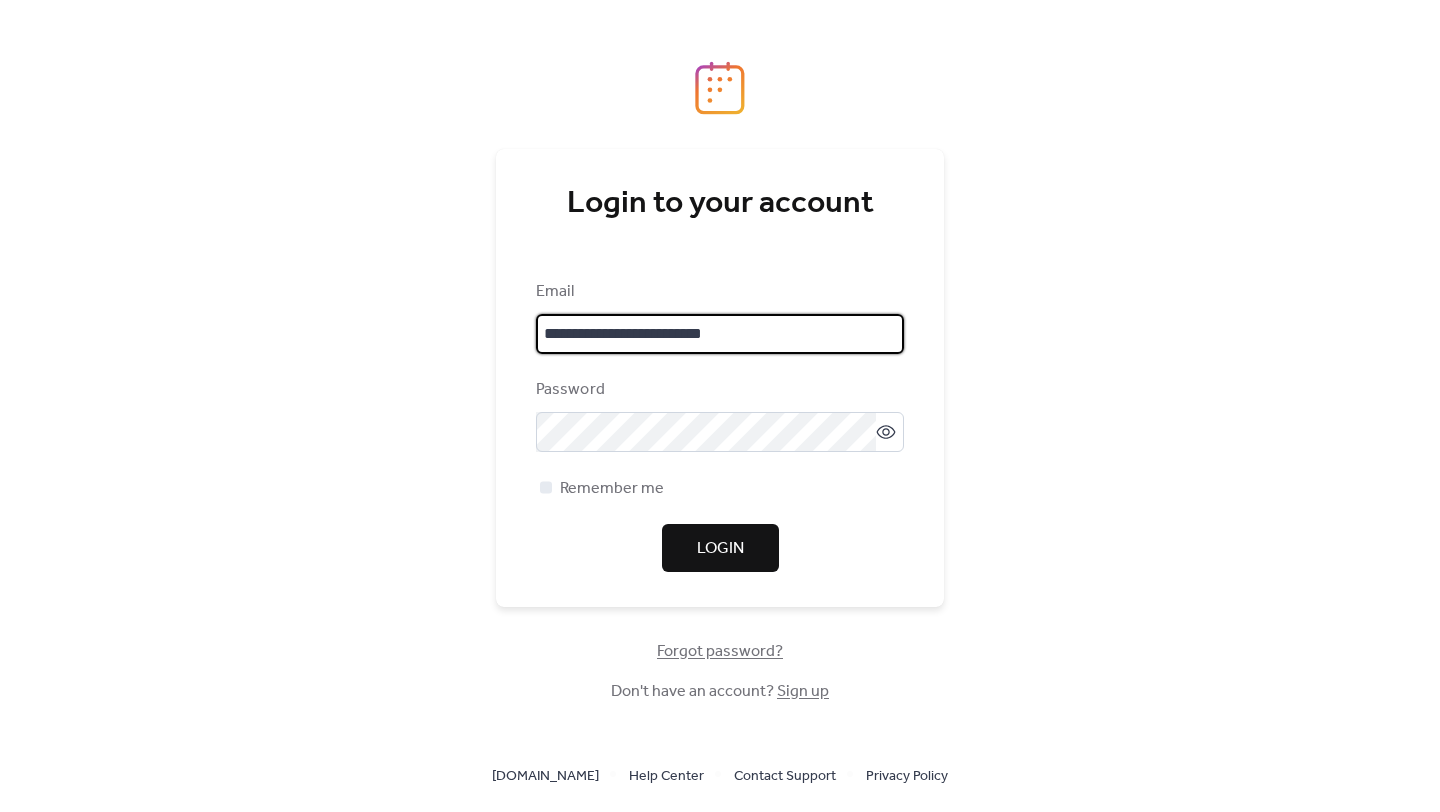 type on "**********" 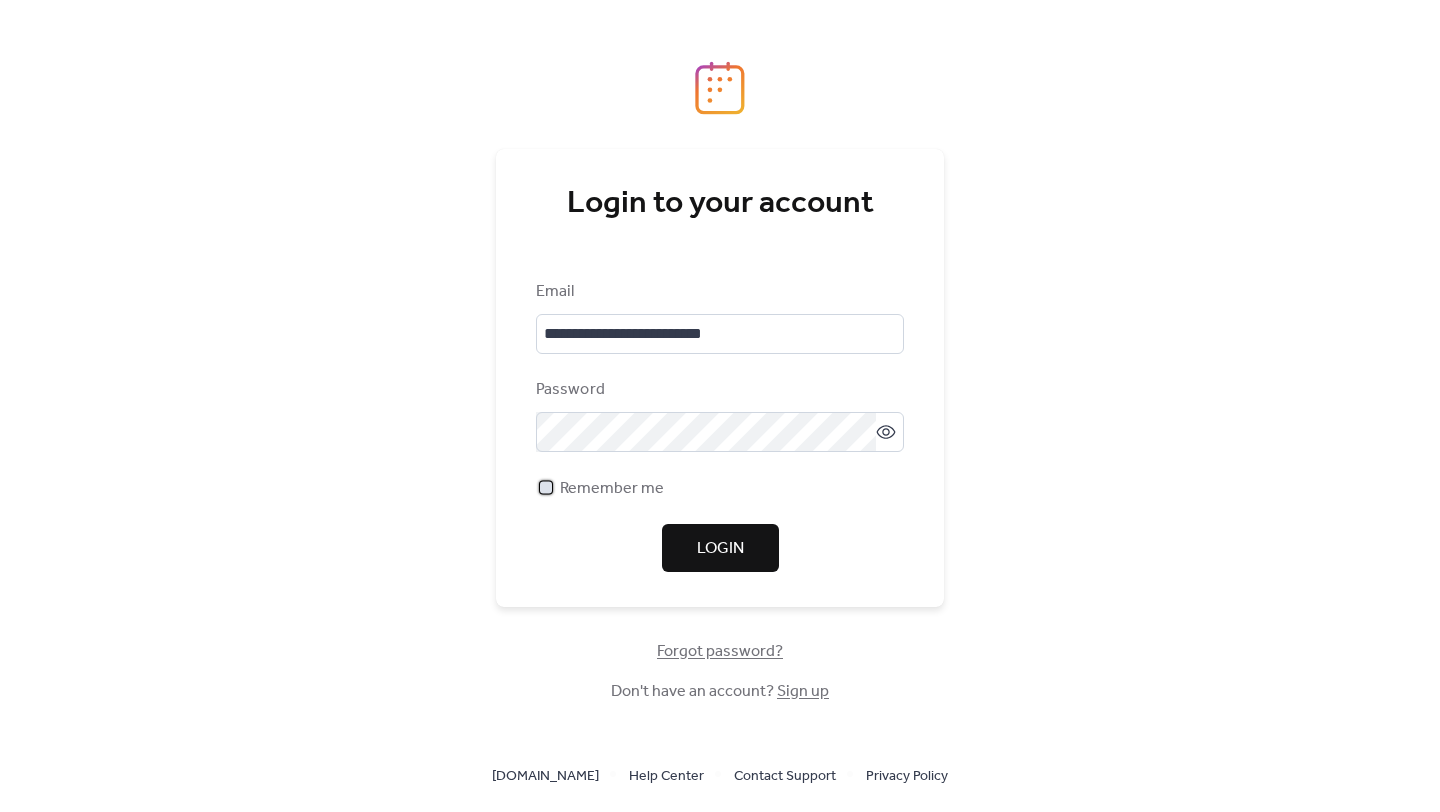 click at bounding box center [546, 487] 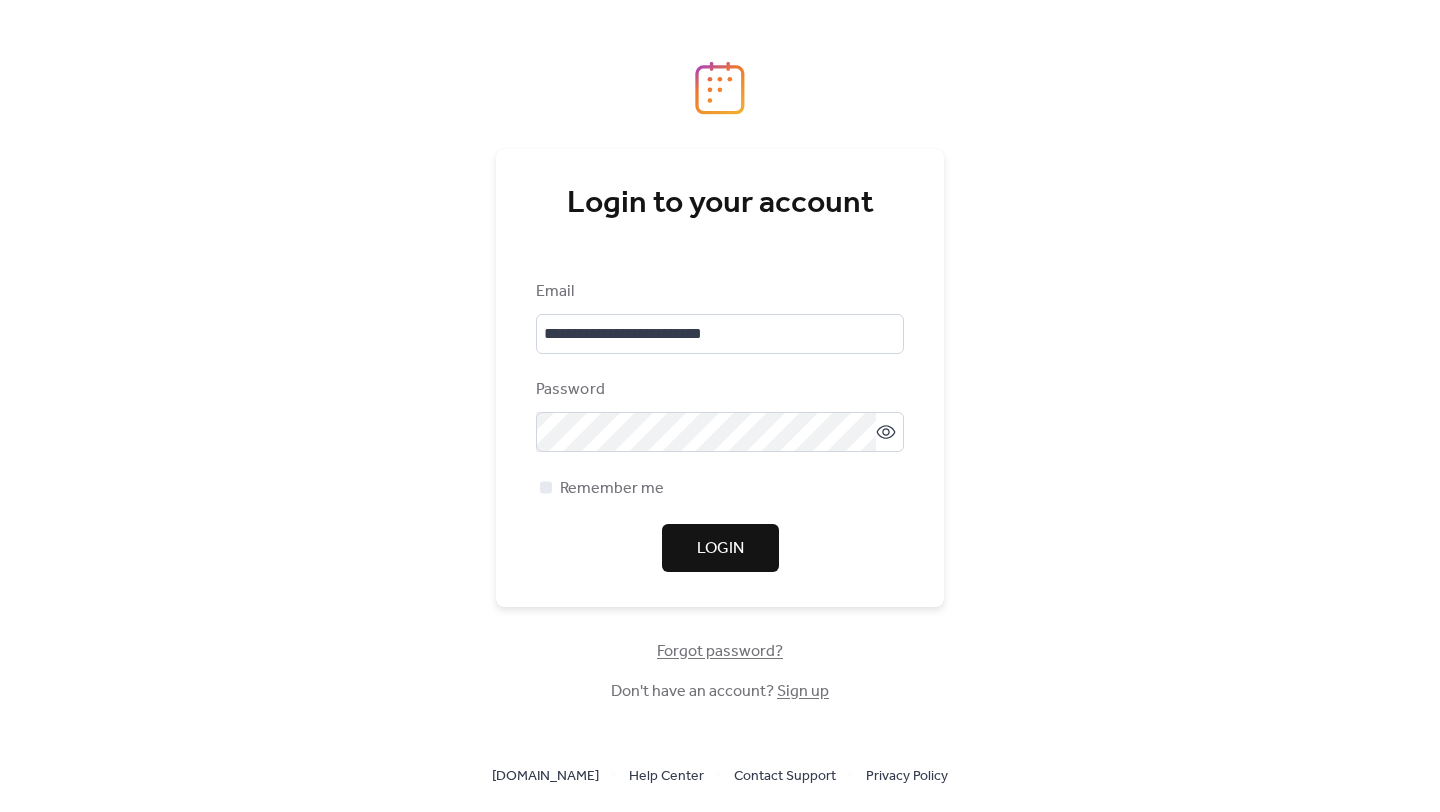 click on "Login" at bounding box center (720, 549) 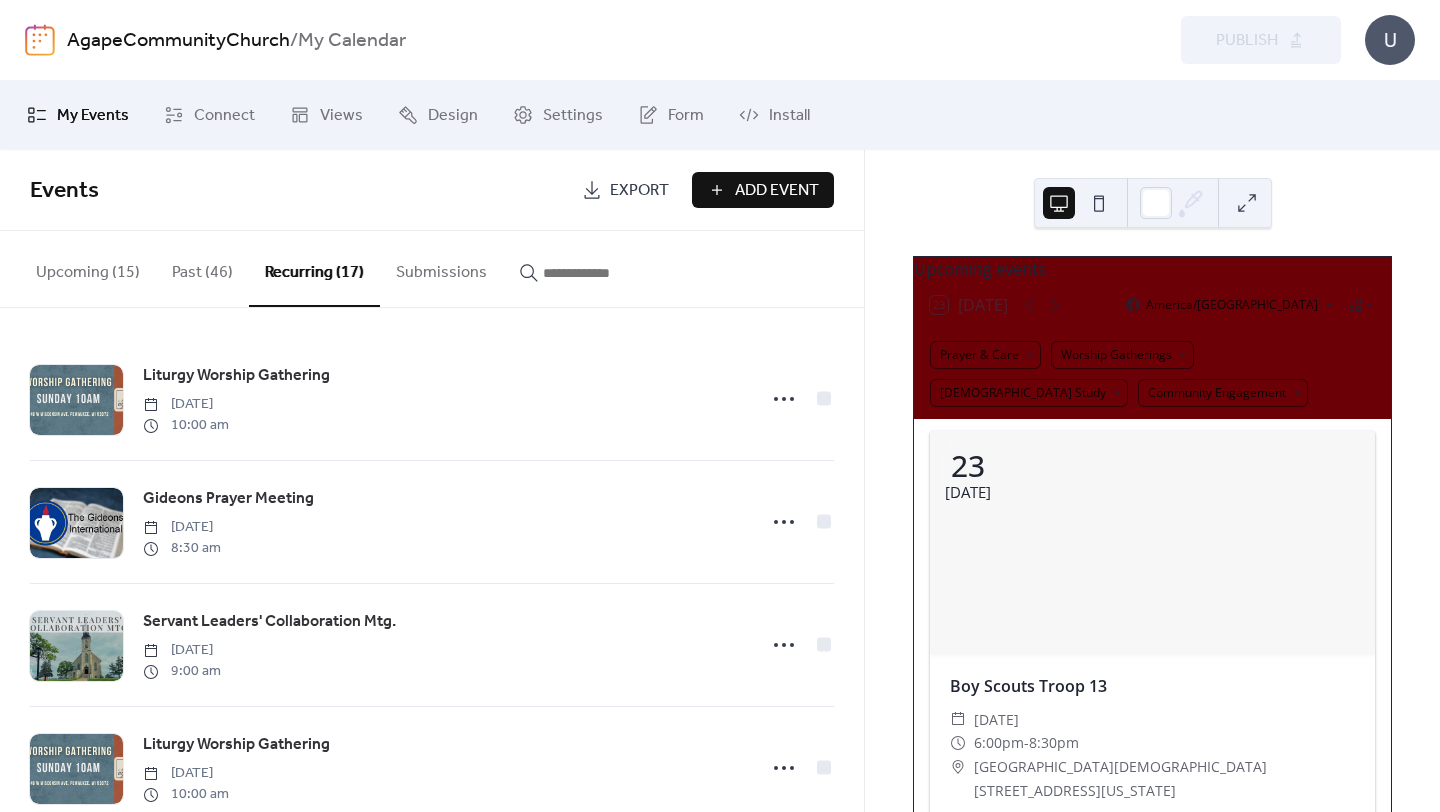 scroll, scrollTop: 0, scrollLeft: 0, axis: both 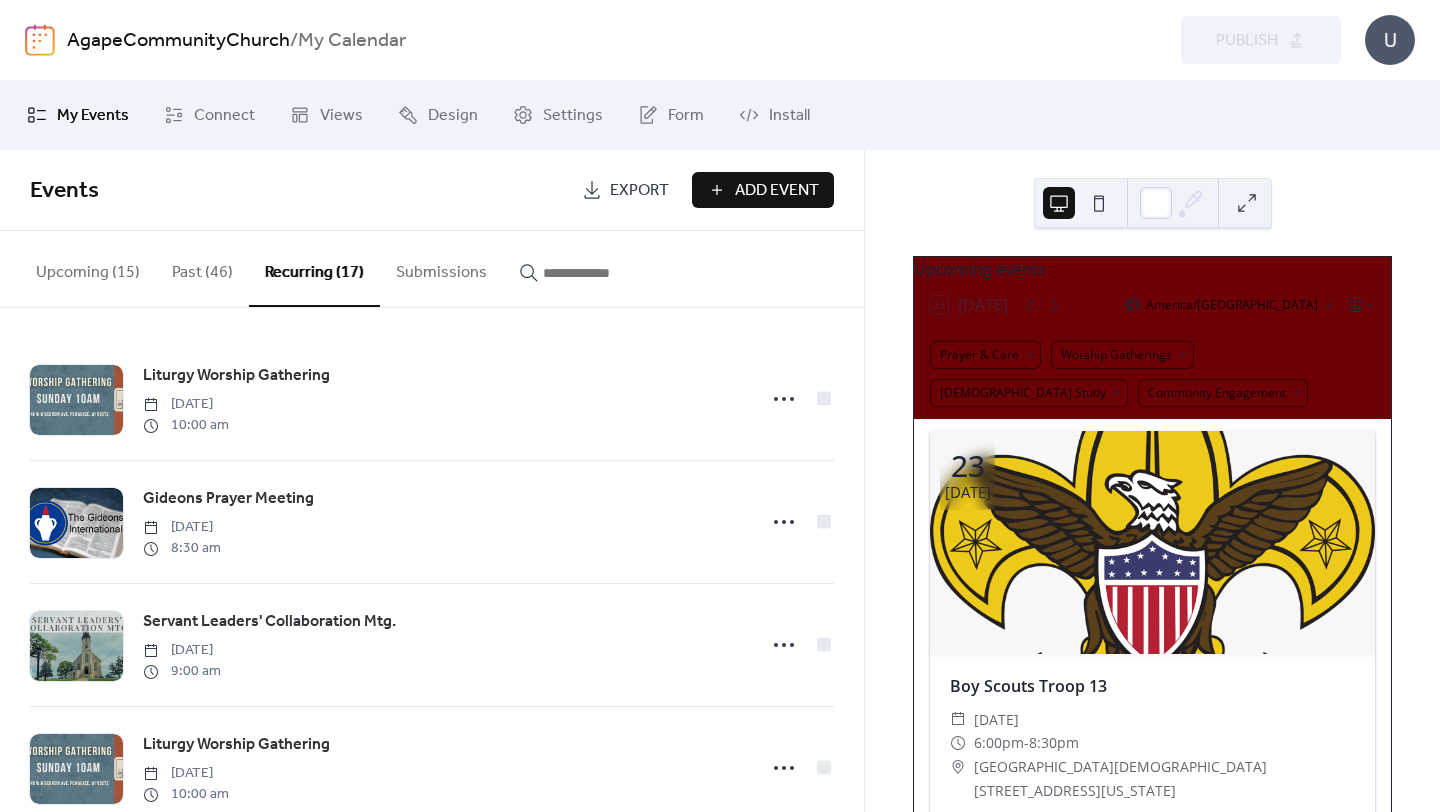 click on "Past (46)" at bounding box center (202, 268) 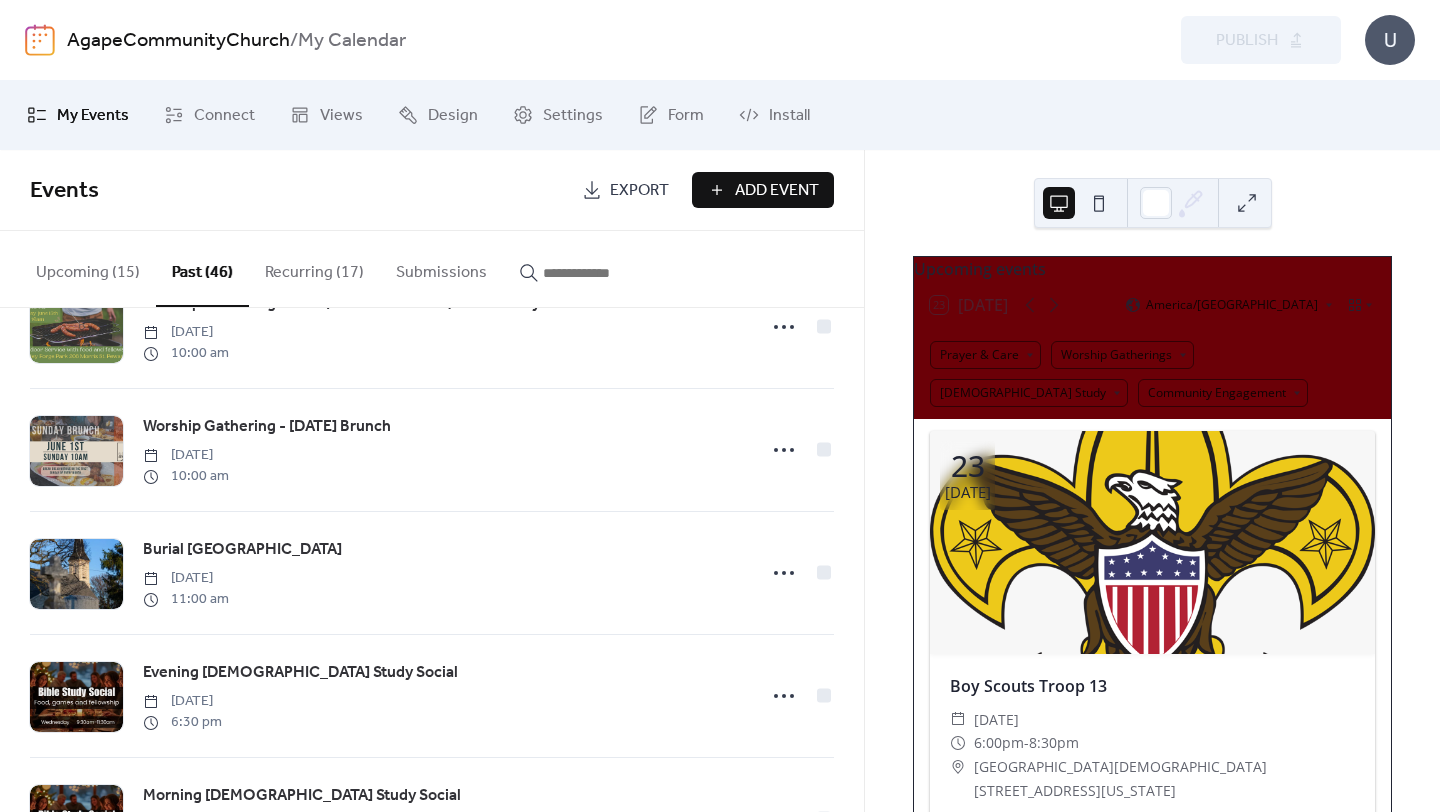 scroll, scrollTop: 689, scrollLeft: 0, axis: vertical 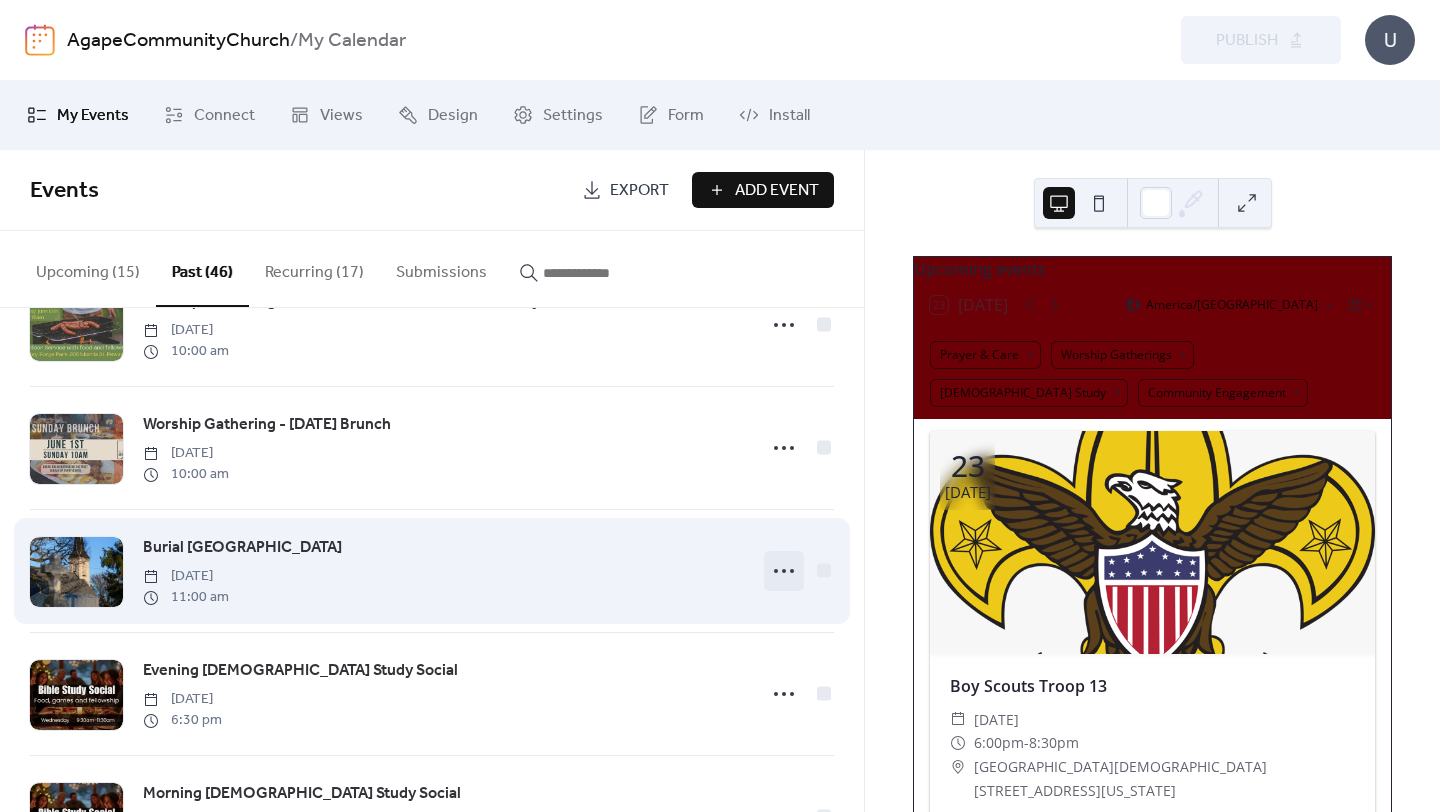 click 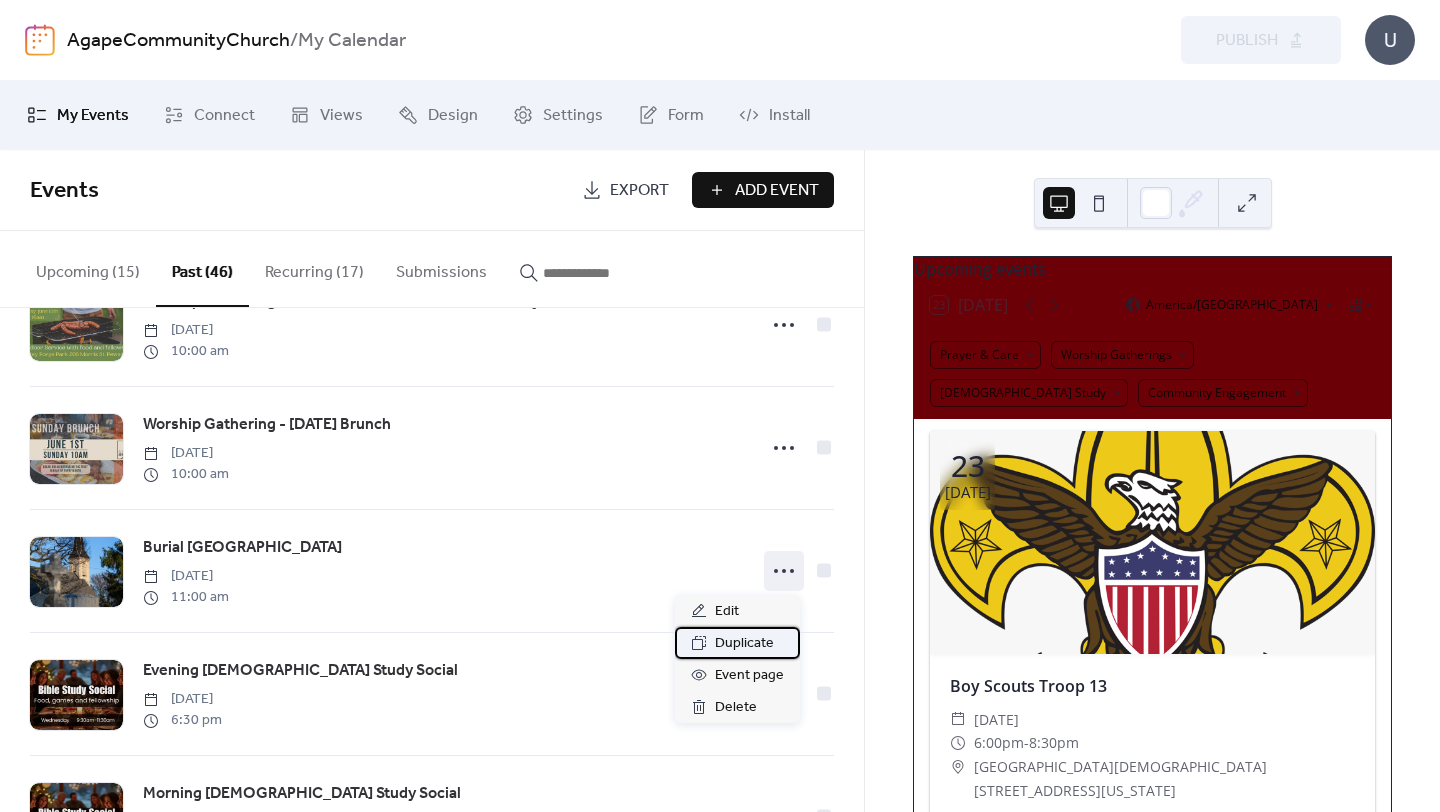 click on "Duplicate" at bounding box center [744, 644] 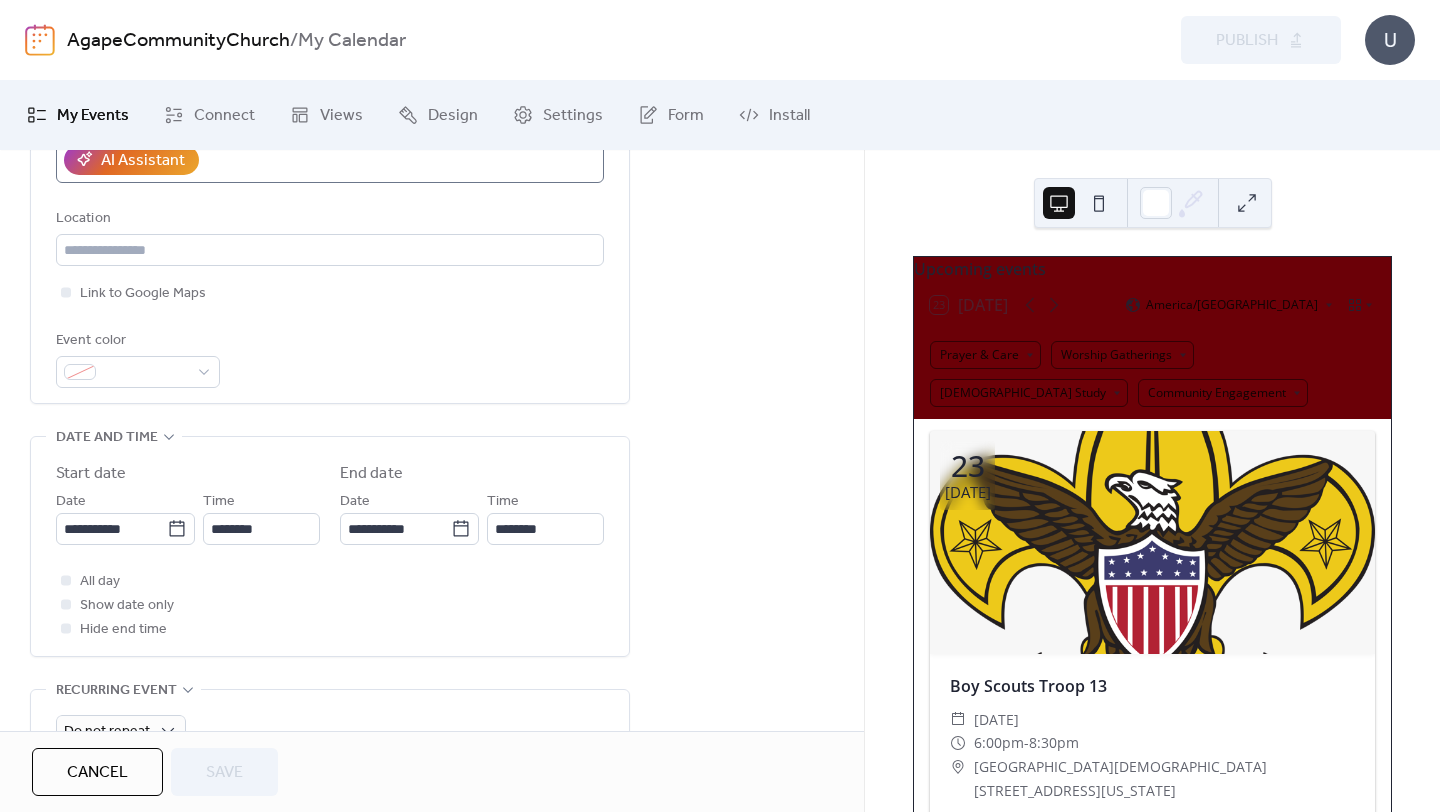 scroll, scrollTop: 408, scrollLeft: 0, axis: vertical 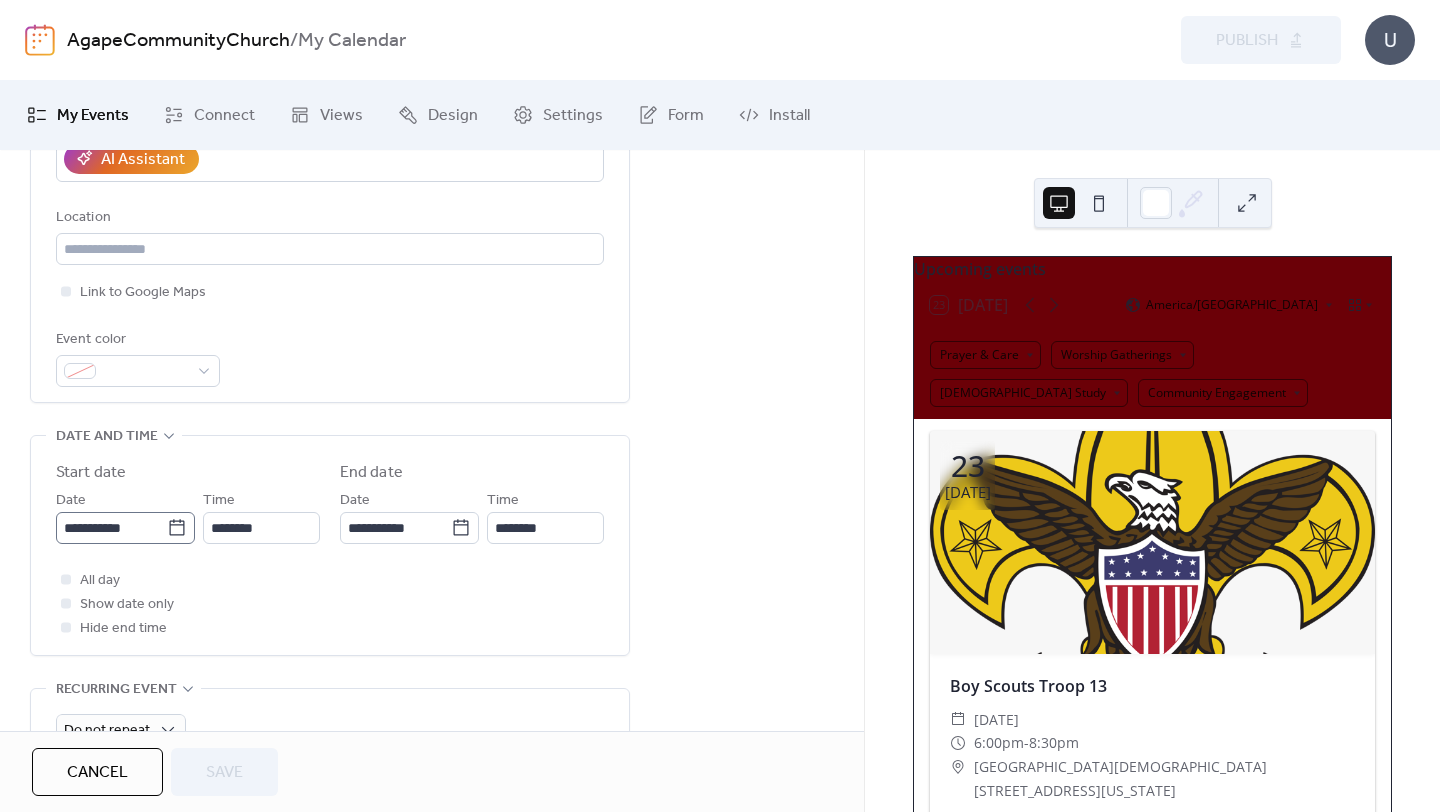 click 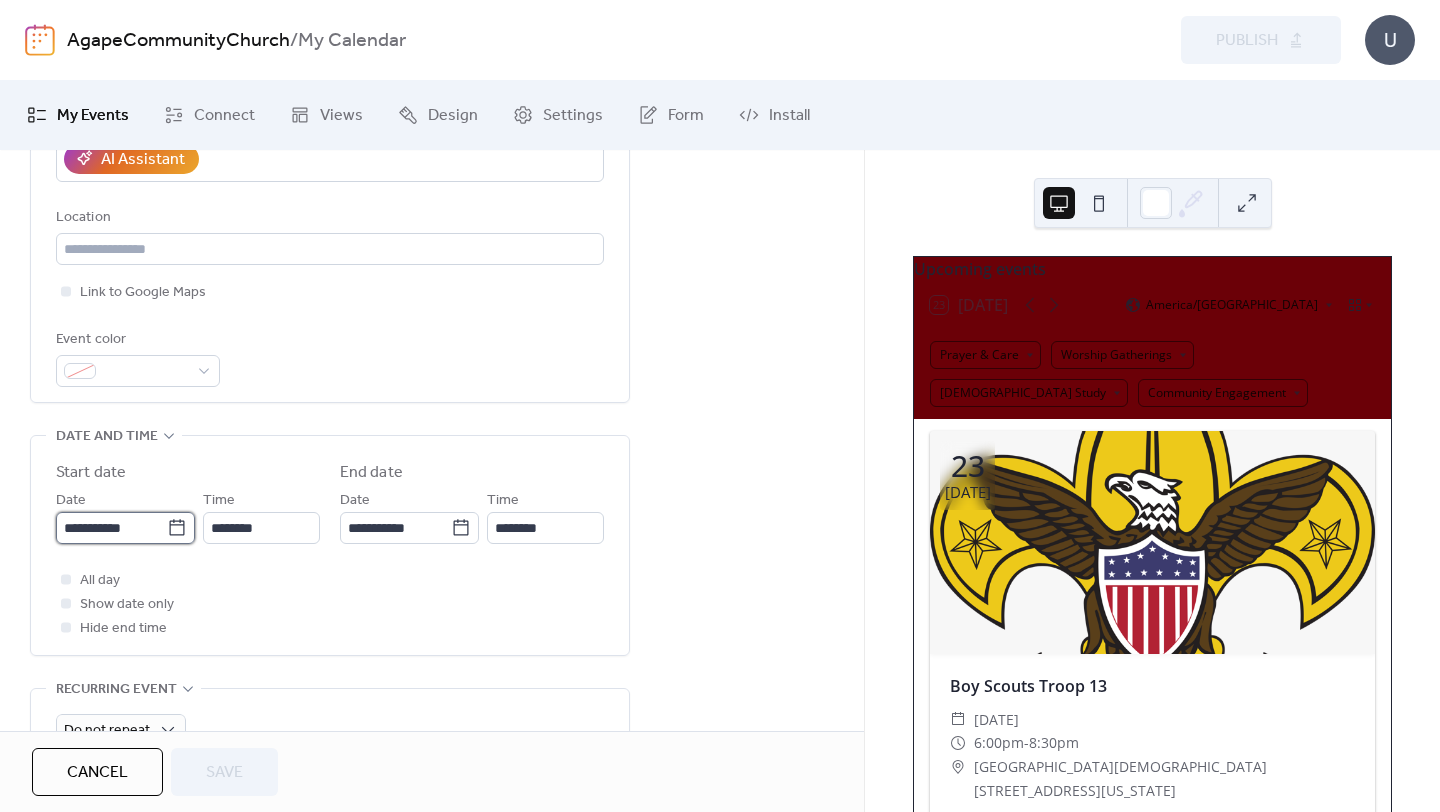 click on "**********" at bounding box center [111, 528] 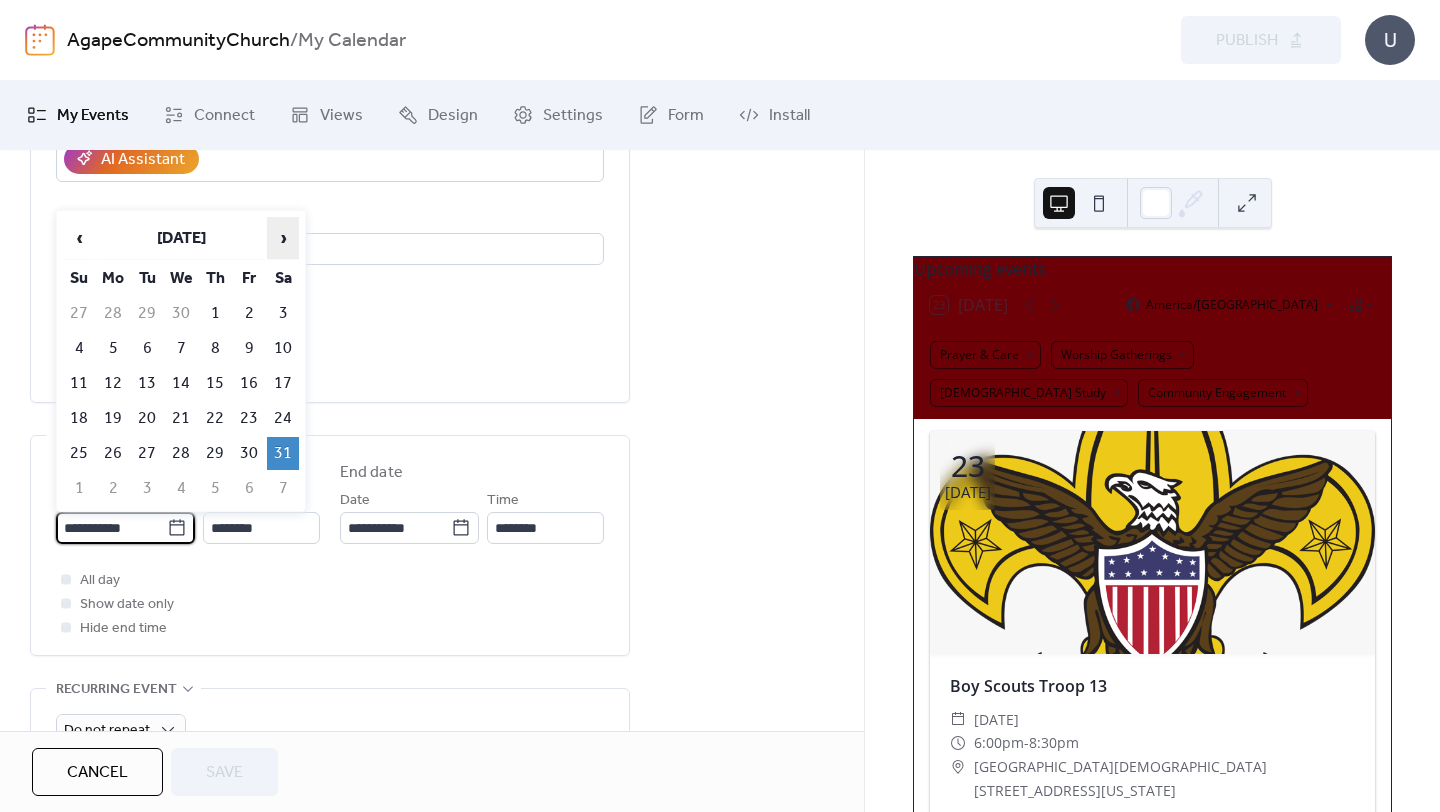 click on "›" at bounding box center [283, 238] 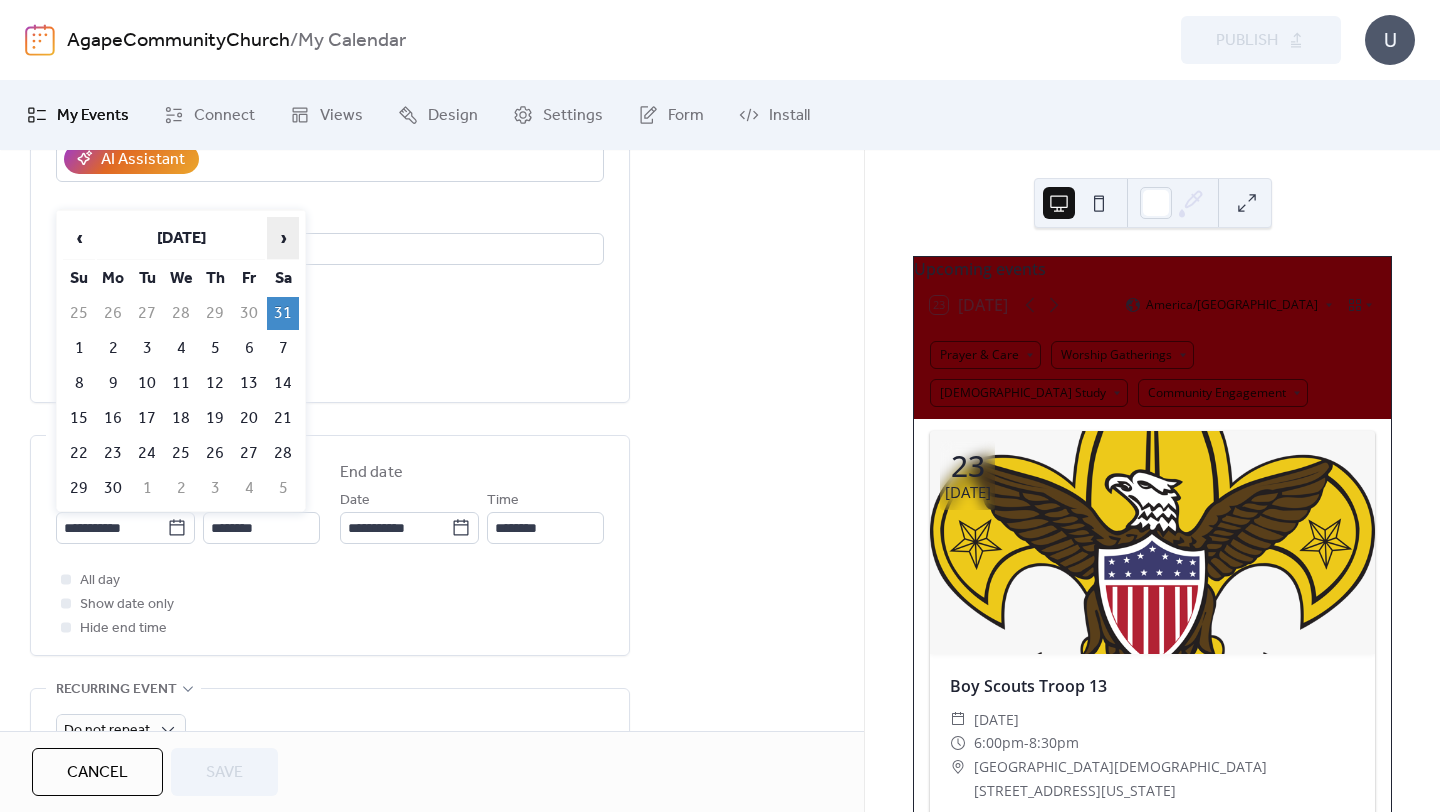 click on "›" at bounding box center (283, 238) 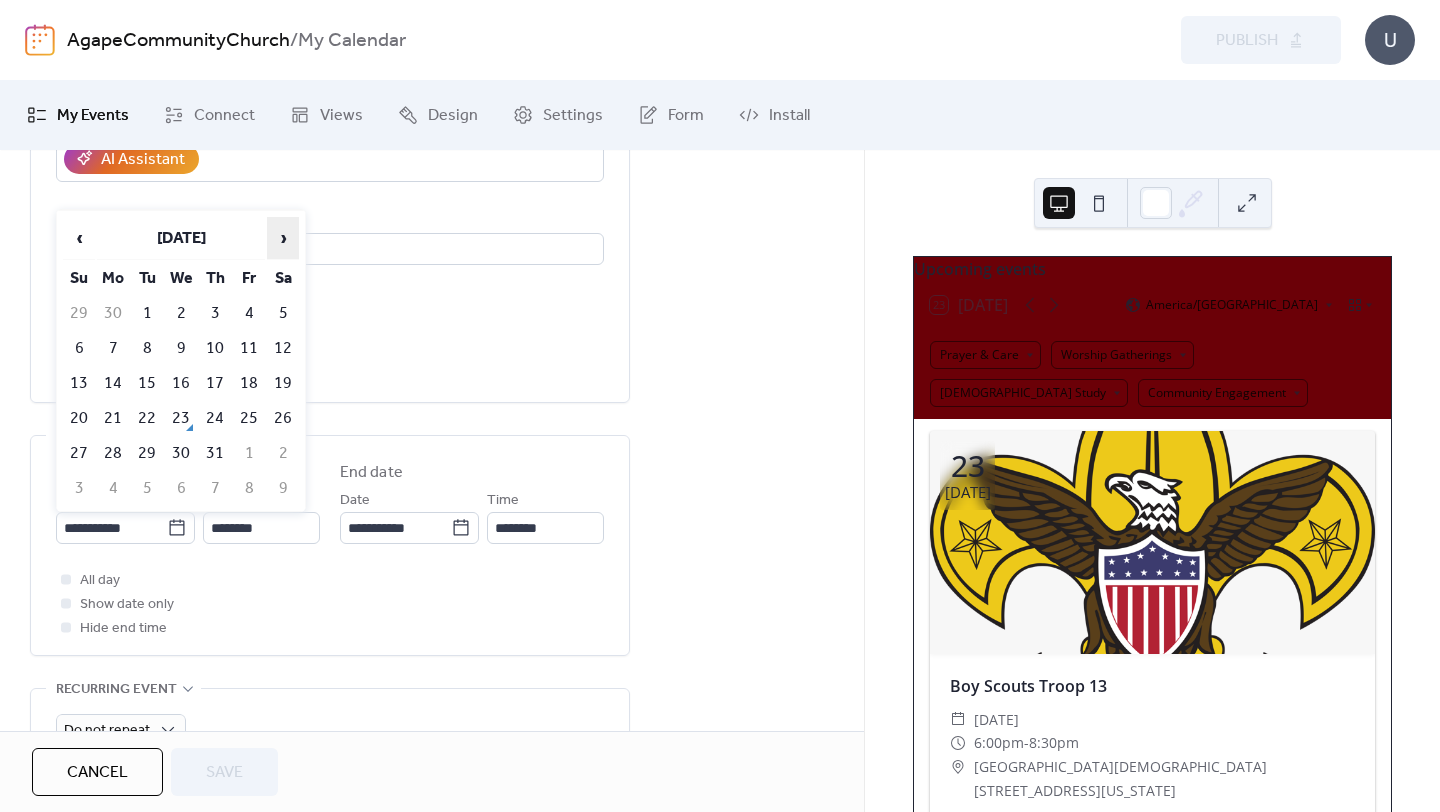 click on "›" at bounding box center [283, 238] 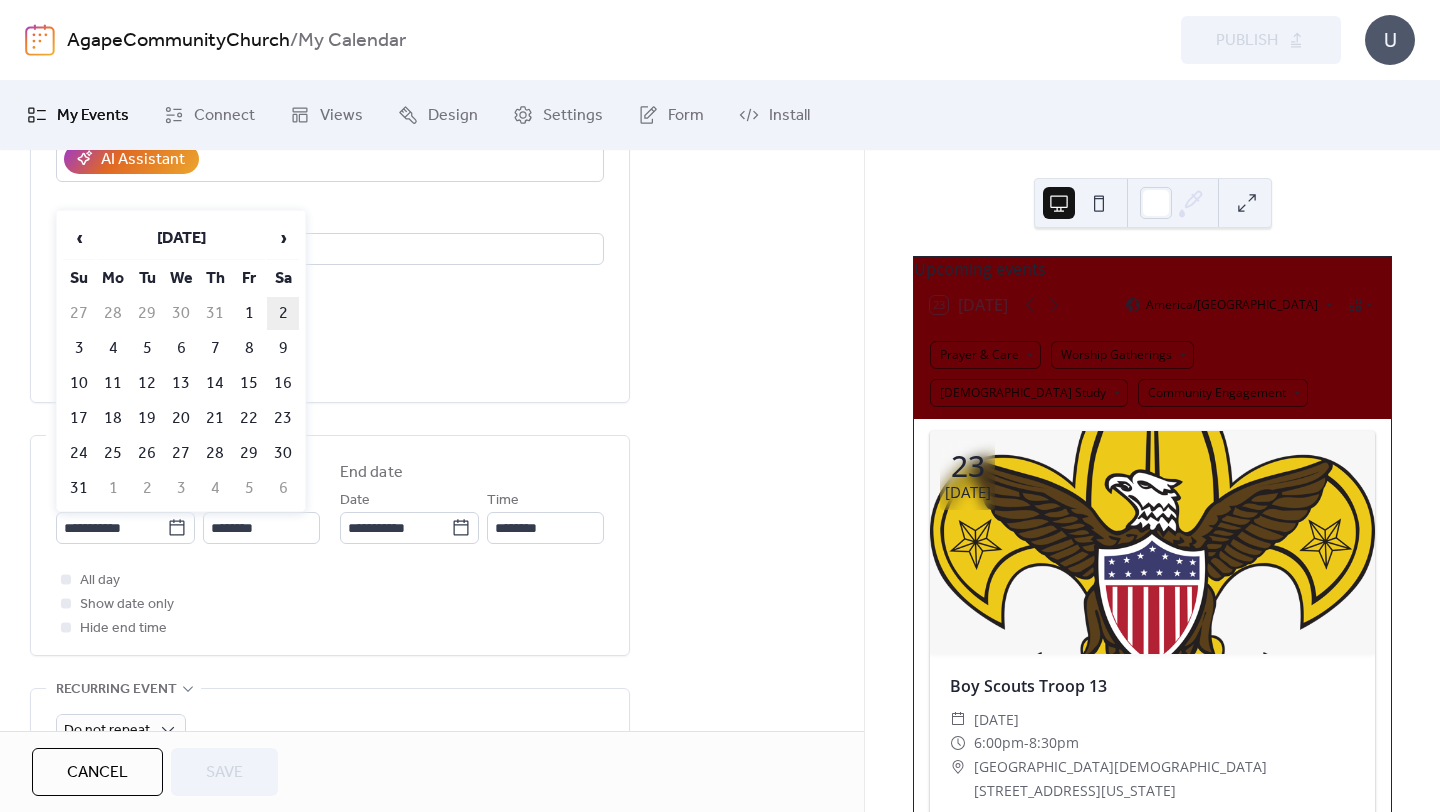 click on "2" at bounding box center (283, 313) 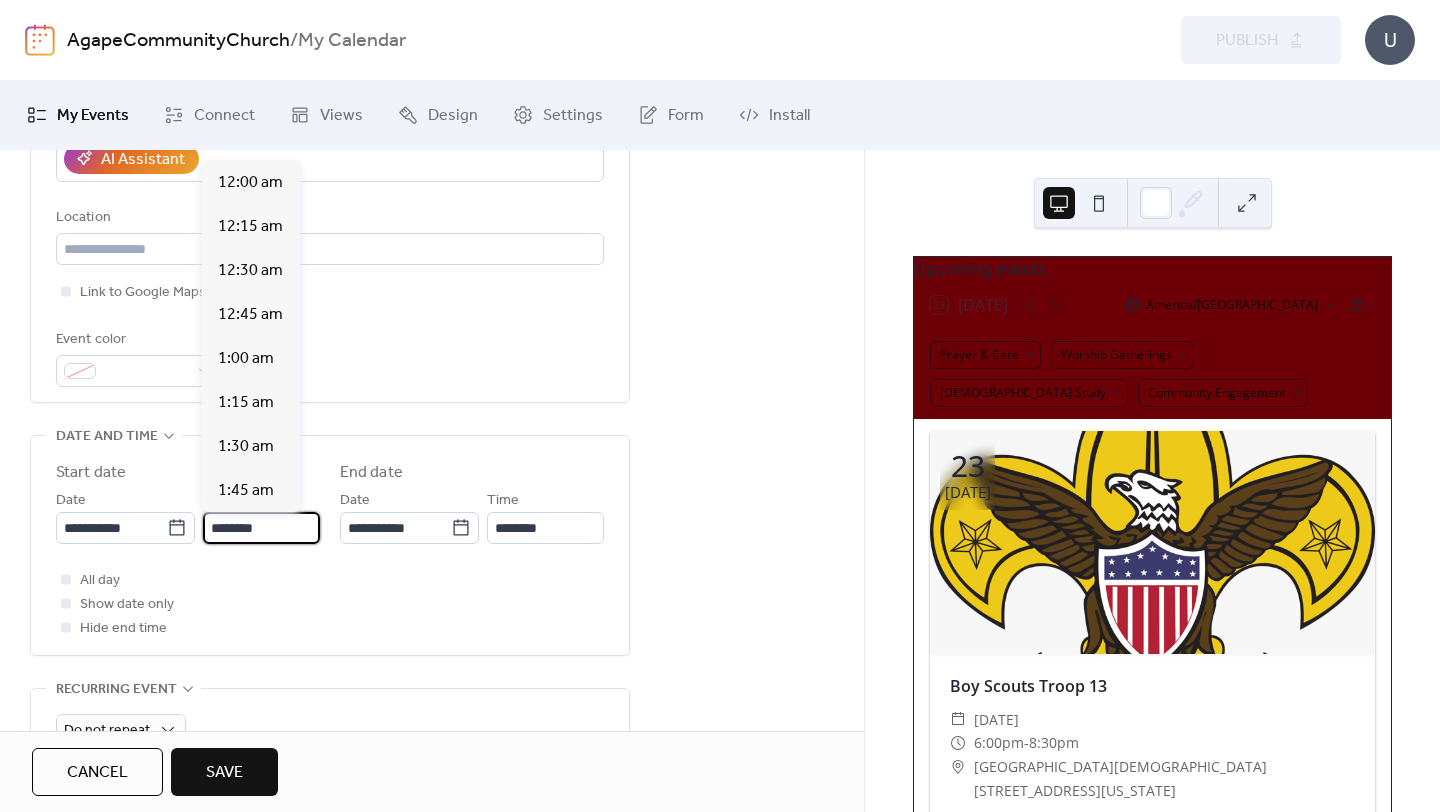 click on "********" at bounding box center [261, 528] 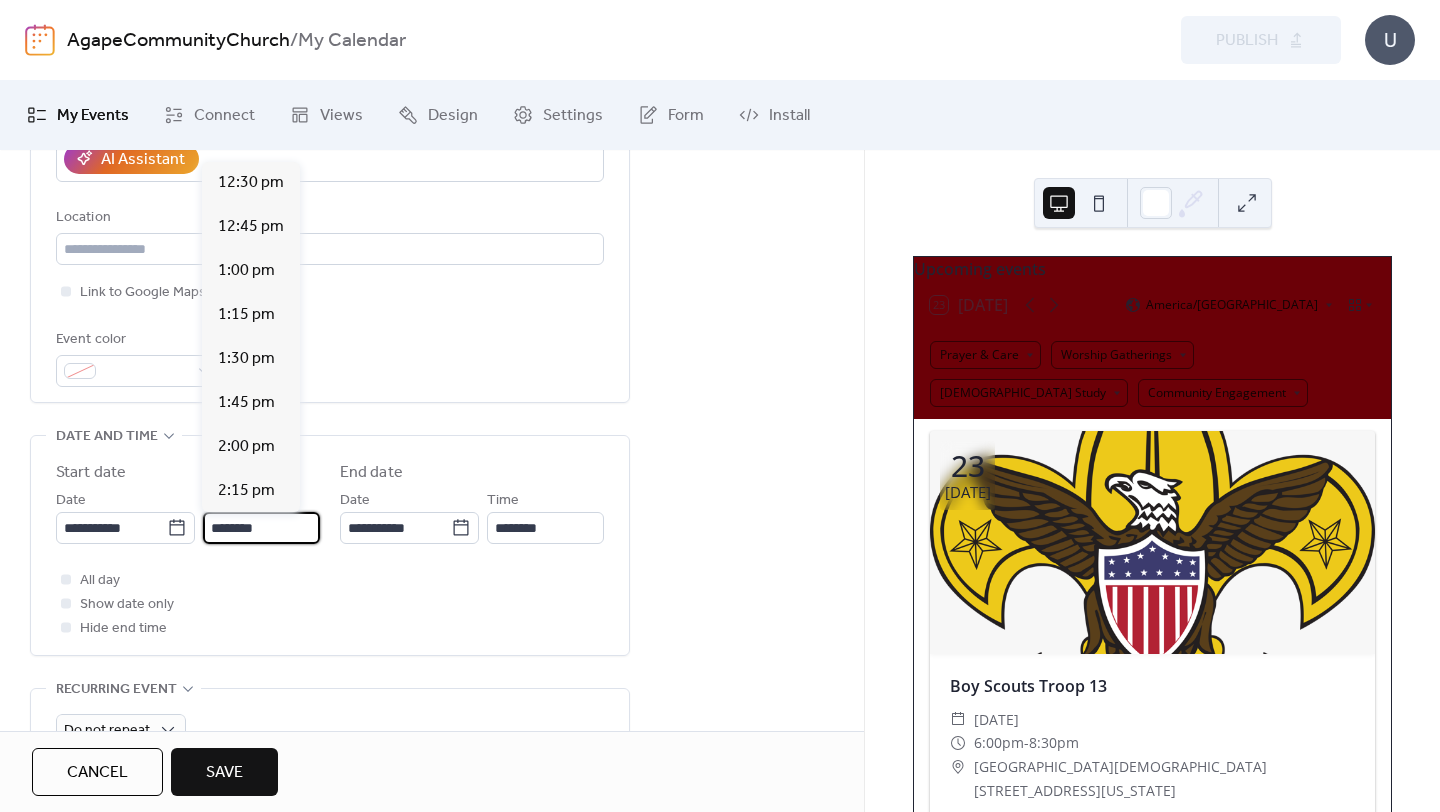scroll, scrollTop: 2218, scrollLeft: 0, axis: vertical 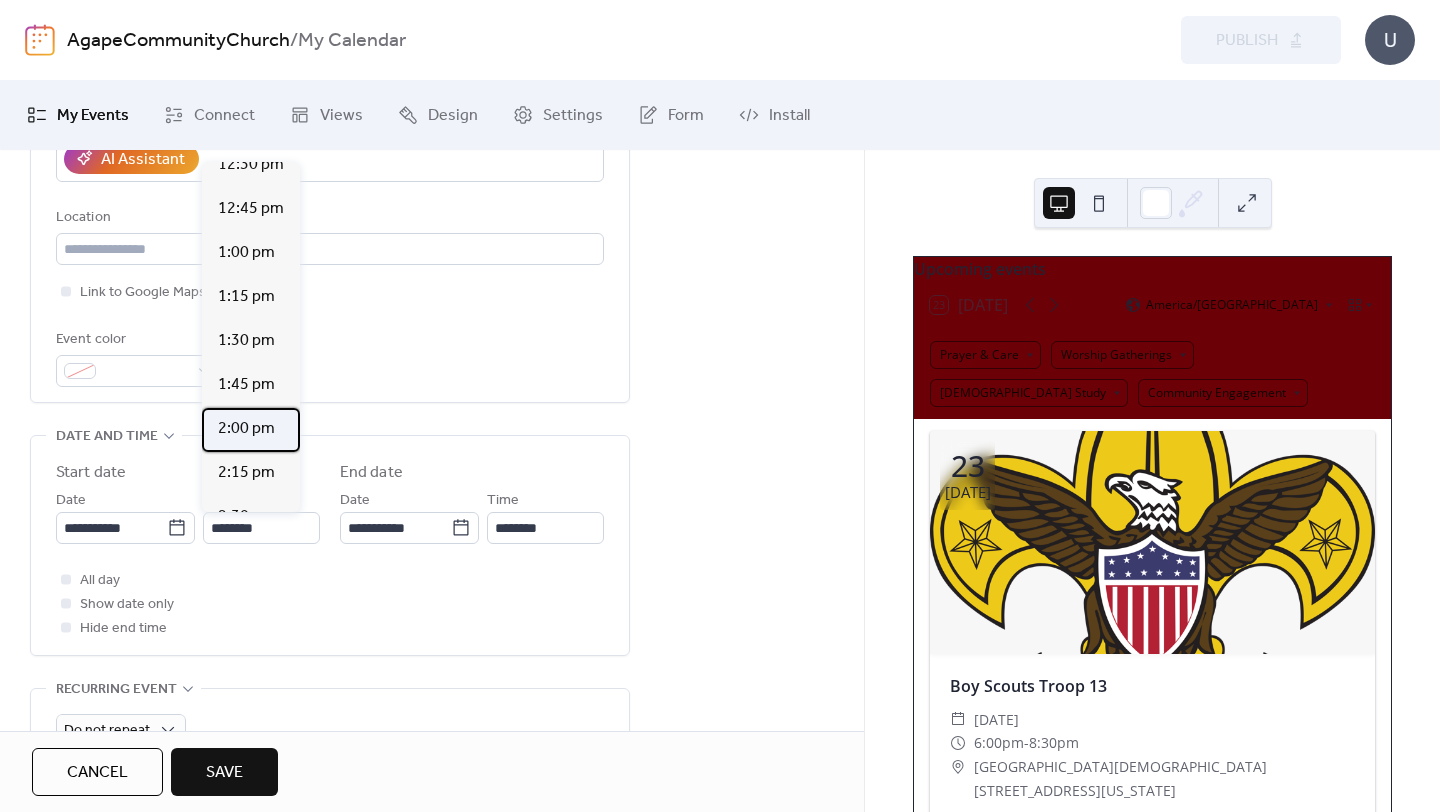 click on "2:00 pm" at bounding box center [246, 429] 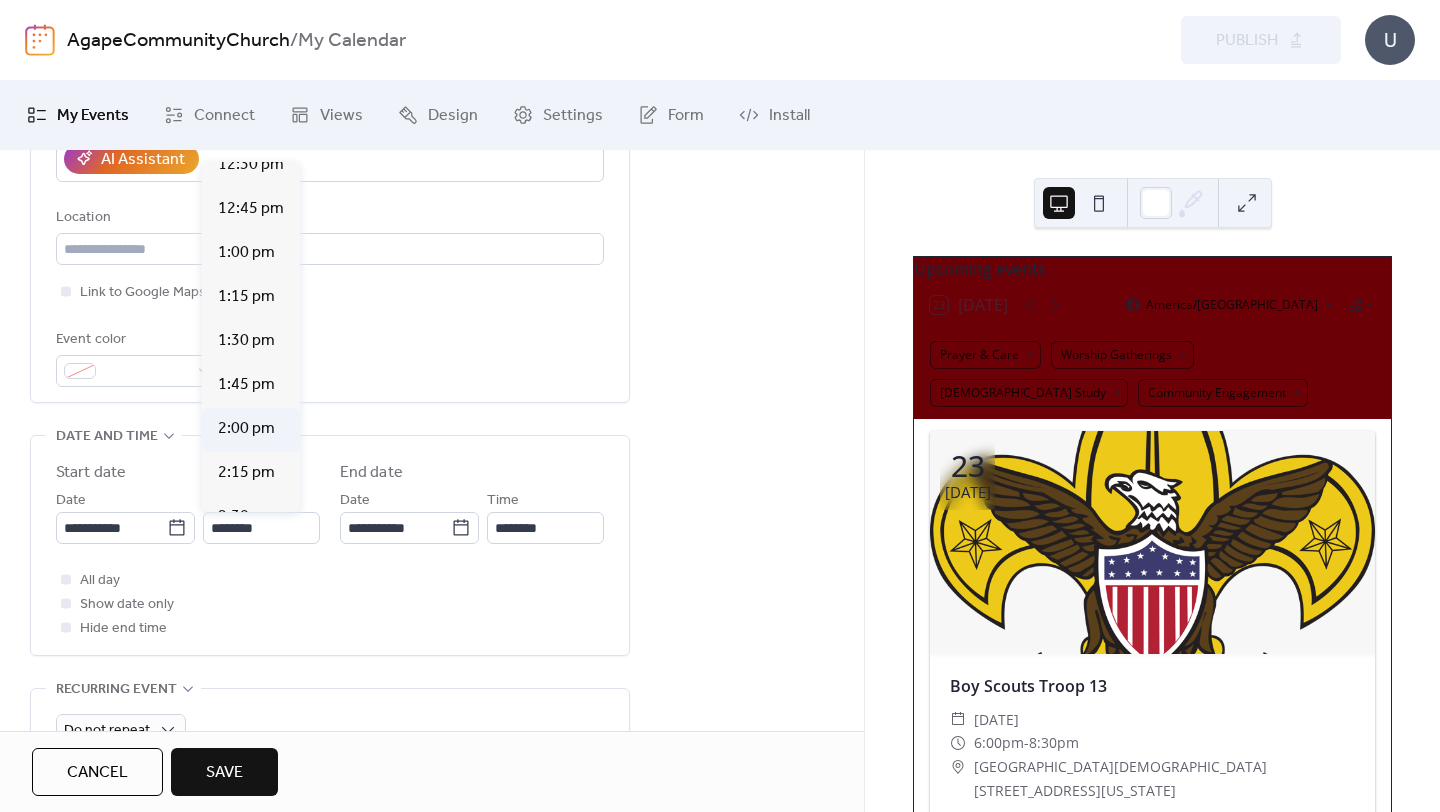 type on "*******" 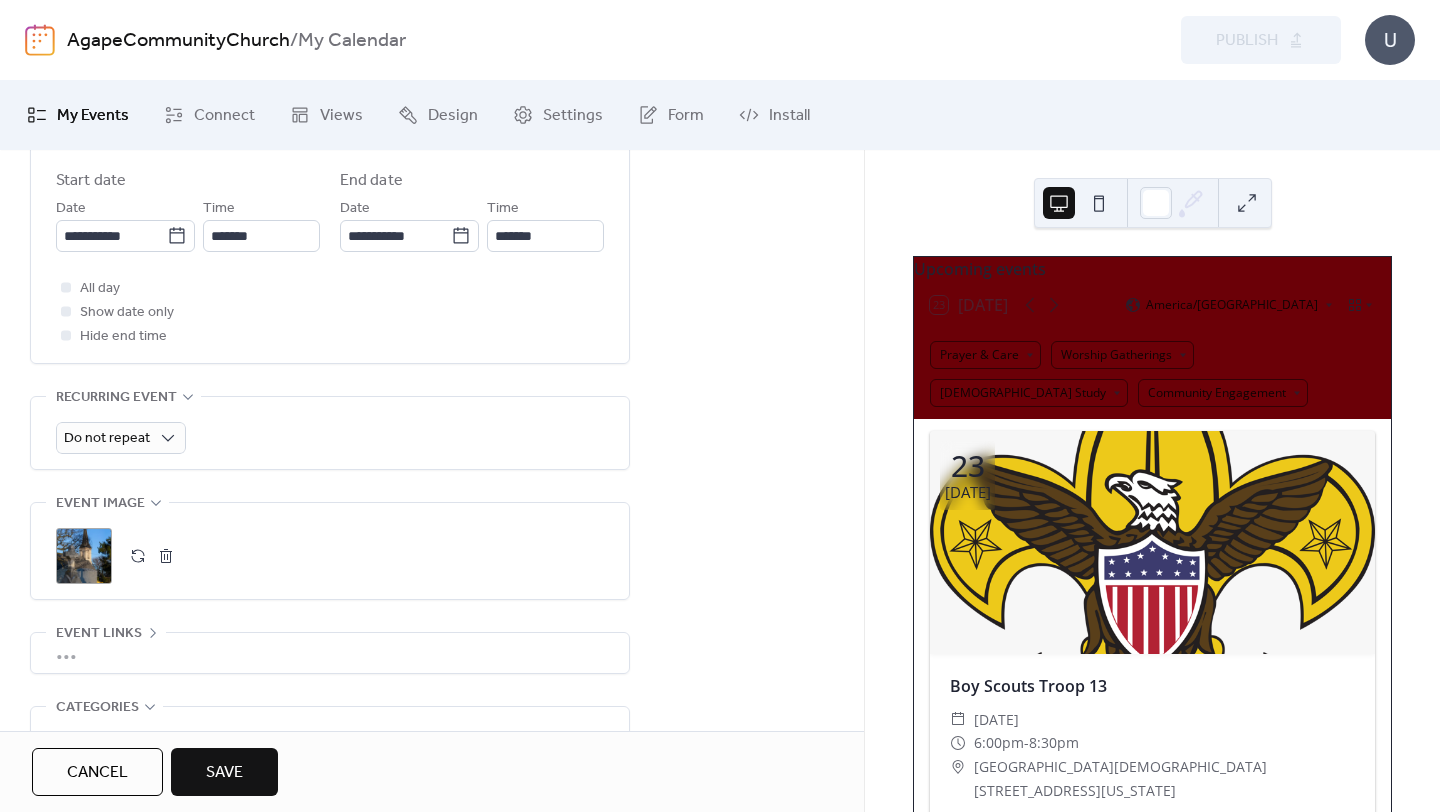 scroll, scrollTop: 767, scrollLeft: 0, axis: vertical 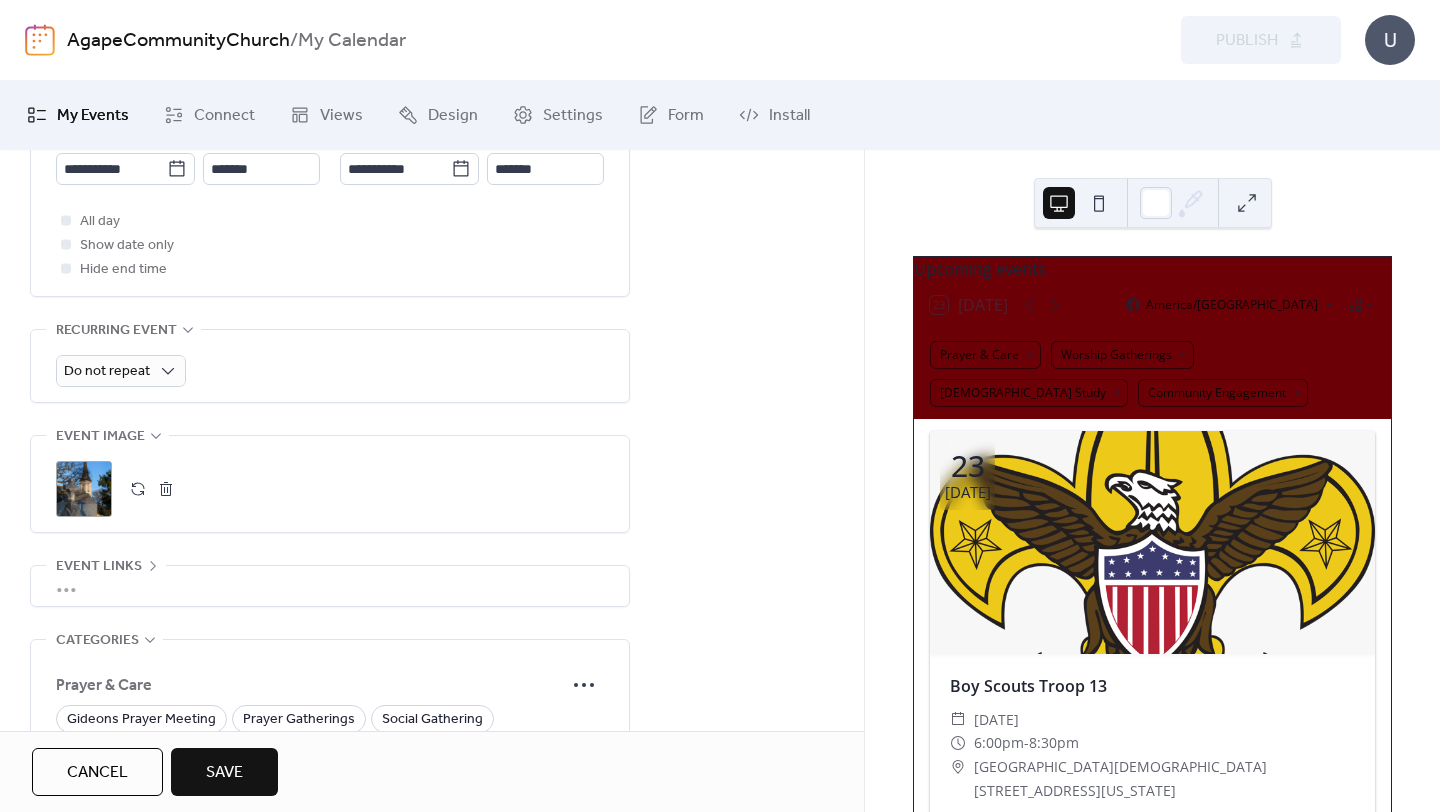 click on "Save" at bounding box center (224, 773) 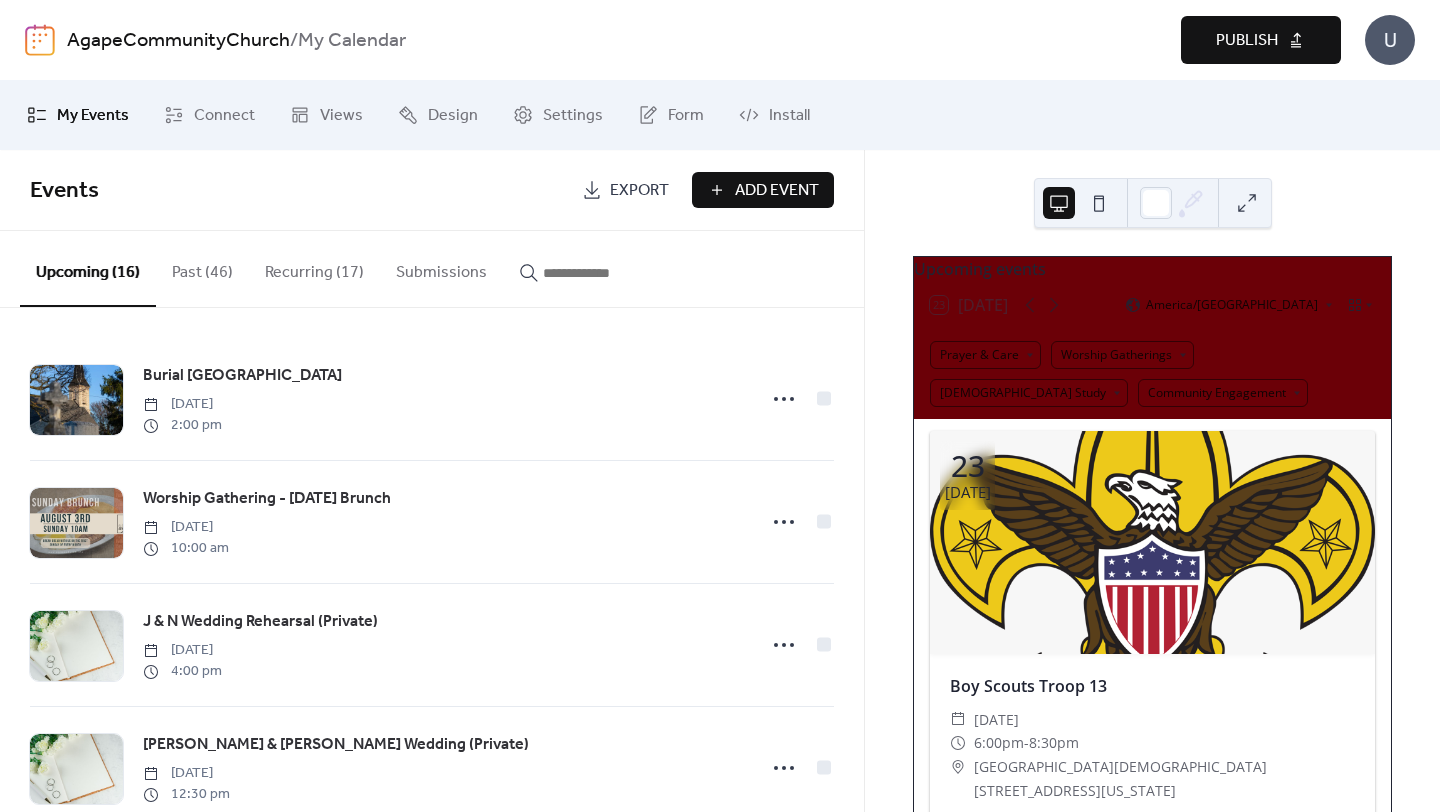 click on "Publish" at bounding box center [1247, 41] 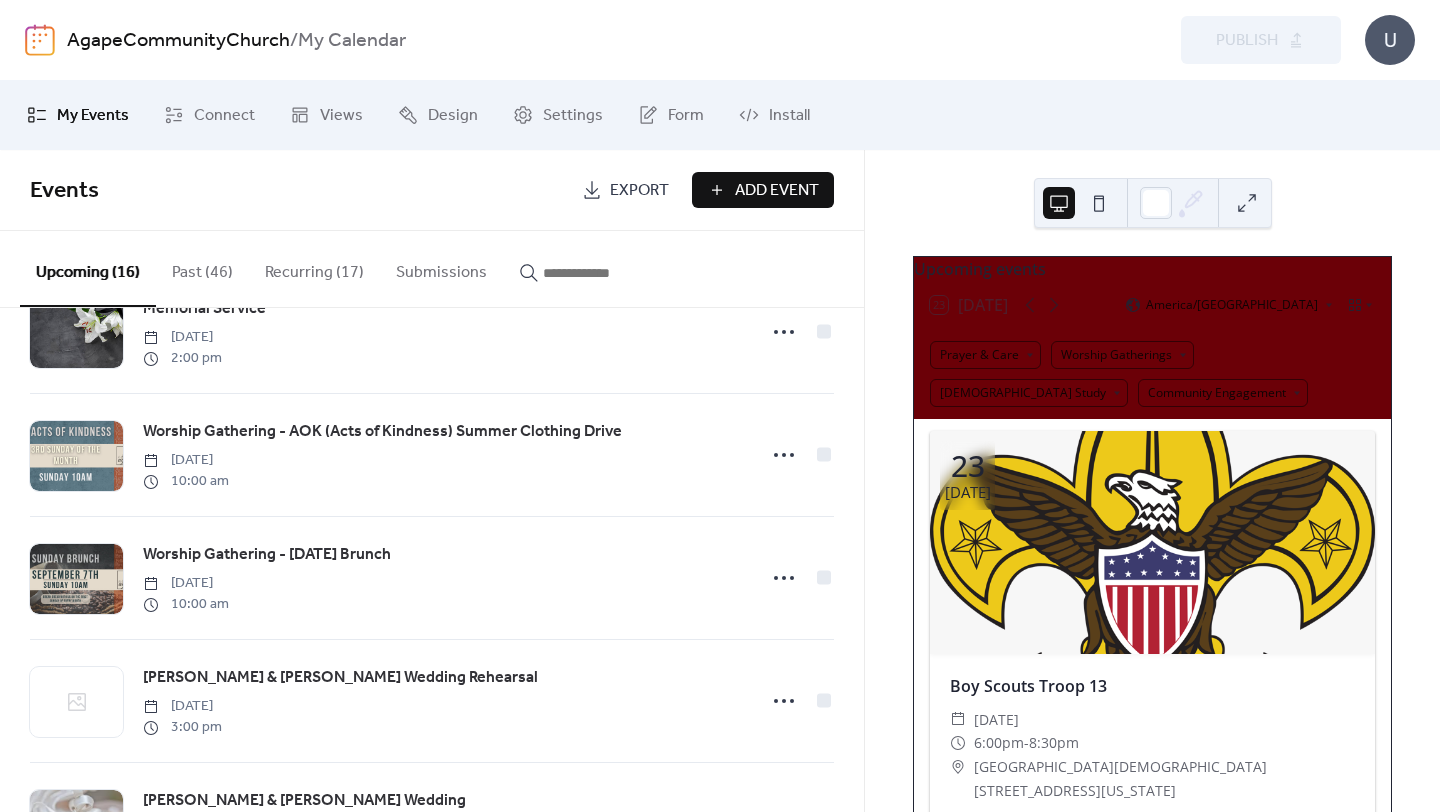 scroll, scrollTop: 0, scrollLeft: 0, axis: both 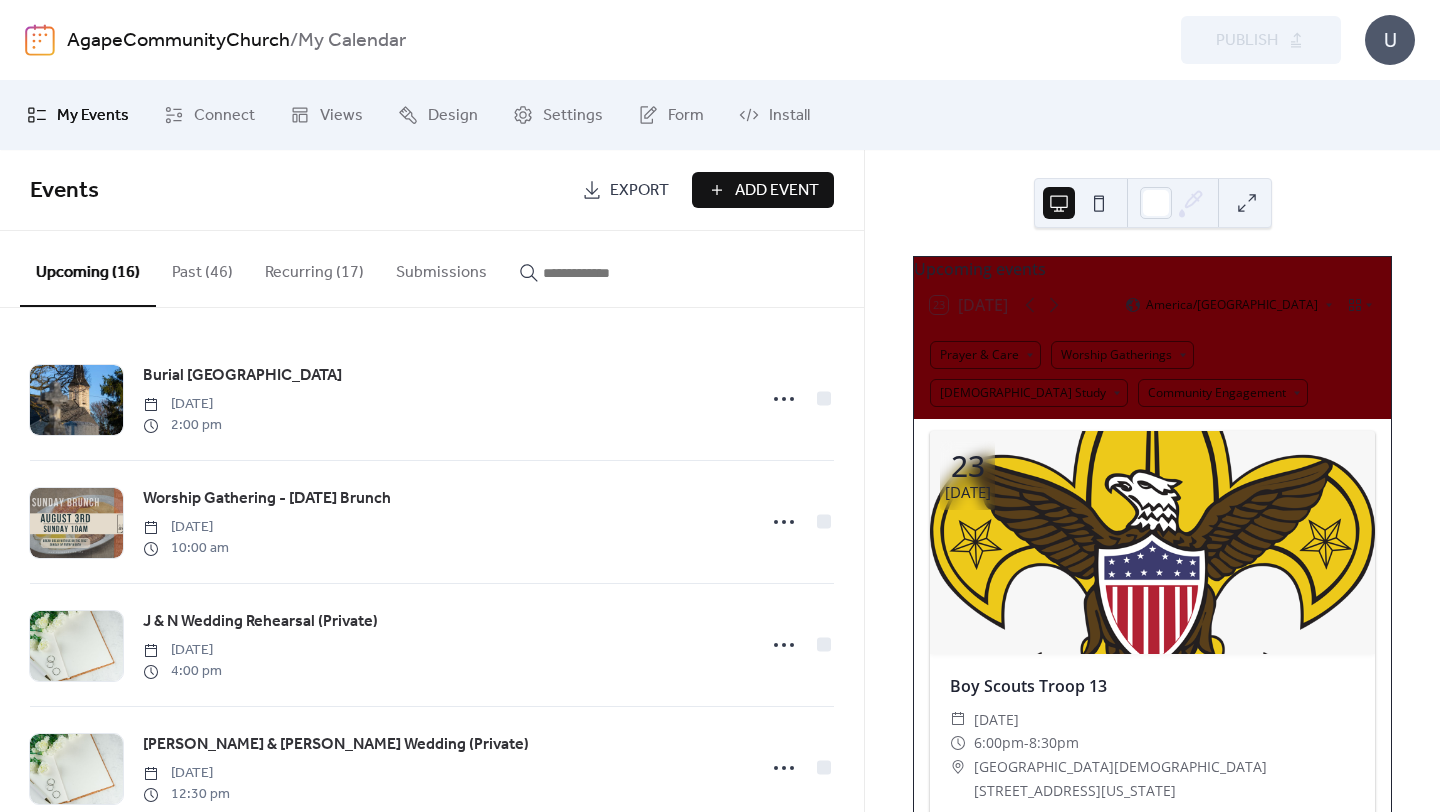 click on "Add Event" at bounding box center (777, 191) 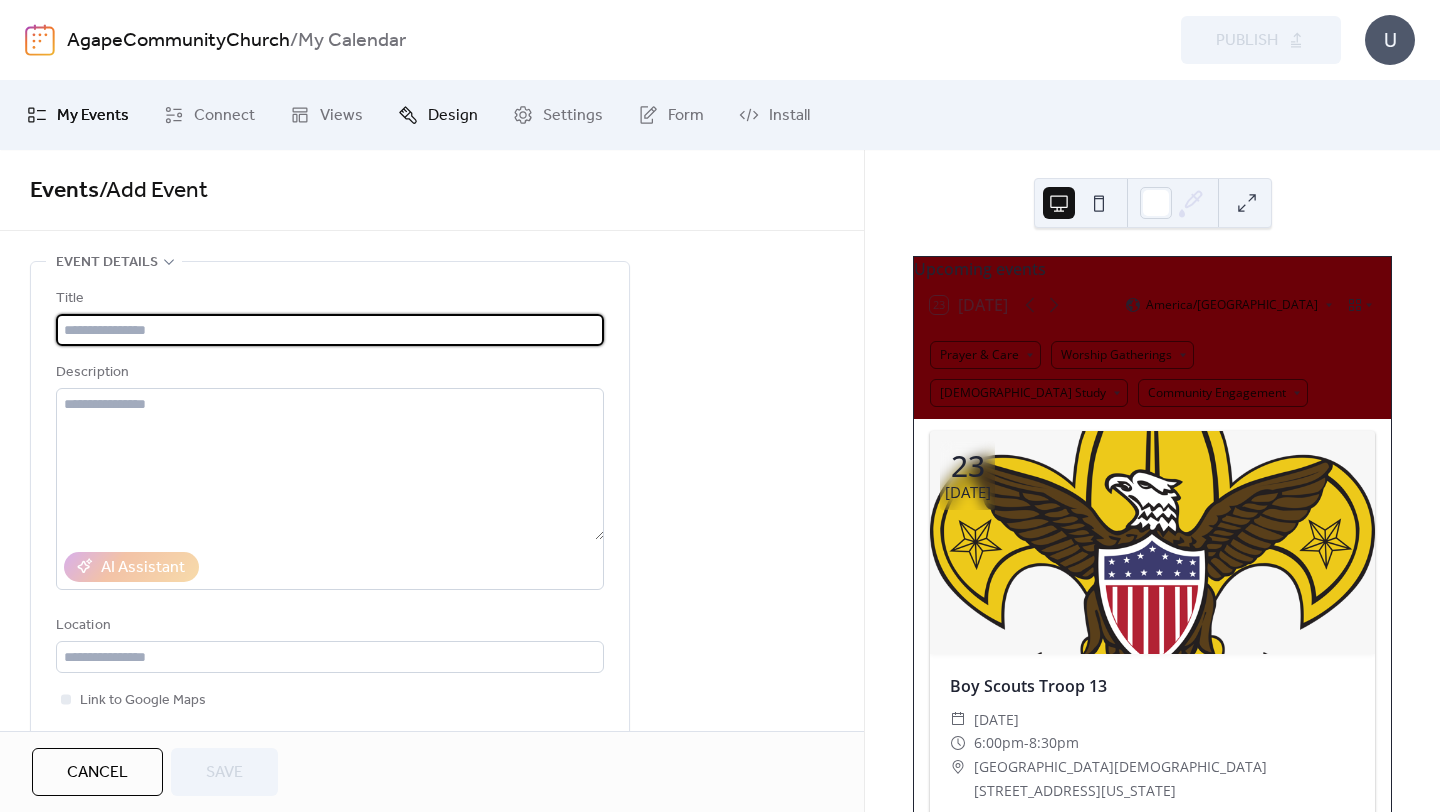 paste on "**********" 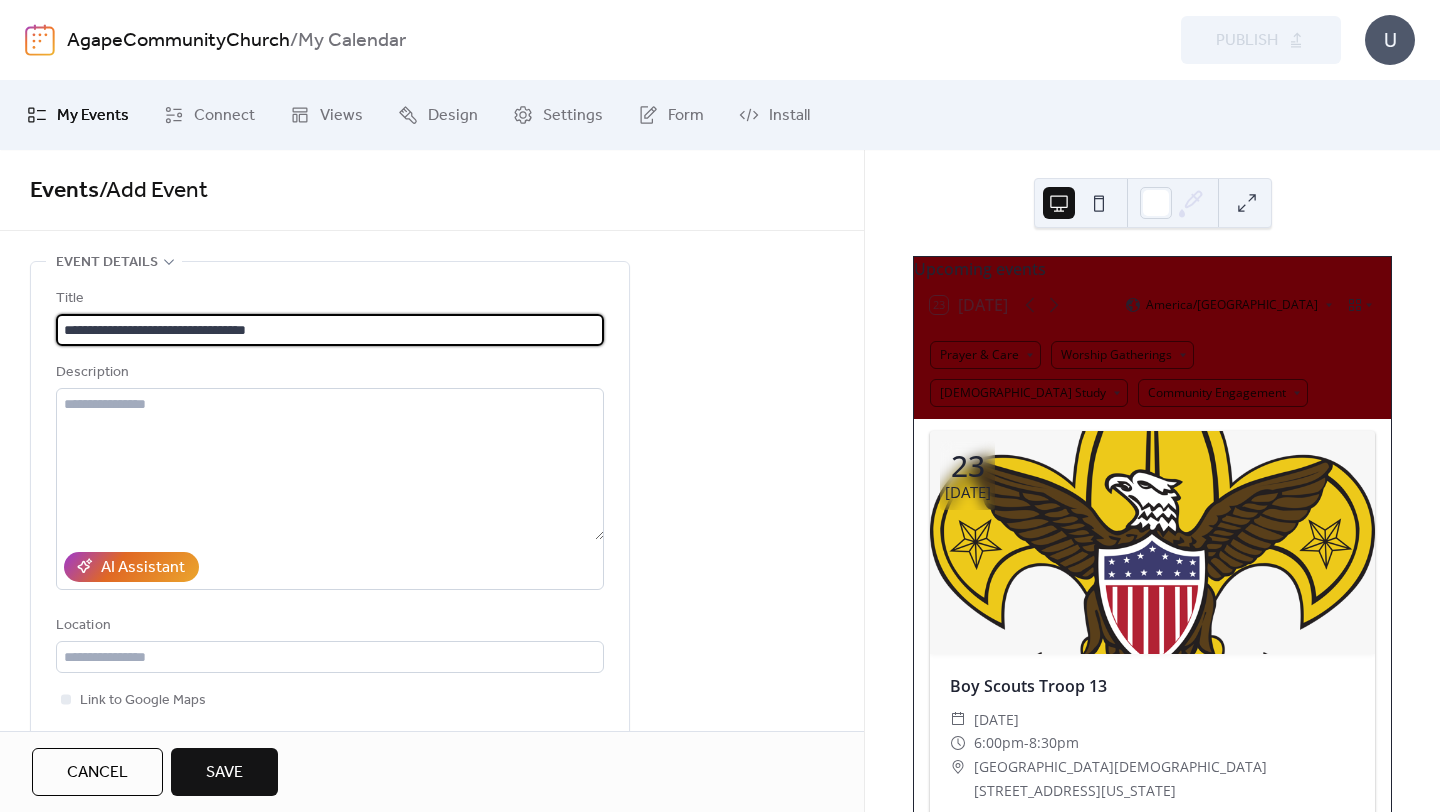 click on "**********" at bounding box center (330, 330) 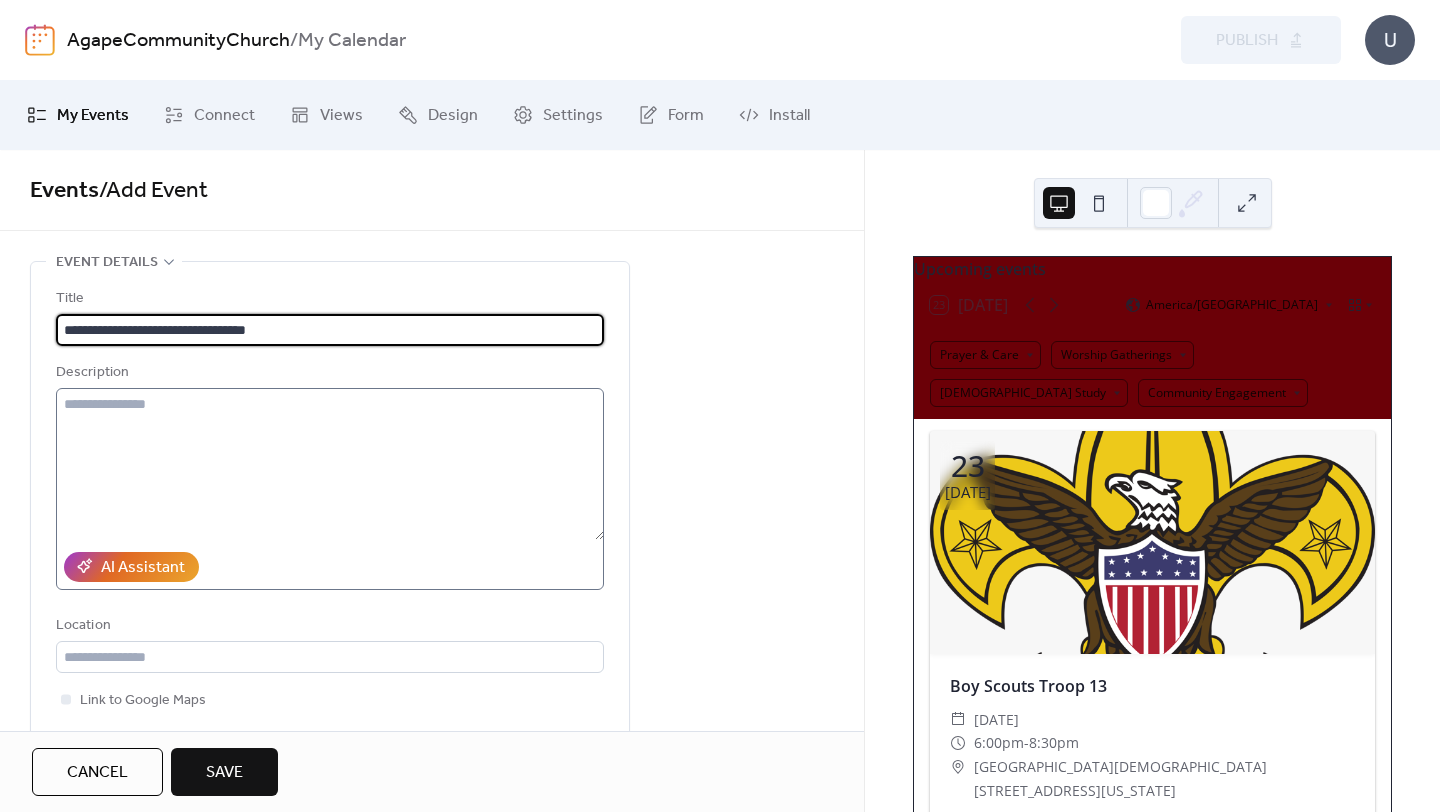 type on "**********" 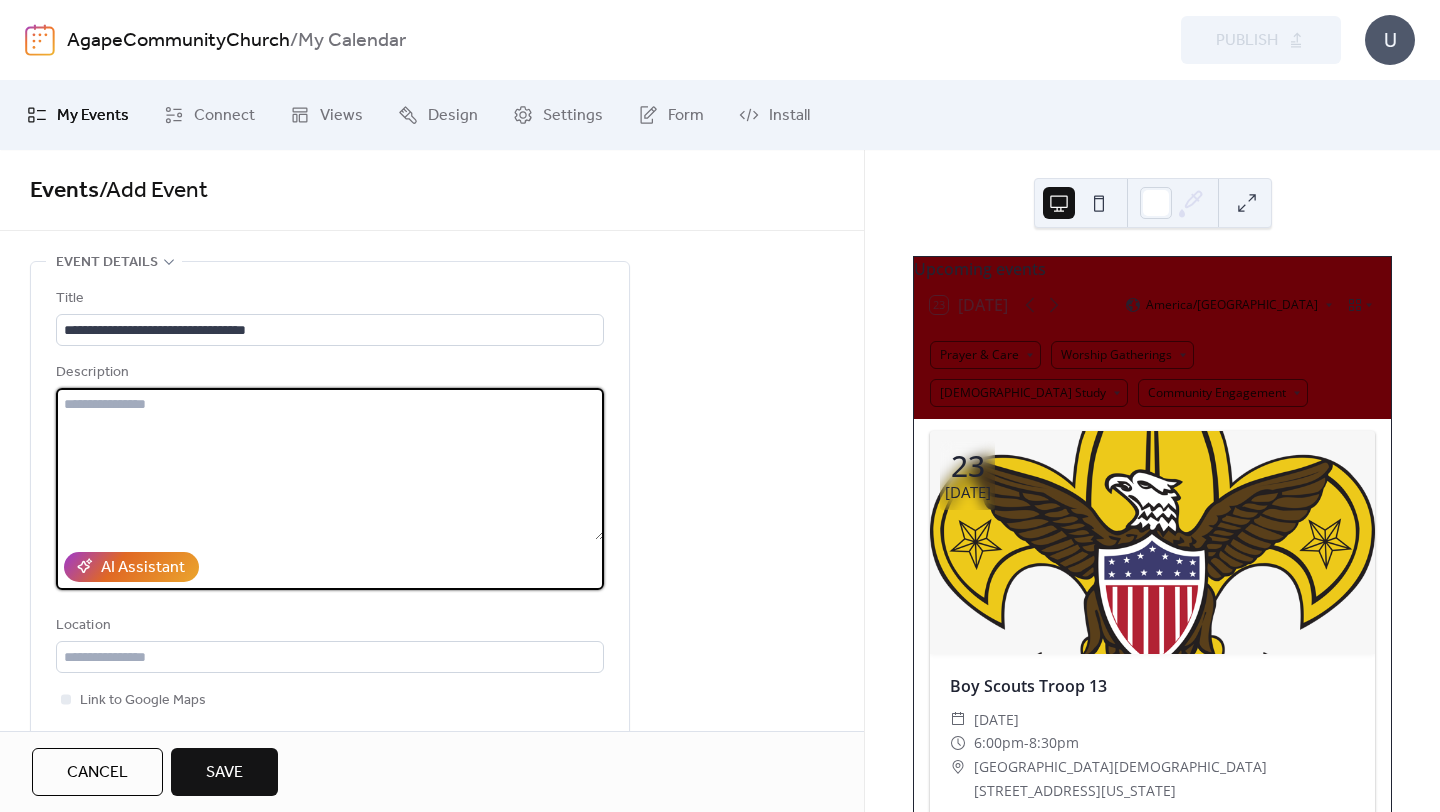 click at bounding box center [330, 464] 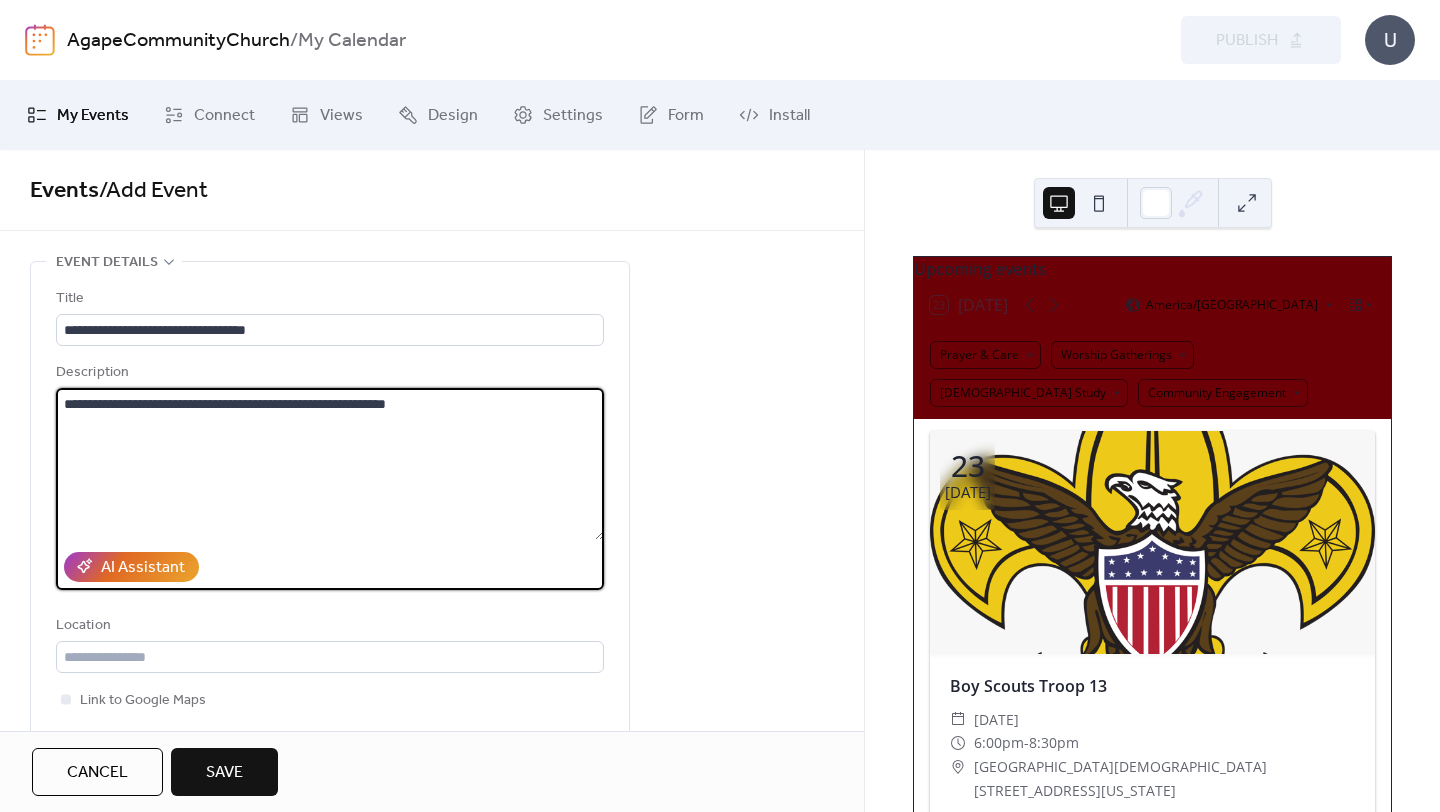 click on "**********" at bounding box center (330, 464) 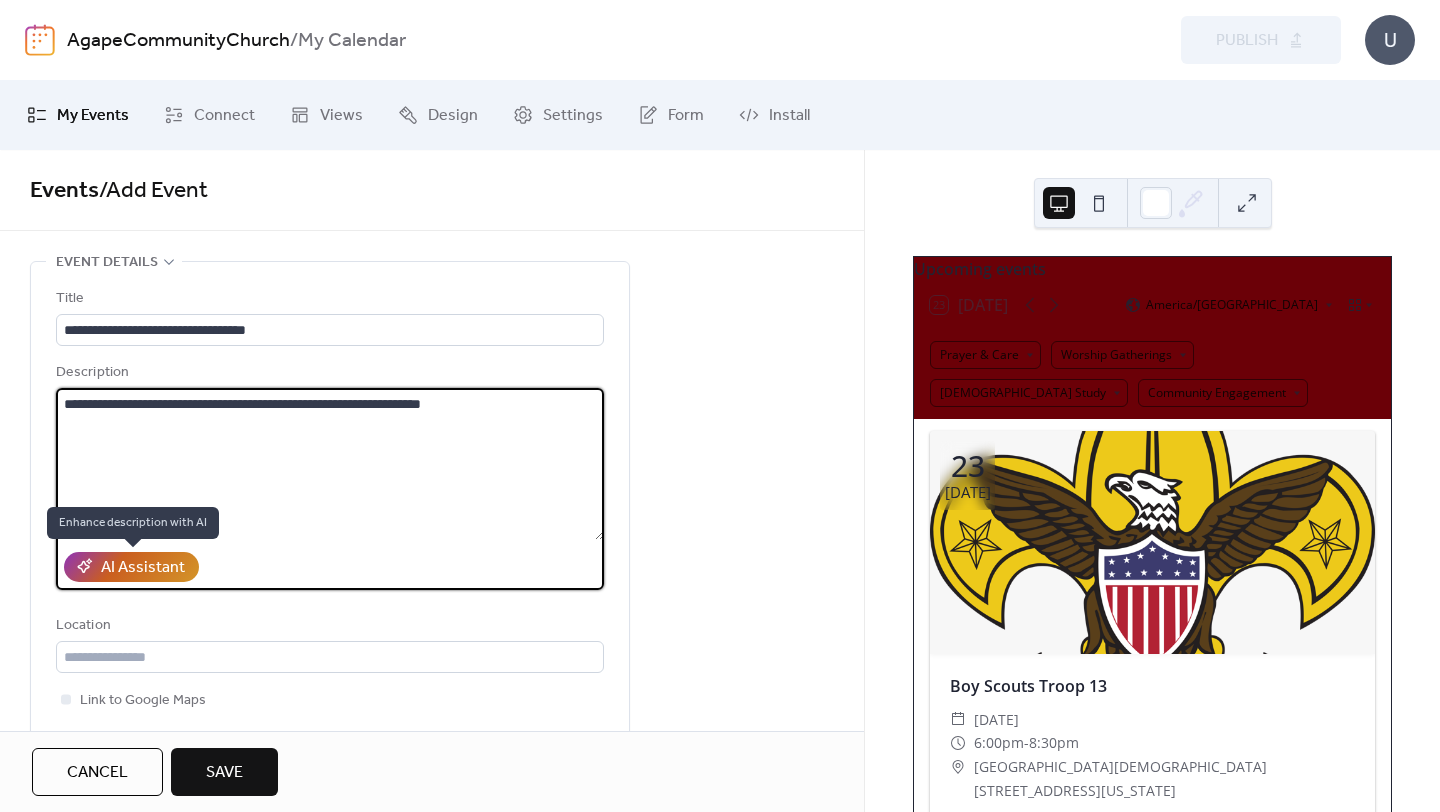type on "**********" 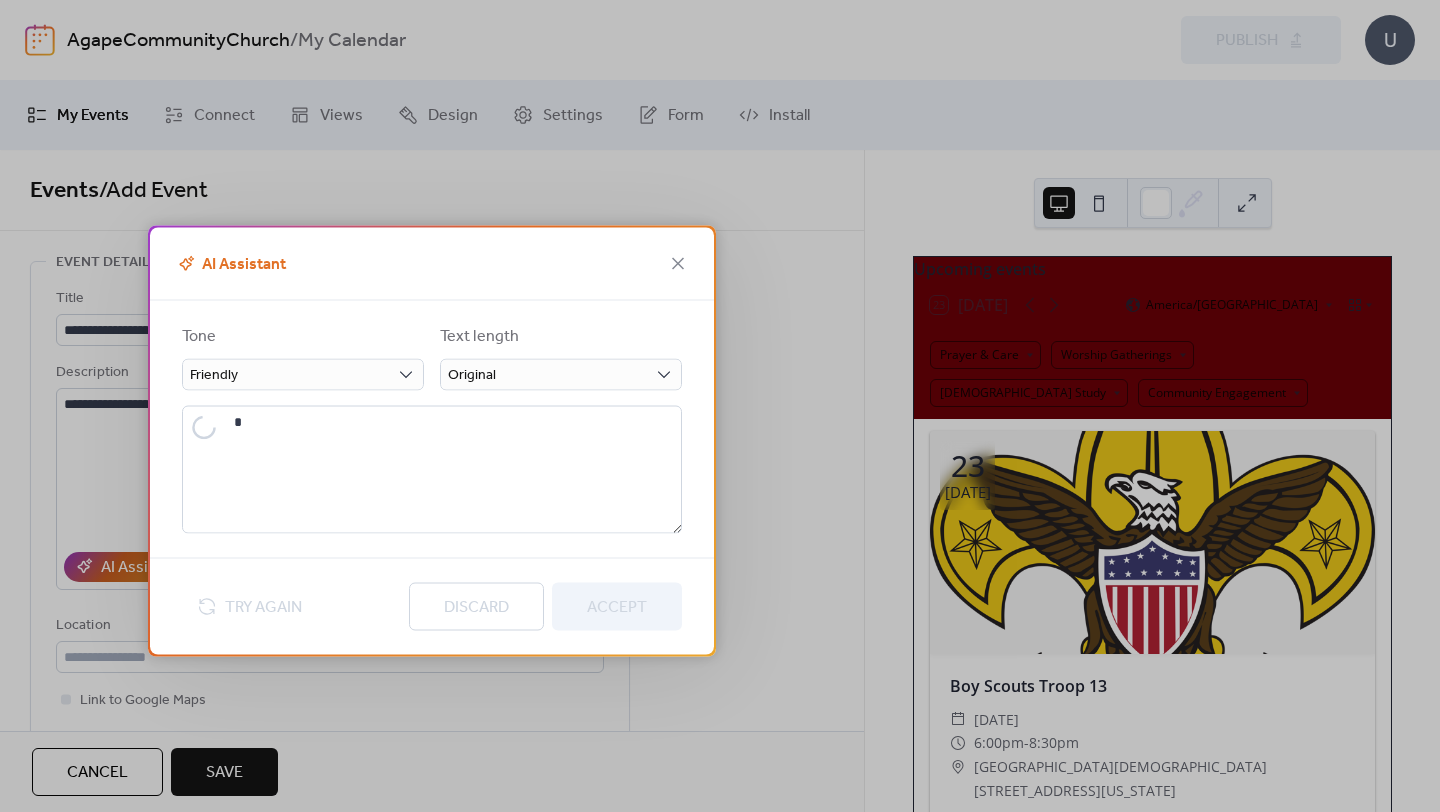 type on "**********" 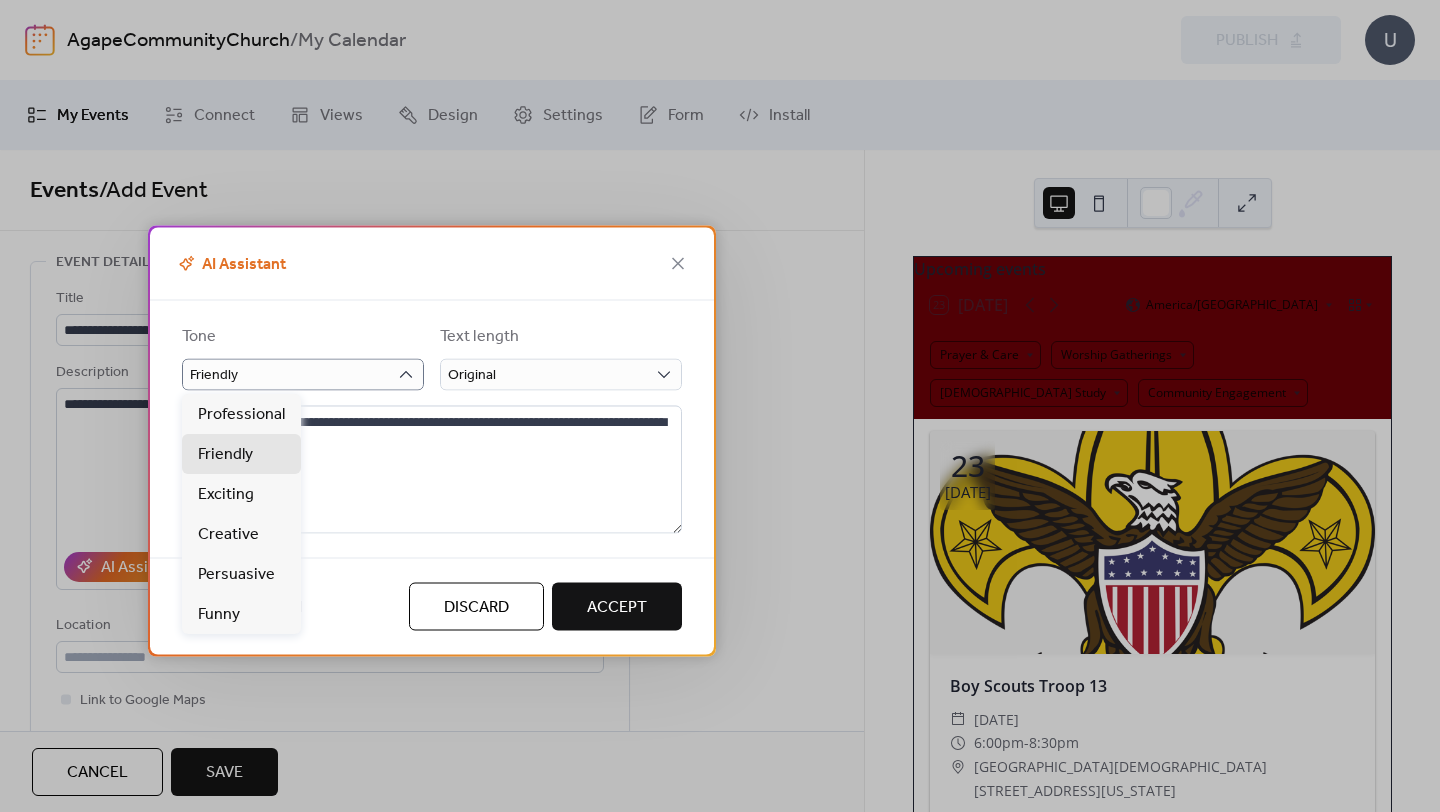 click on "Accept" at bounding box center [617, 607] 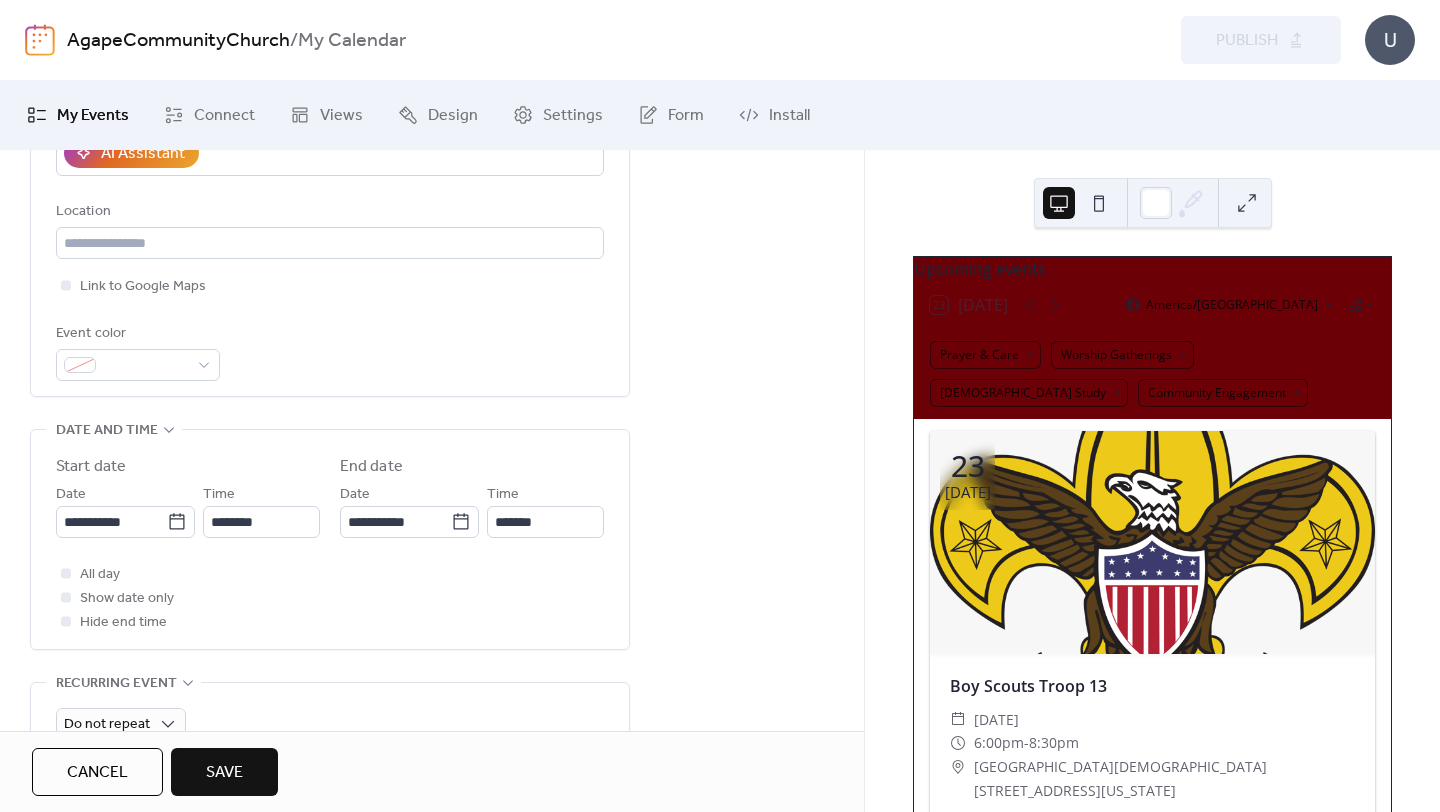 scroll, scrollTop: 428, scrollLeft: 0, axis: vertical 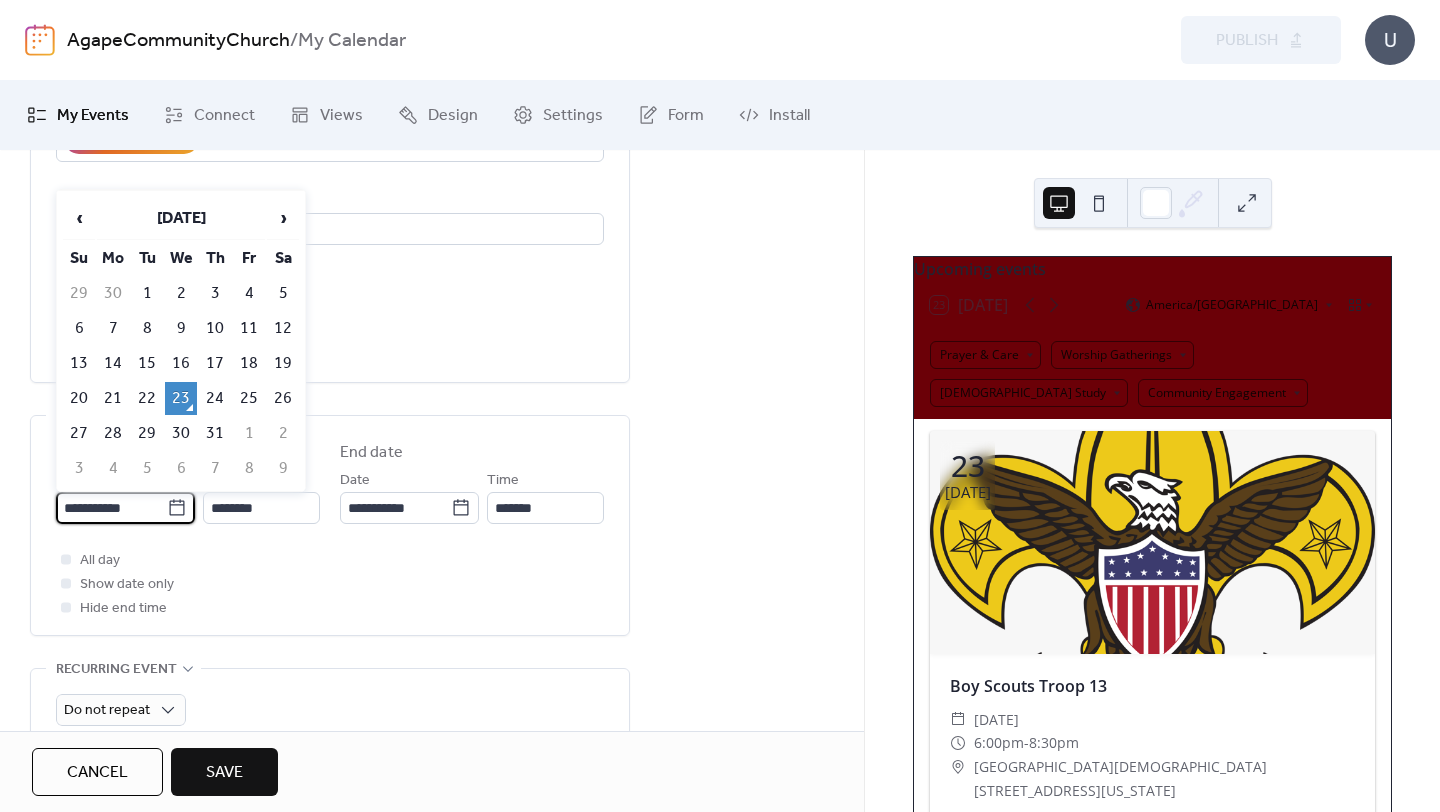 click on "**********" at bounding box center [111, 508] 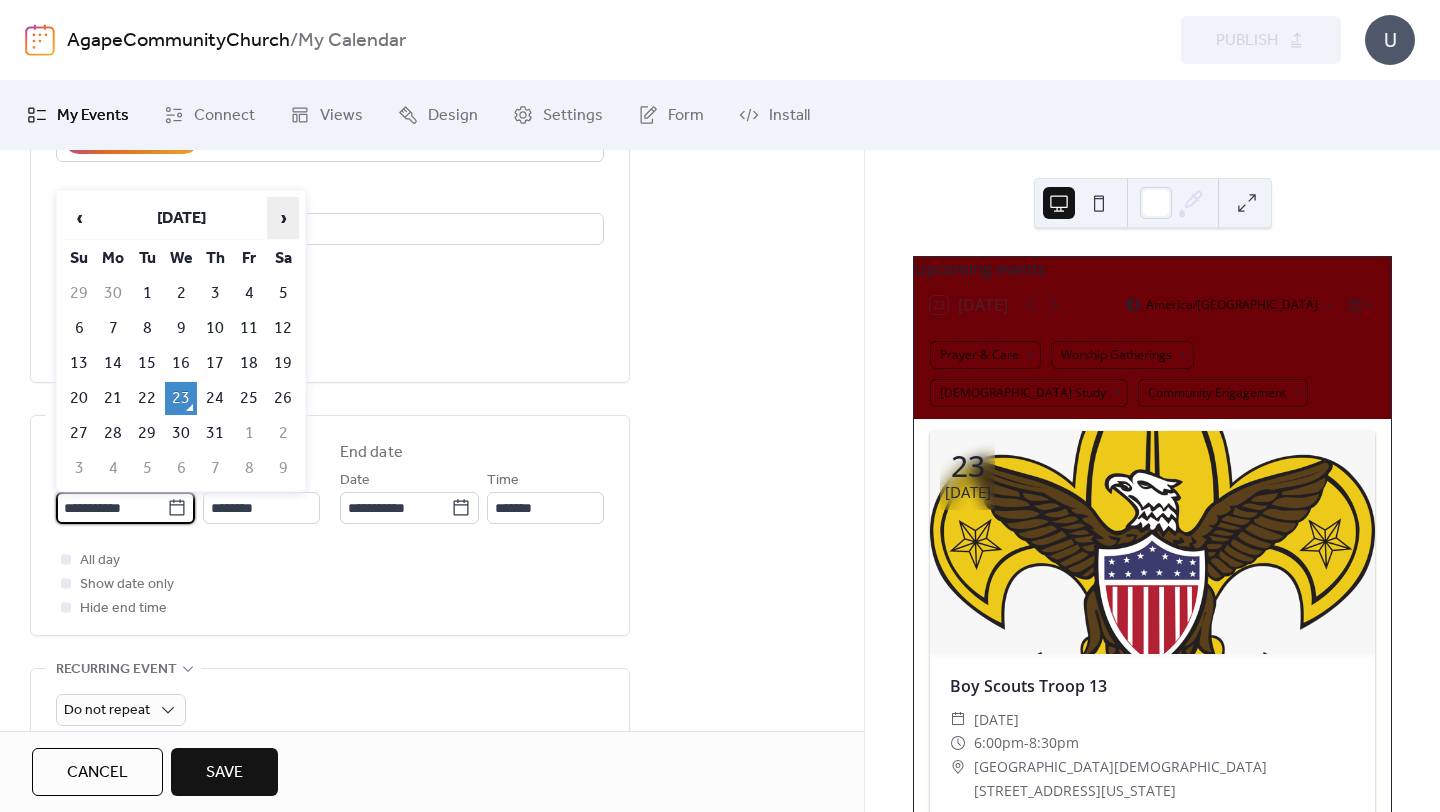 click on "›" at bounding box center [283, 218] 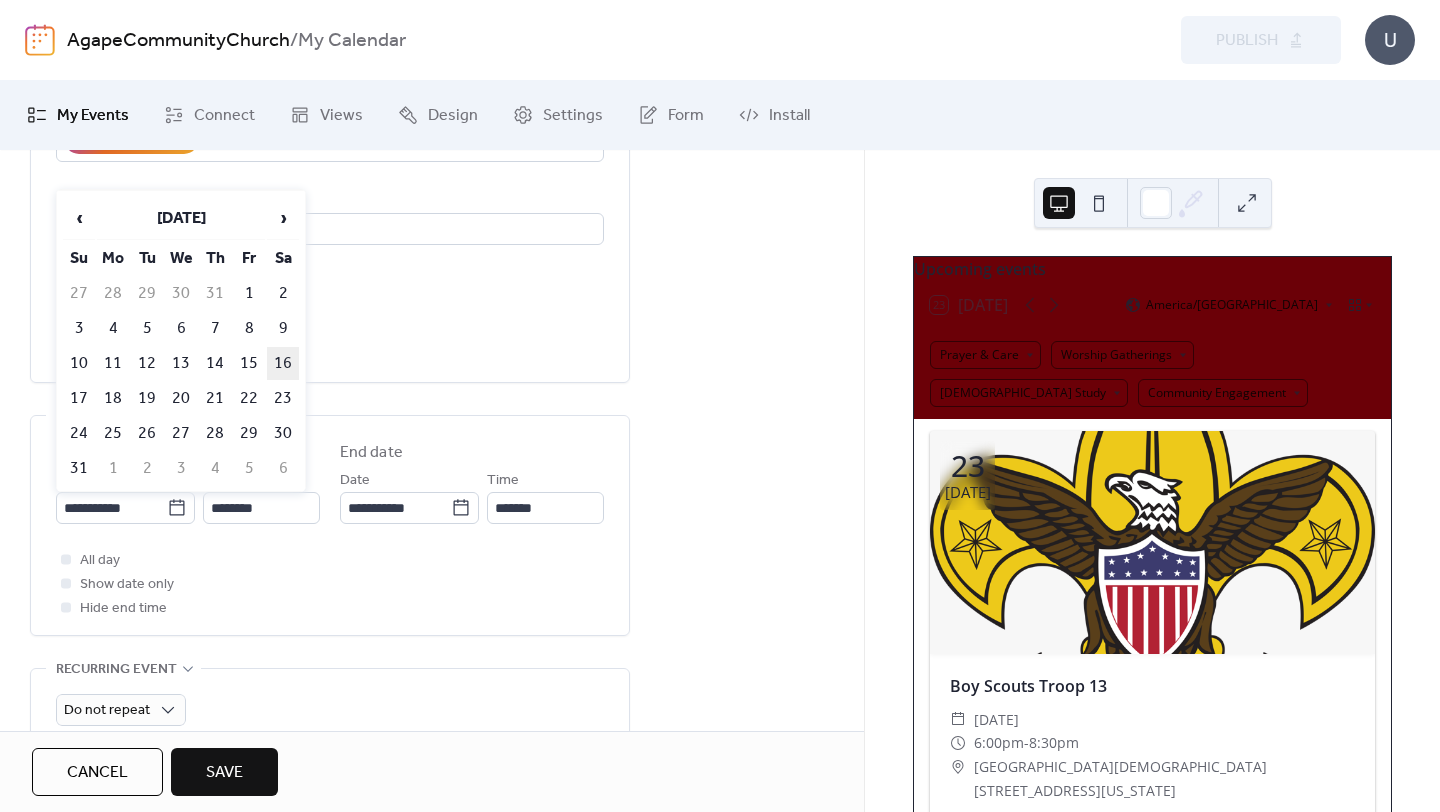 click on "16" at bounding box center (283, 363) 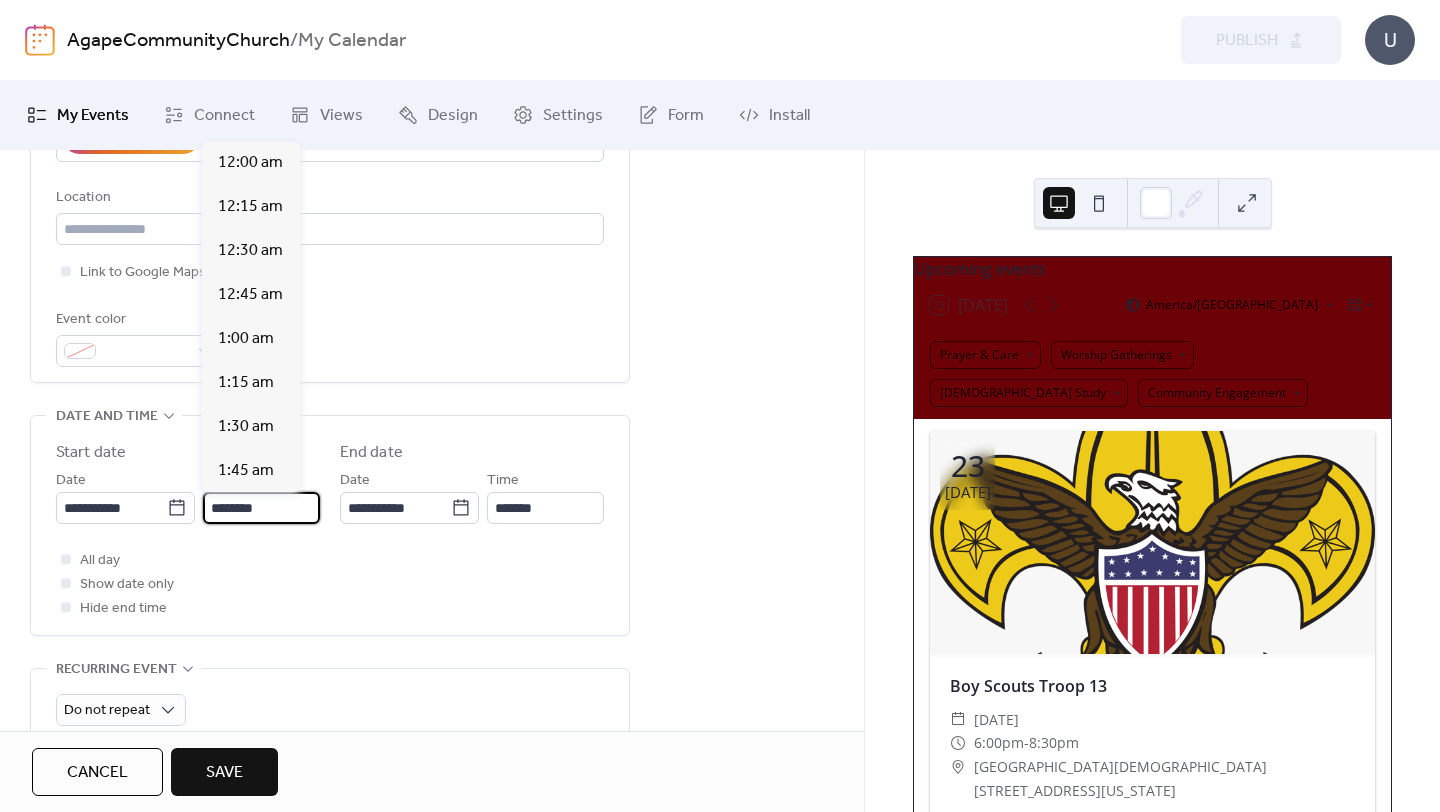click on "********" at bounding box center [261, 508] 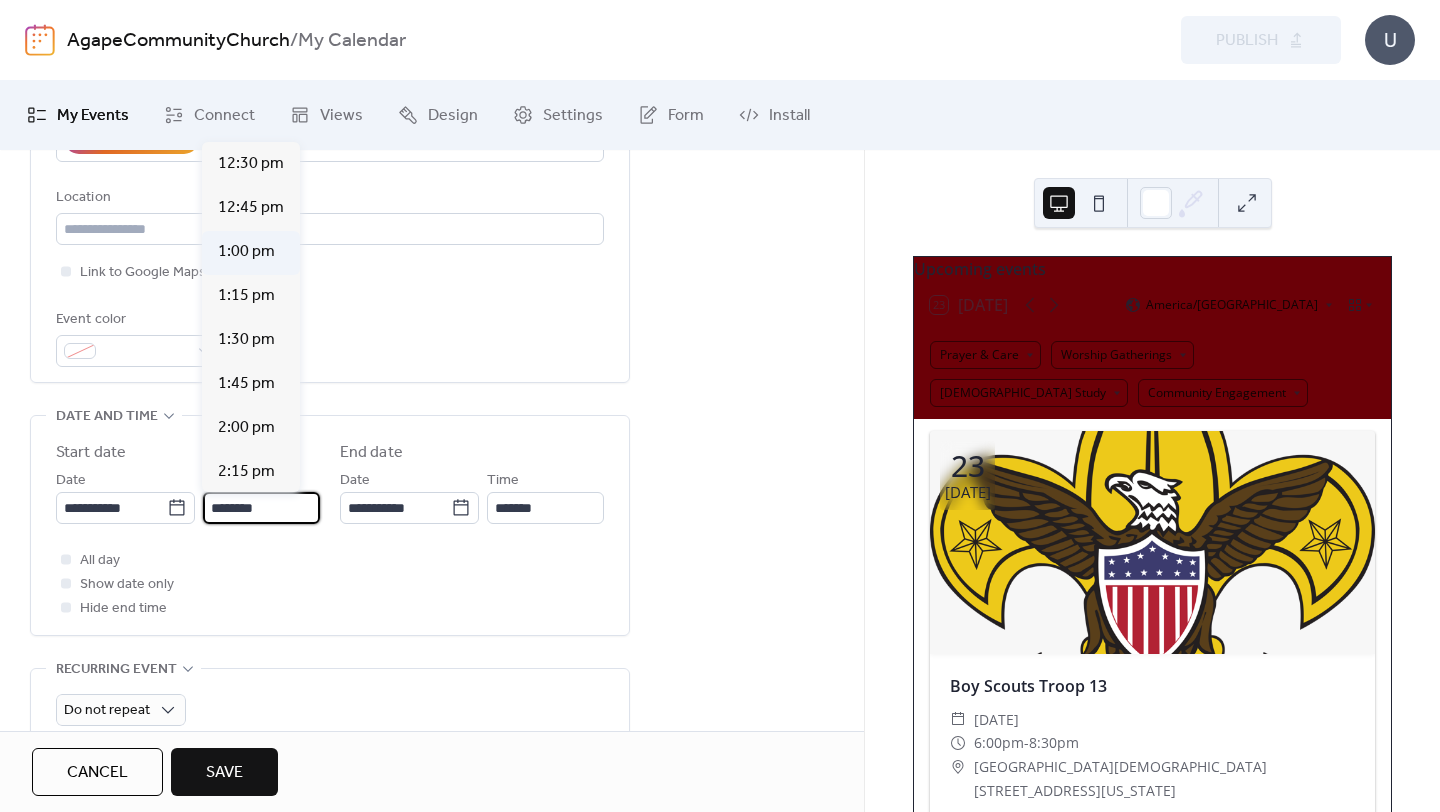 scroll, scrollTop: 2241, scrollLeft: 0, axis: vertical 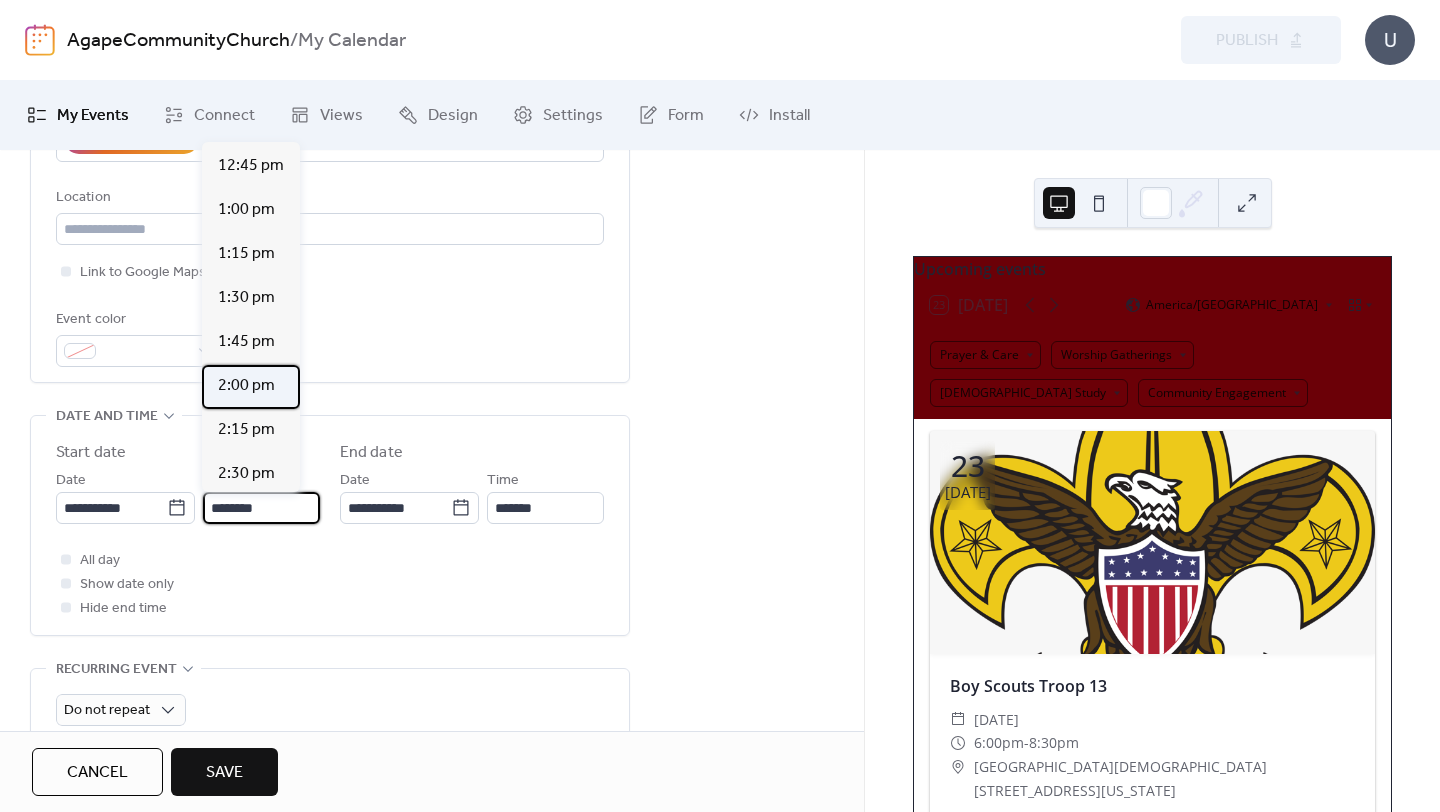 click on "2:00 pm" at bounding box center [246, 386] 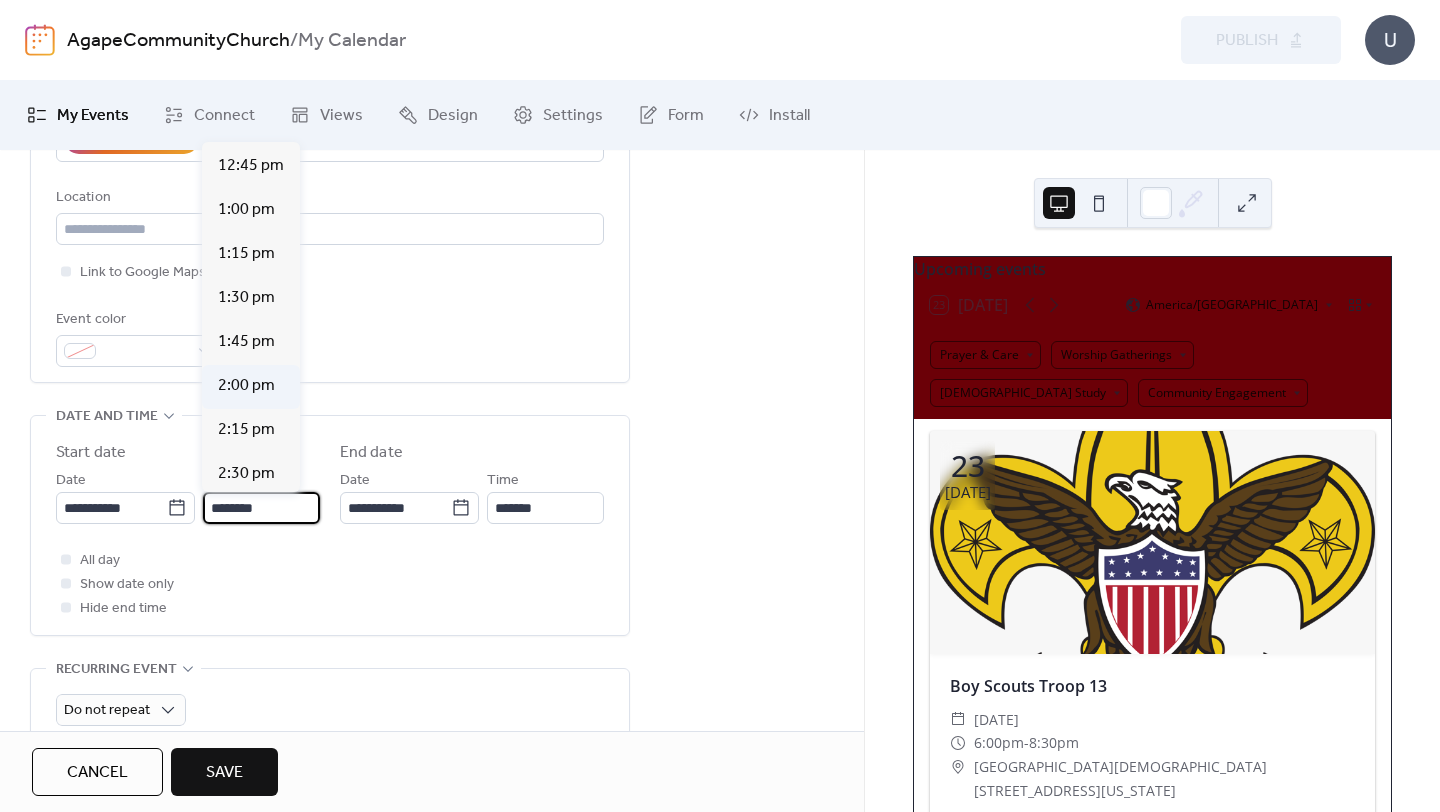 type on "*******" 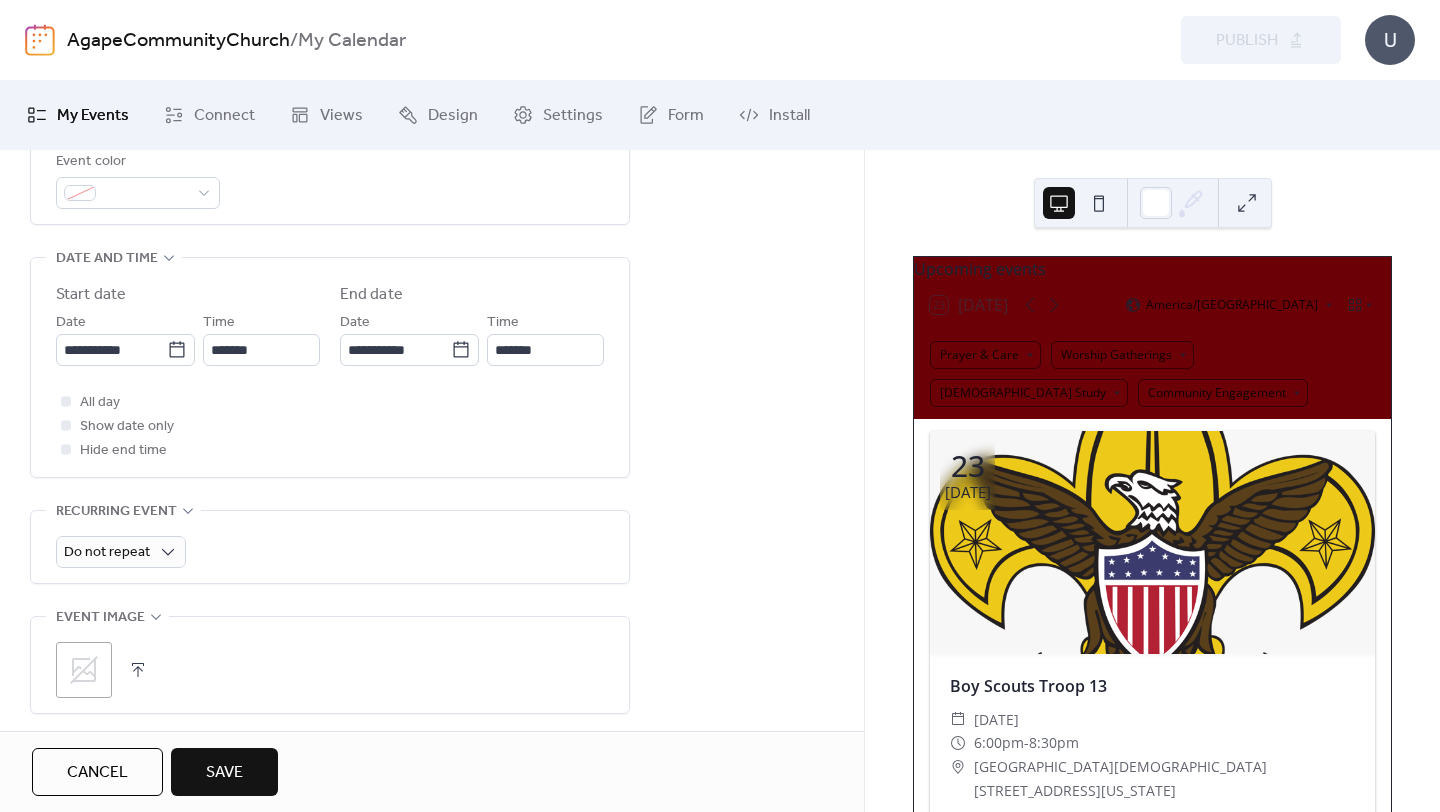 scroll, scrollTop: 595, scrollLeft: 0, axis: vertical 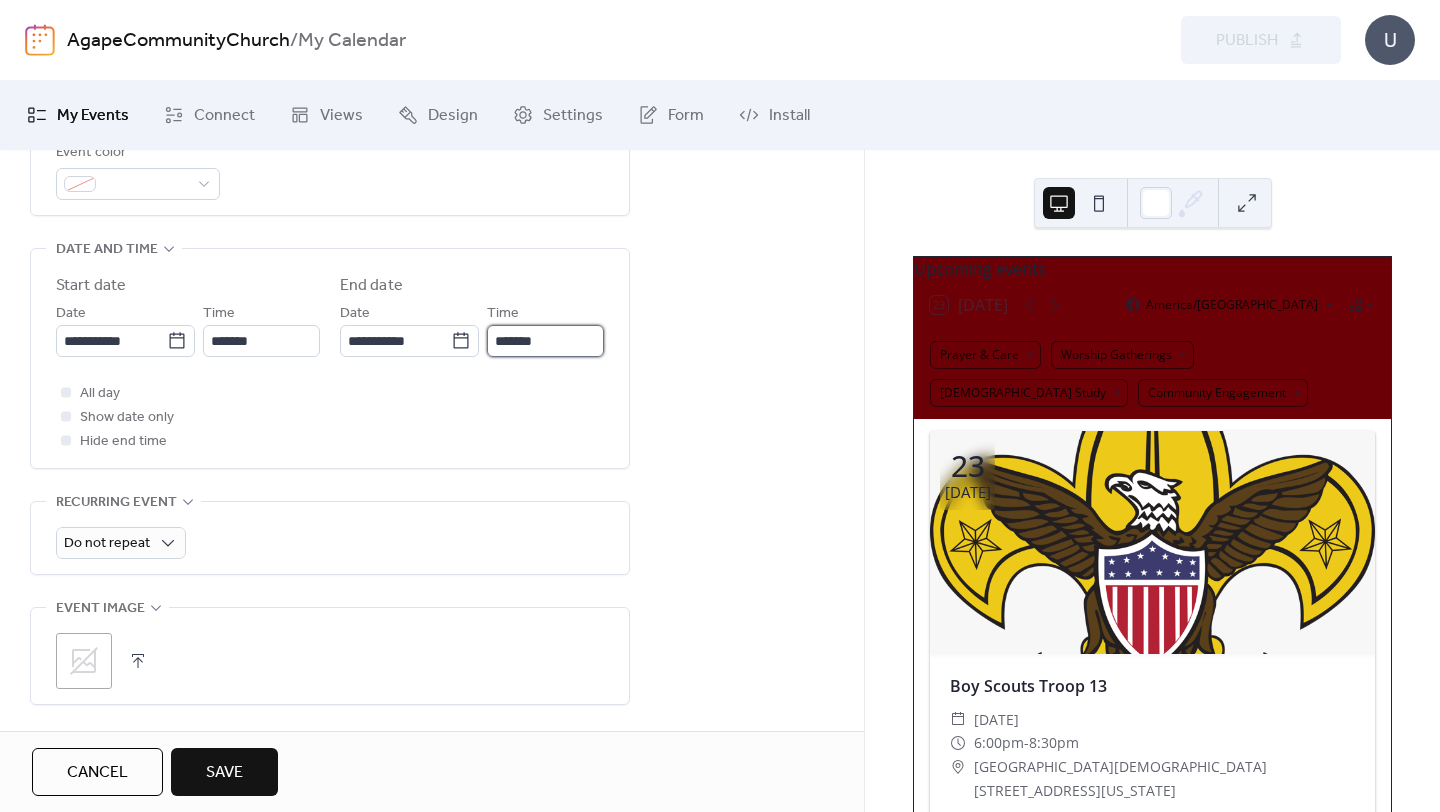 click on "*******" at bounding box center [545, 341] 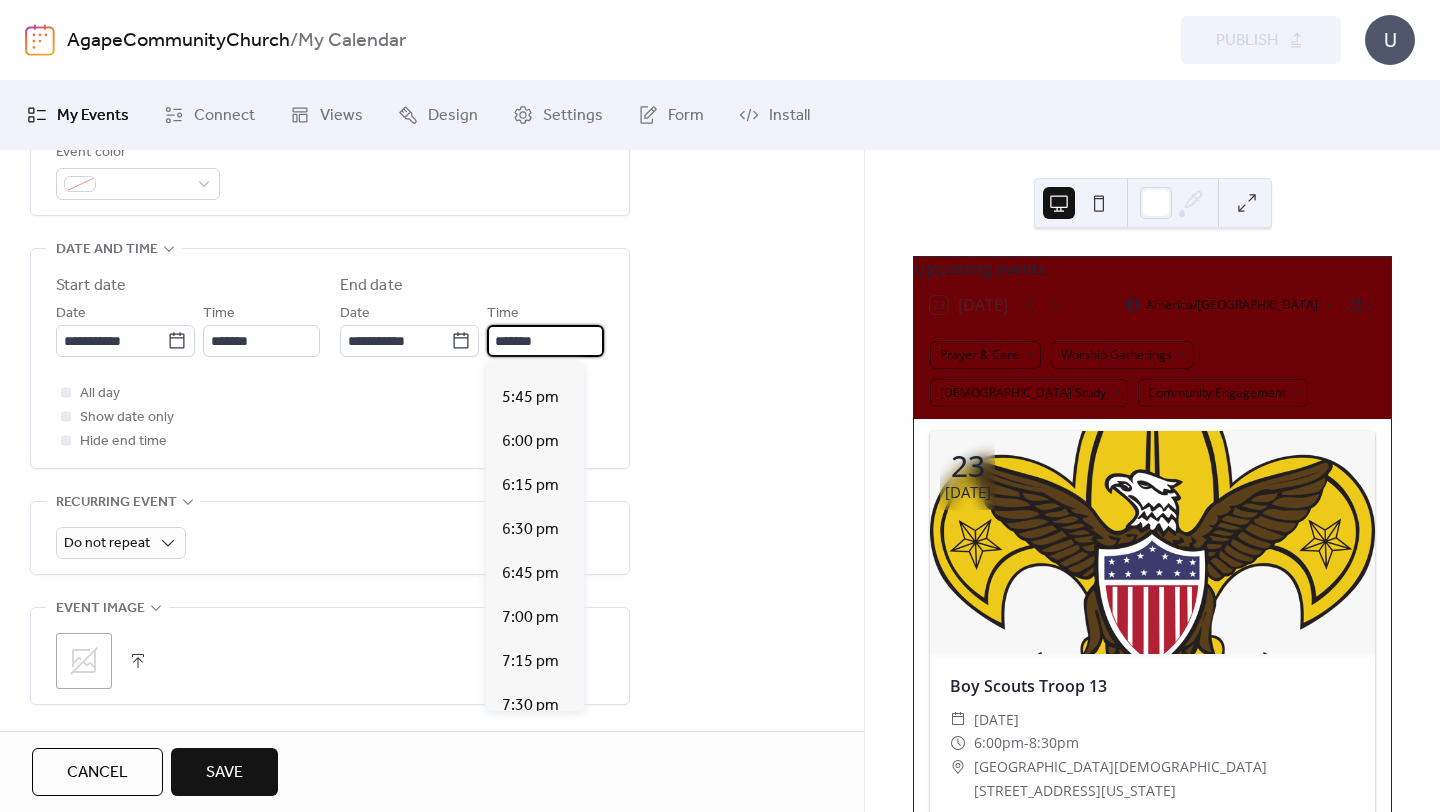 scroll, scrollTop: 608, scrollLeft: 0, axis: vertical 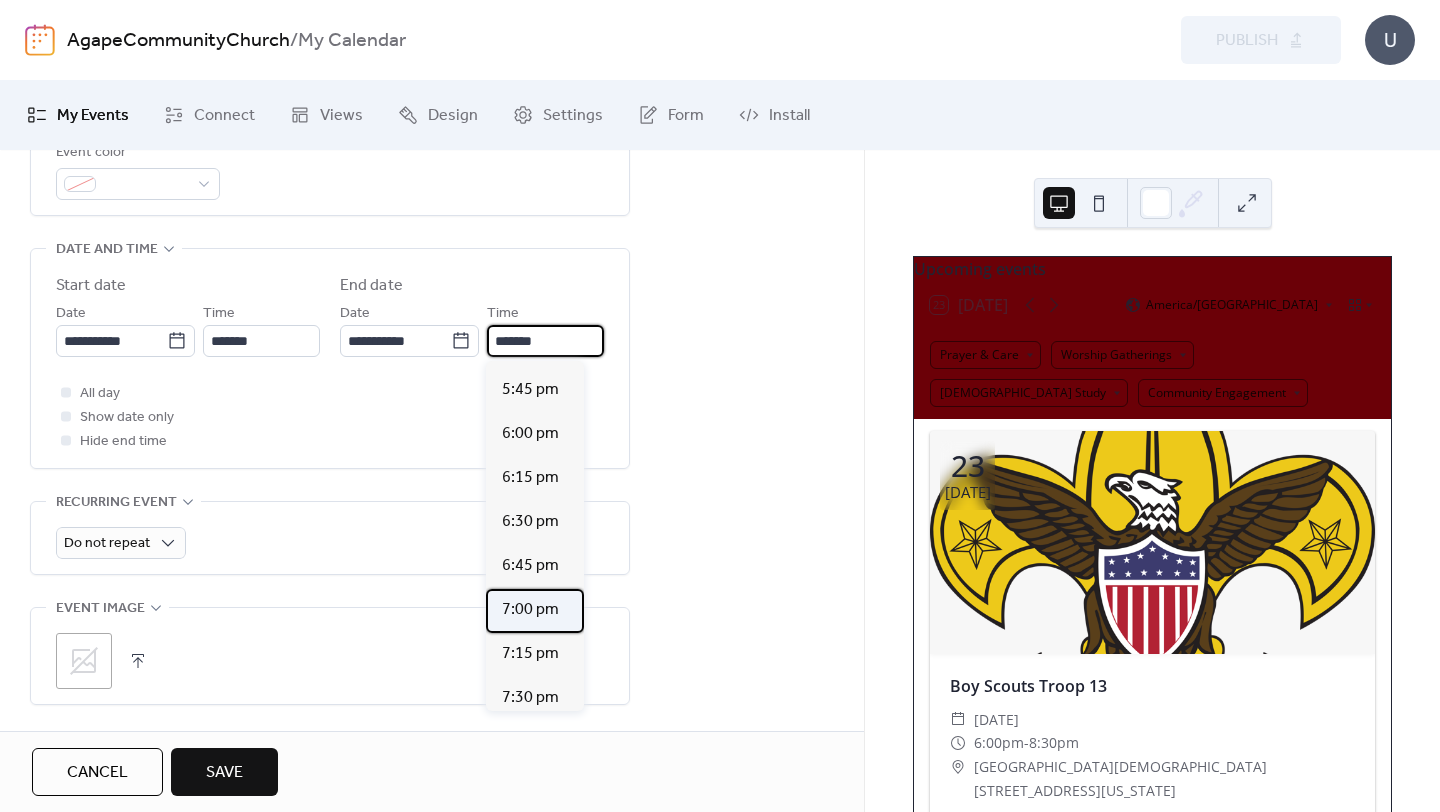 click on "7:00 pm" at bounding box center (530, 610) 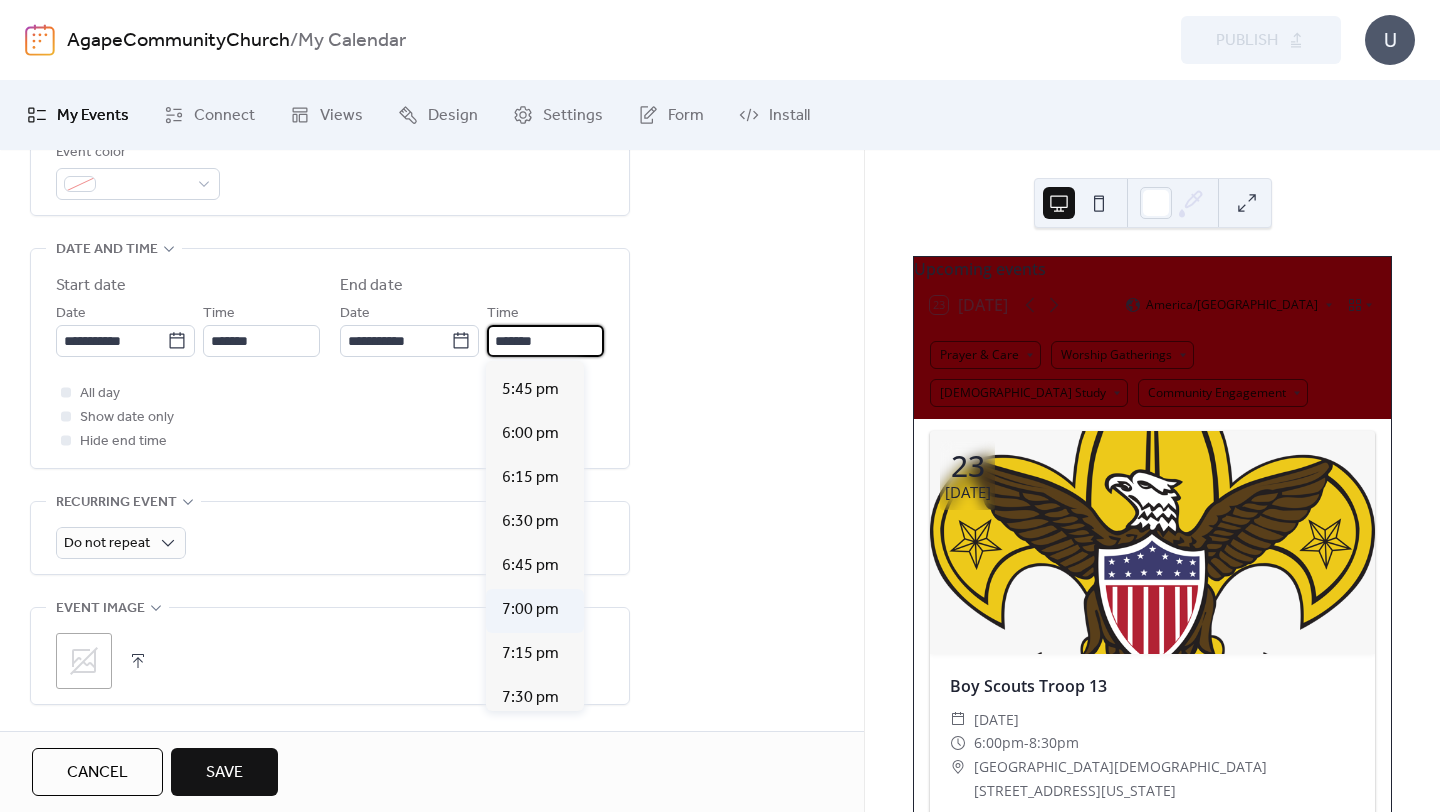 type on "*******" 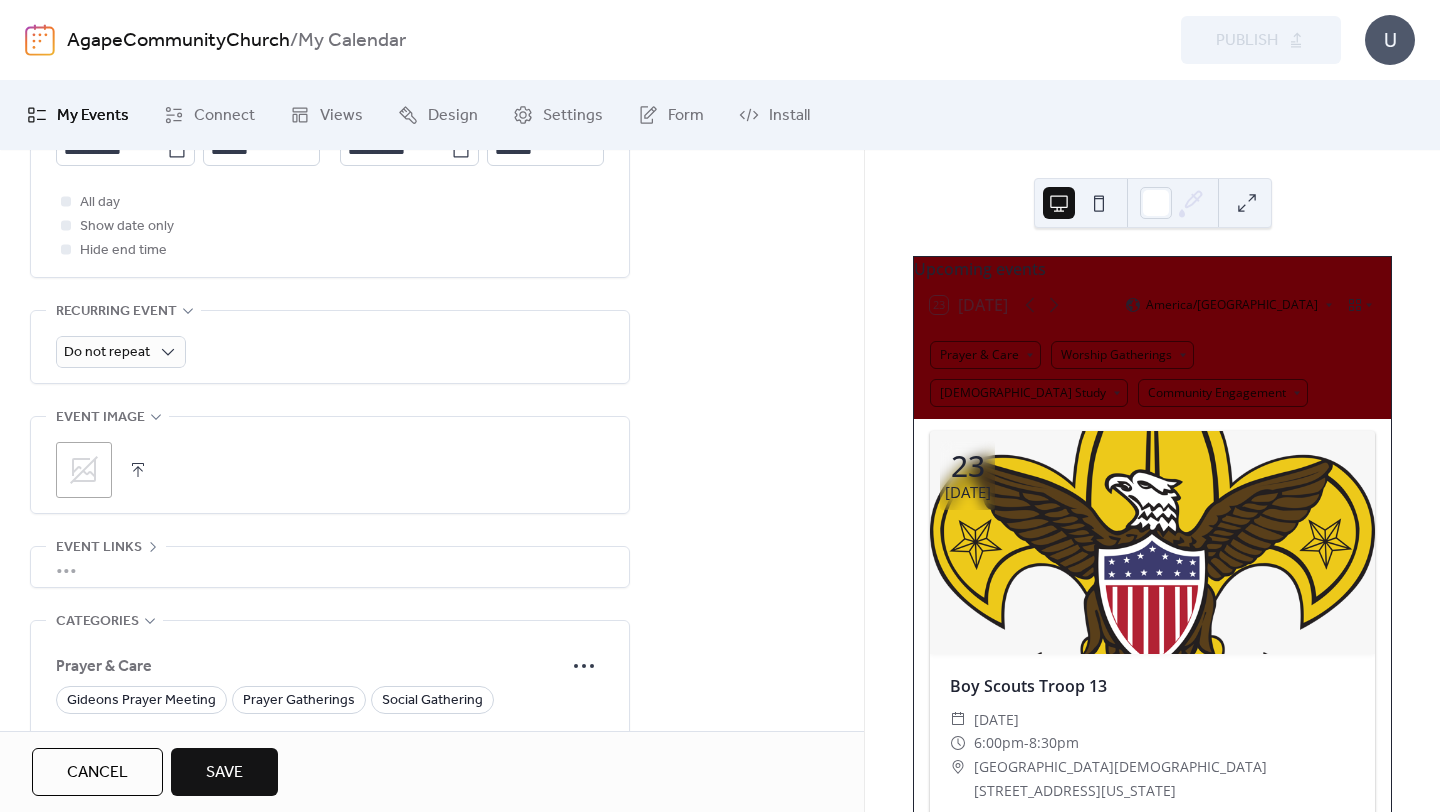 scroll, scrollTop: 799, scrollLeft: 0, axis: vertical 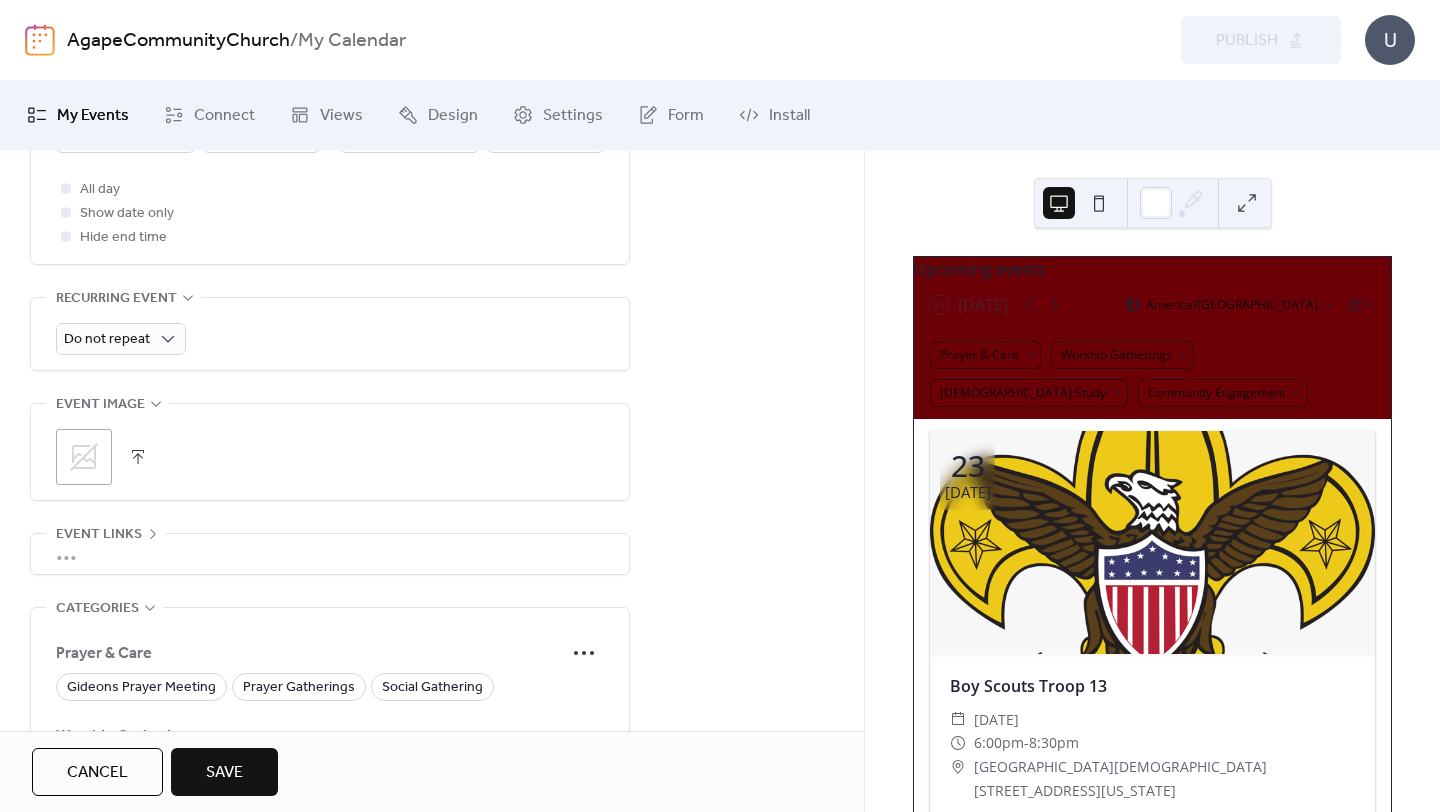 click at bounding box center [138, 457] 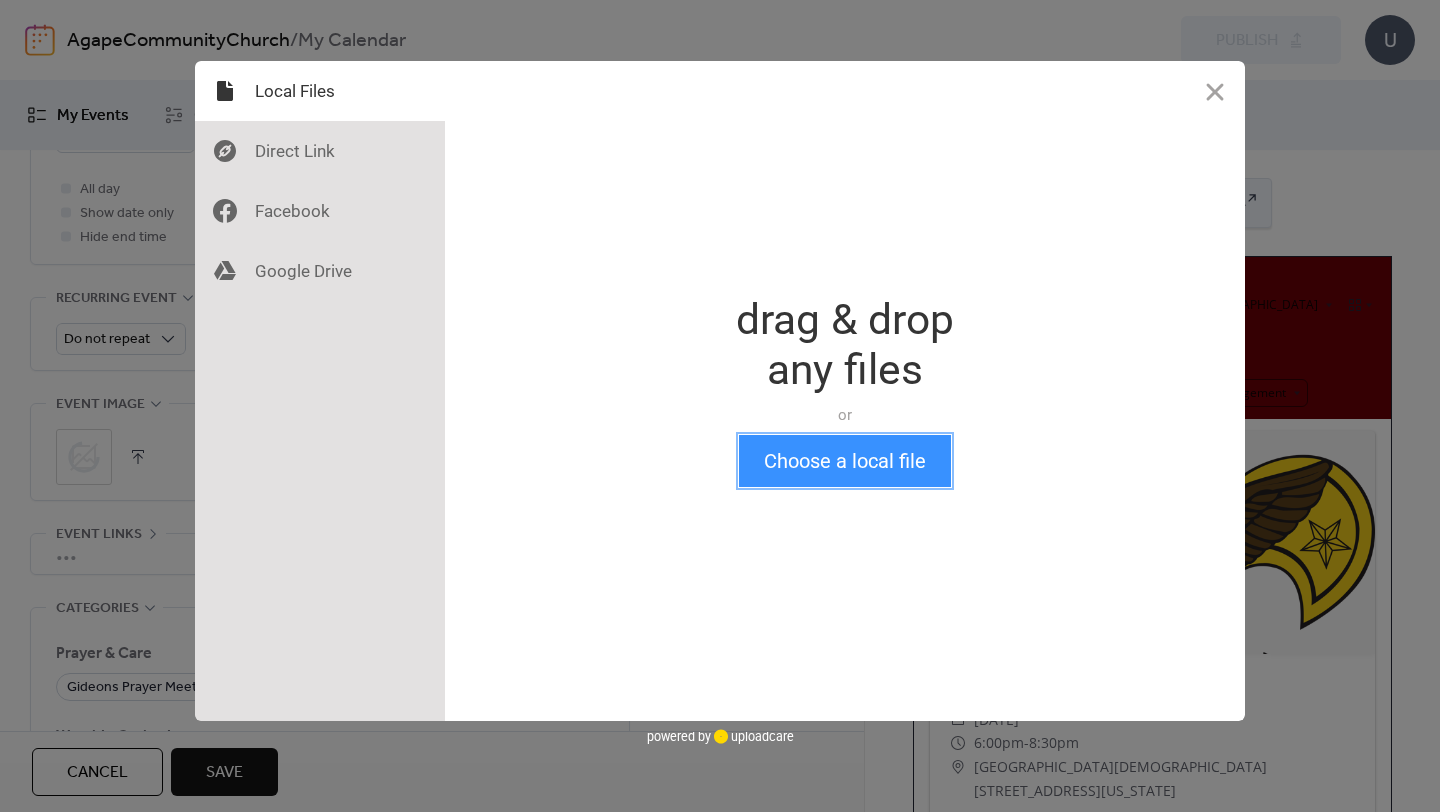 click on "Choose a local file" at bounding box center [845, 461] 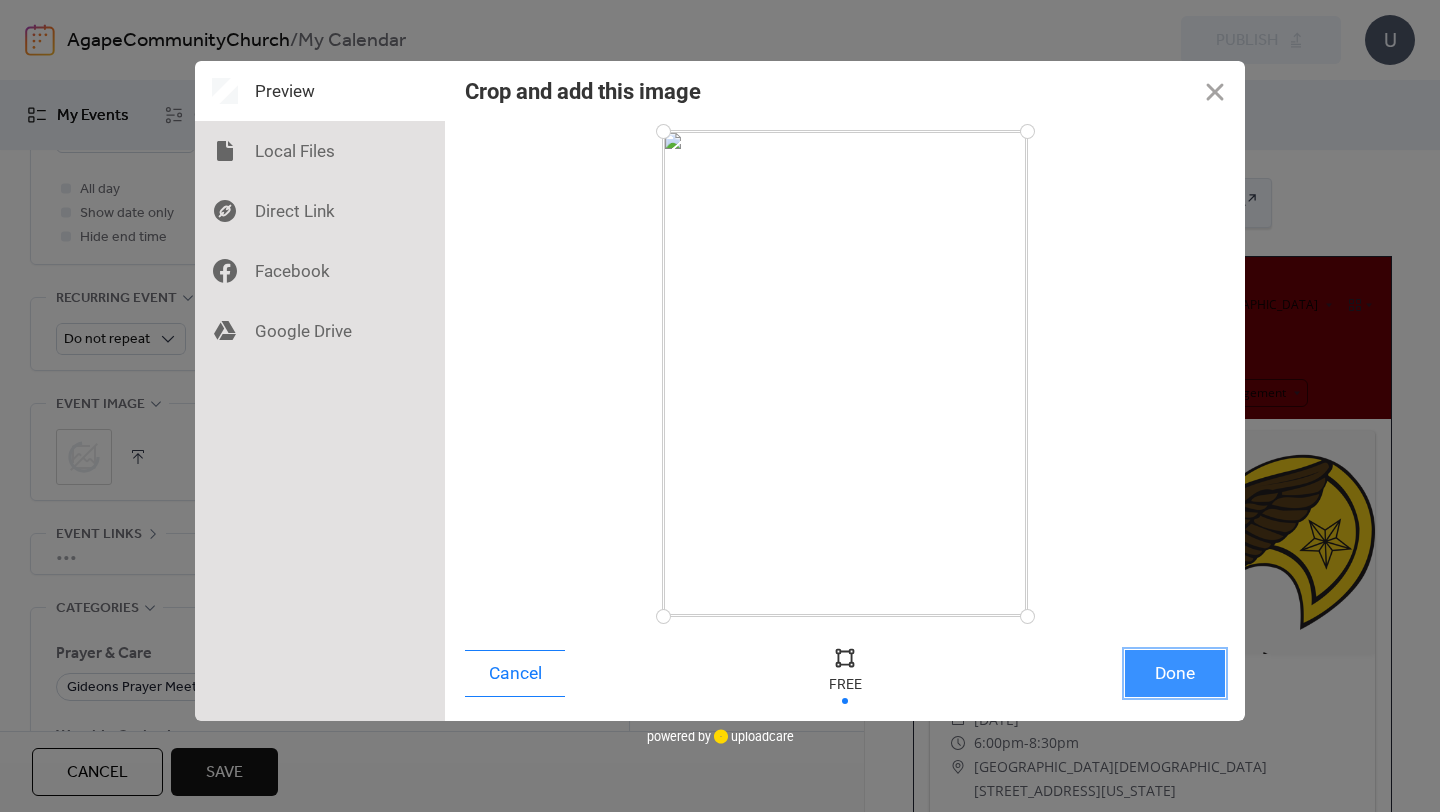 click on "Done" at bounding box center (1175, 673) 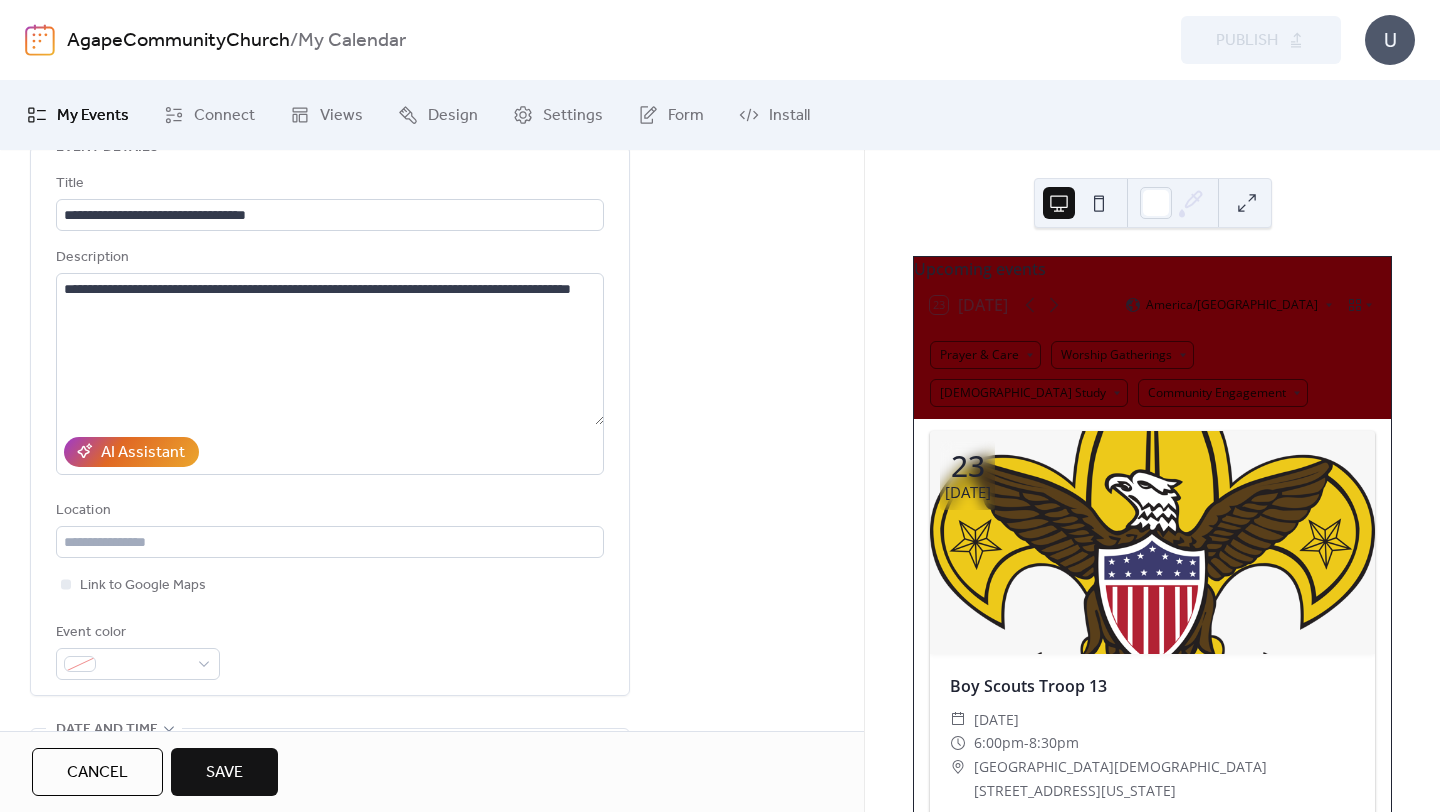 scroll, scrollTop: 0, scrollLeft: 0, axis: both 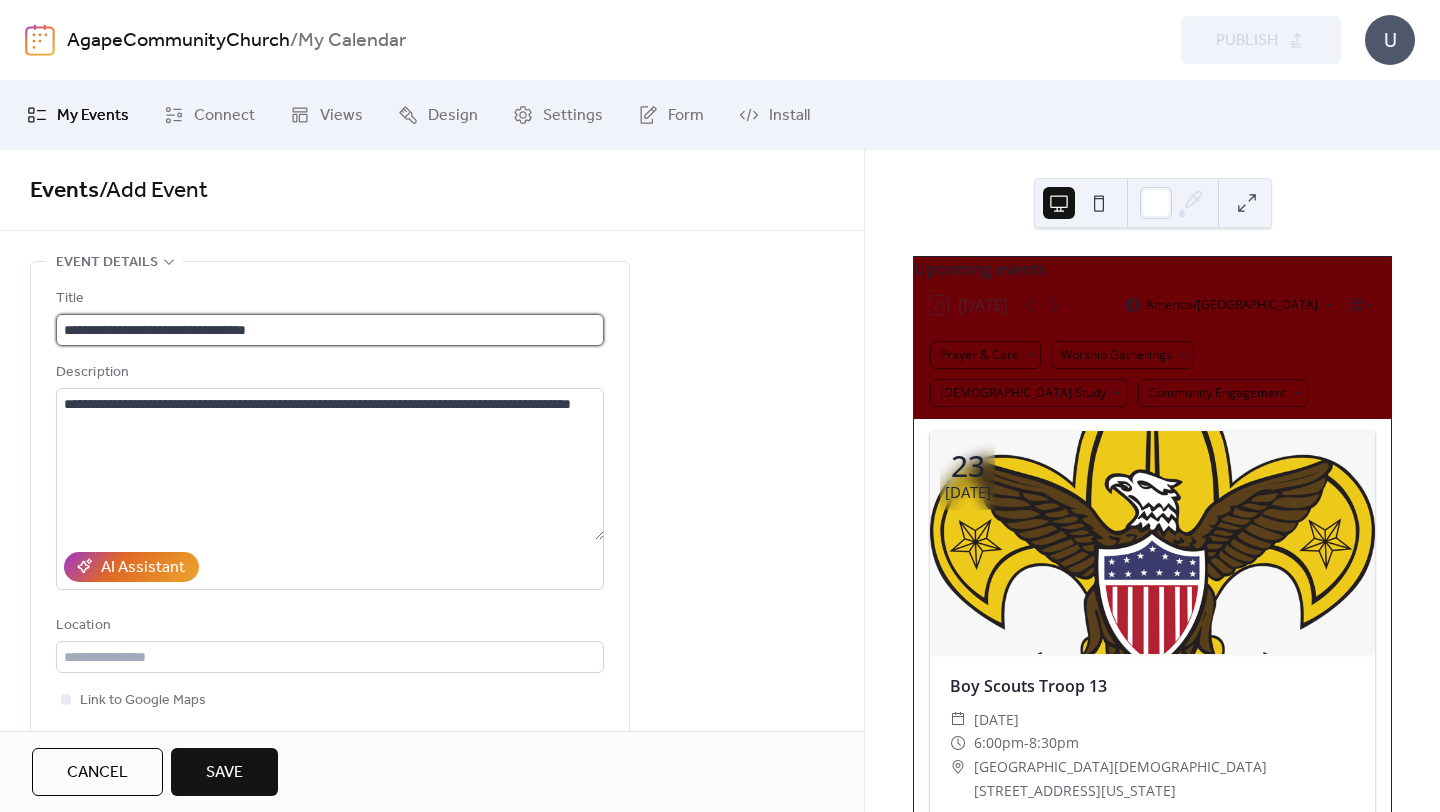 click on "**********" at bounding box center (330, 330) 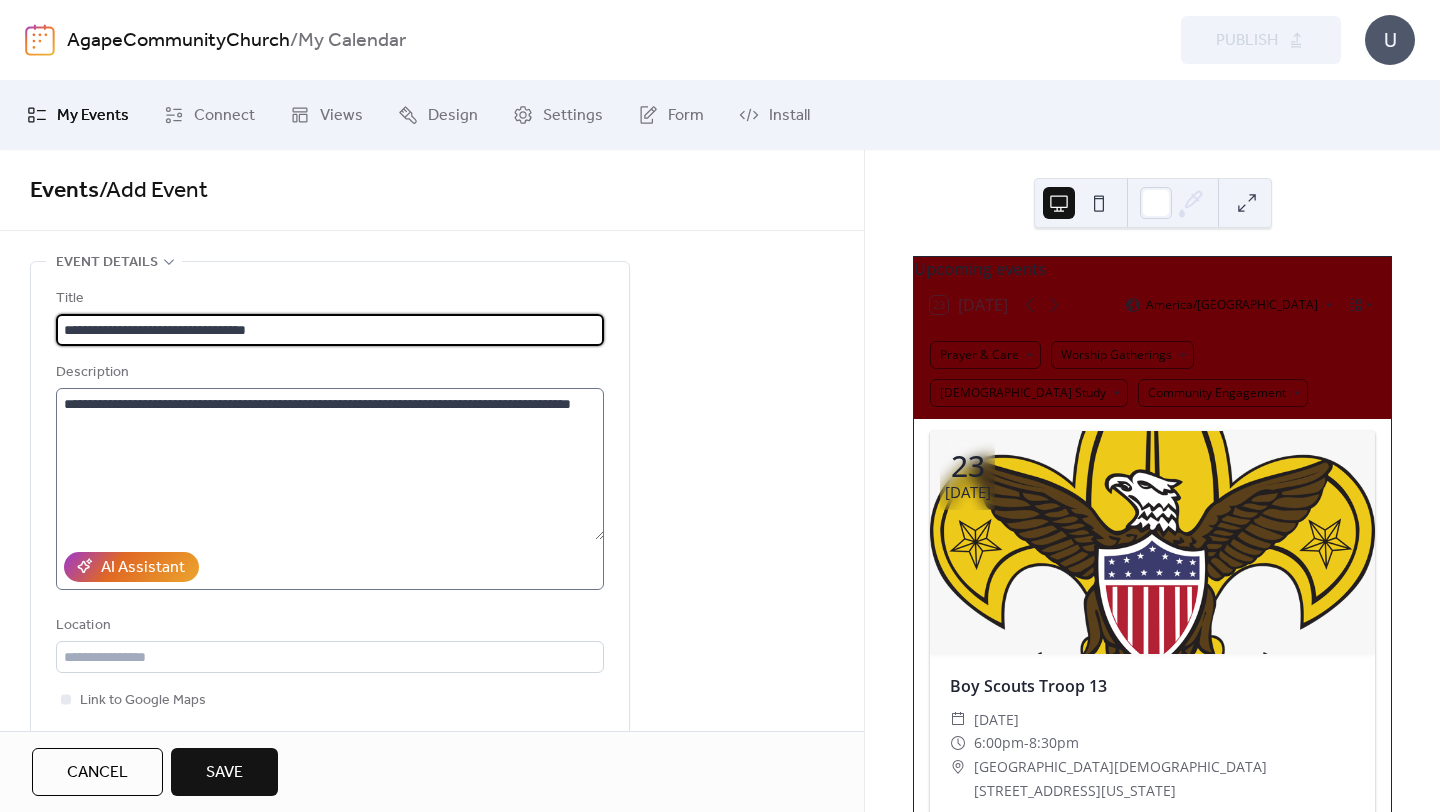 type on "**********" 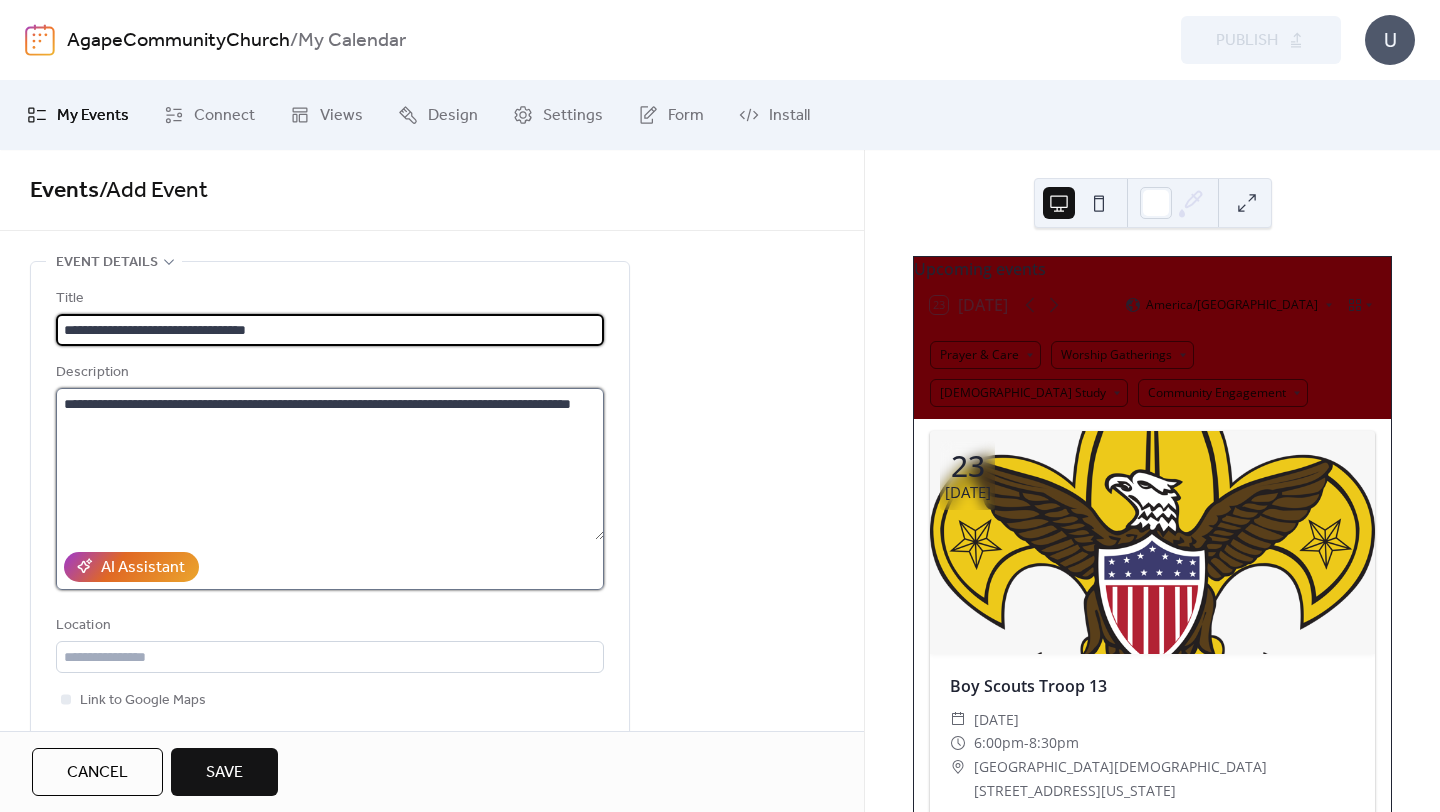 click on "**********" at bounding box center (330, 464) 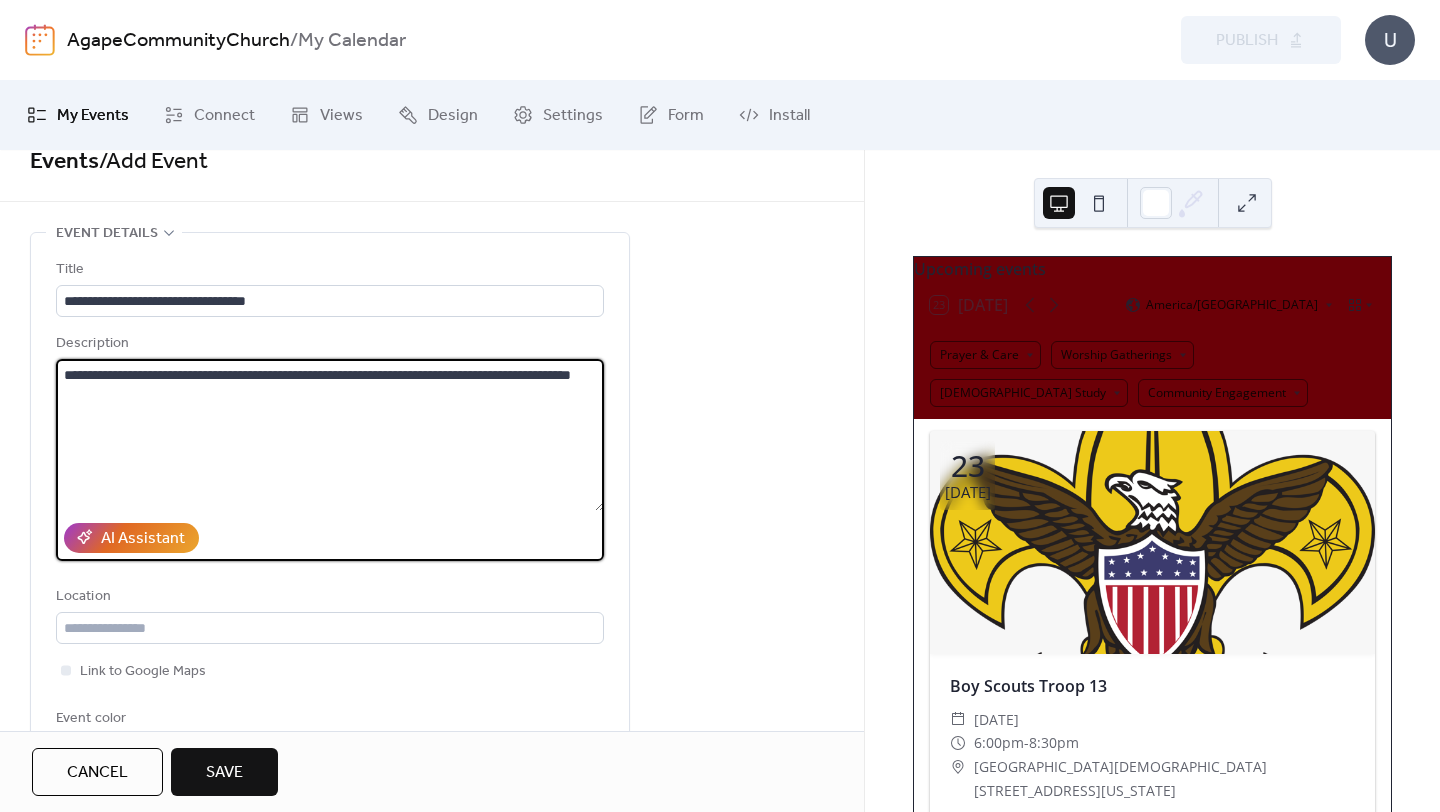 scroll, scrollTop: 38, scrollLeft: 0, axis: vertical 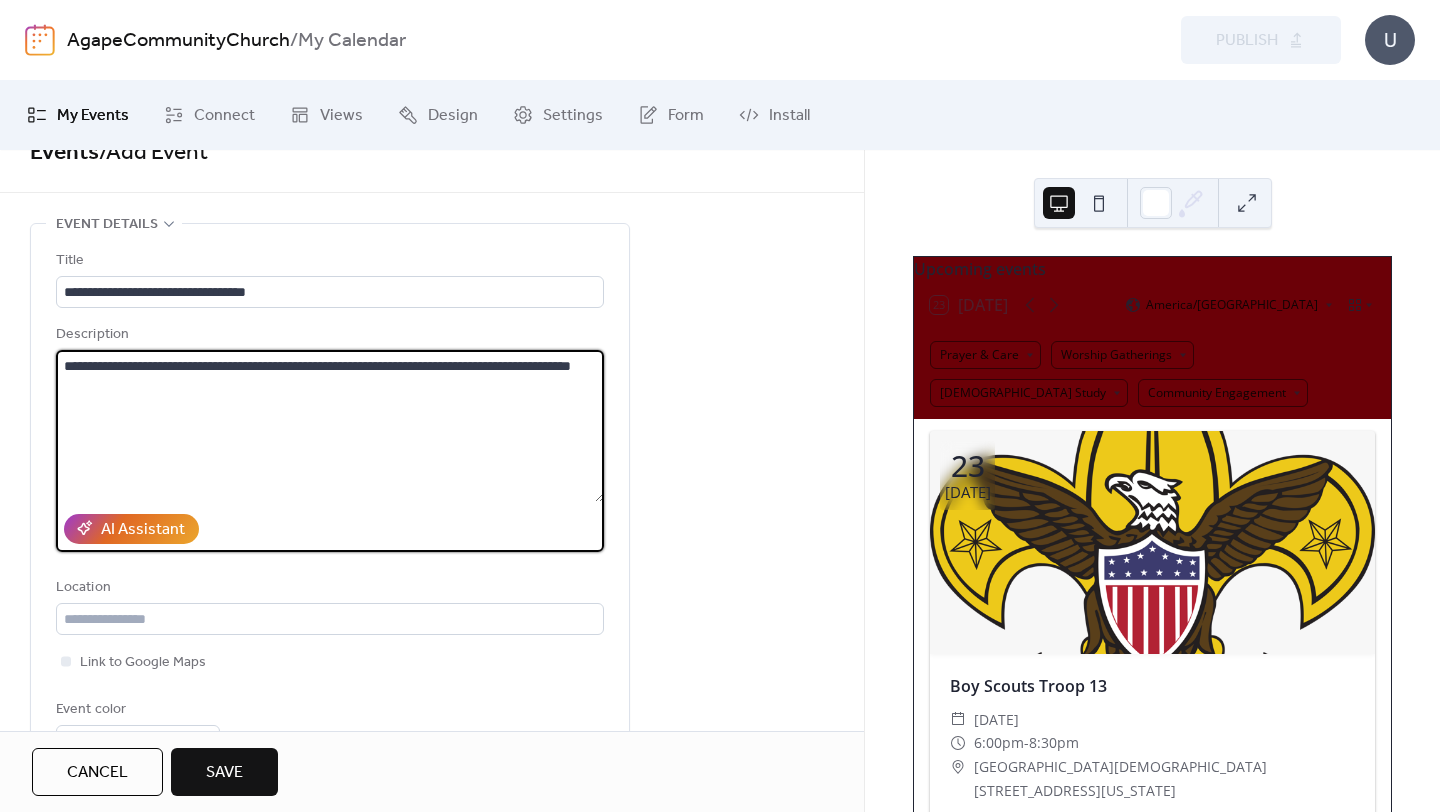 click on "Save" at bounding box center (224, 772) 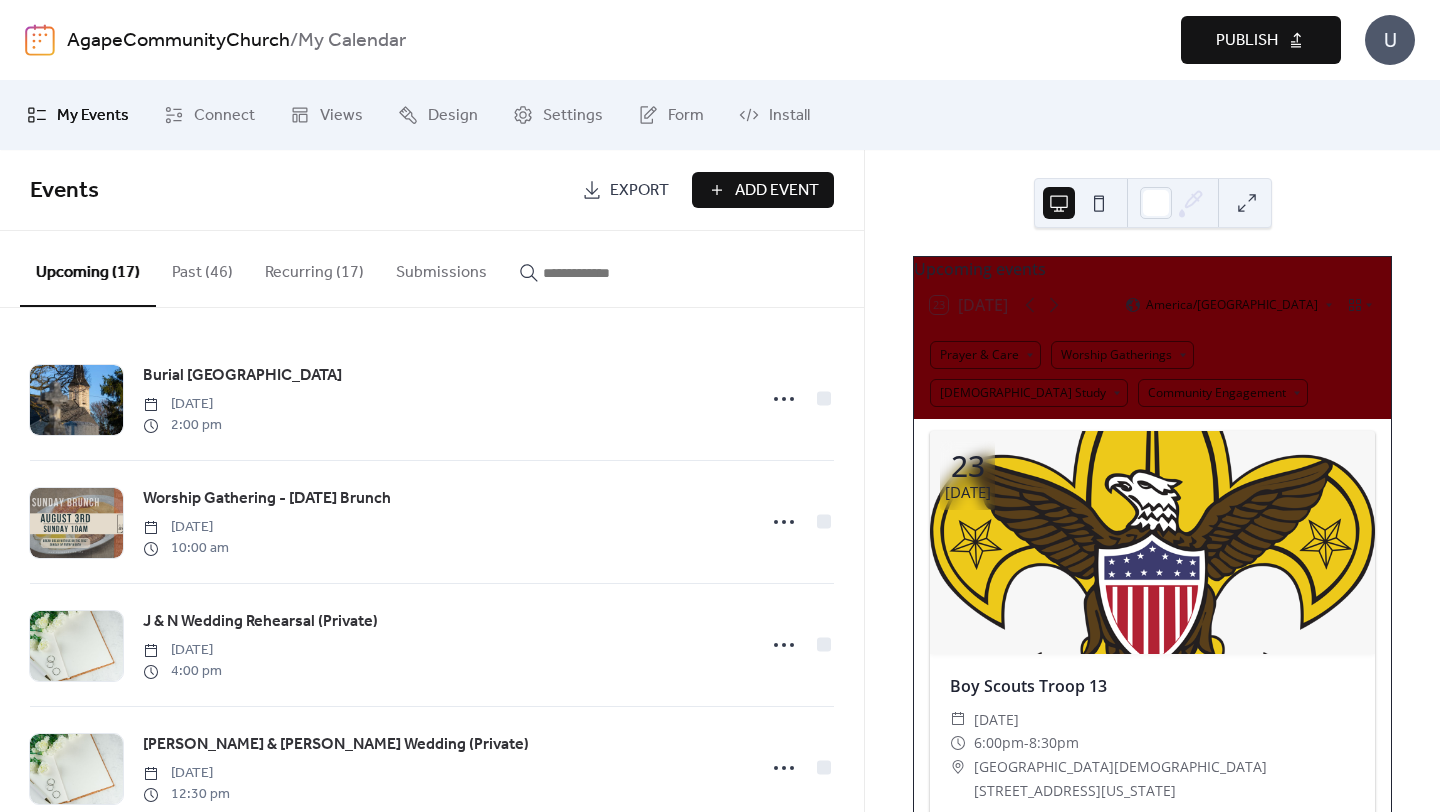 click on "Publish" at bounding box center [1247, 41] 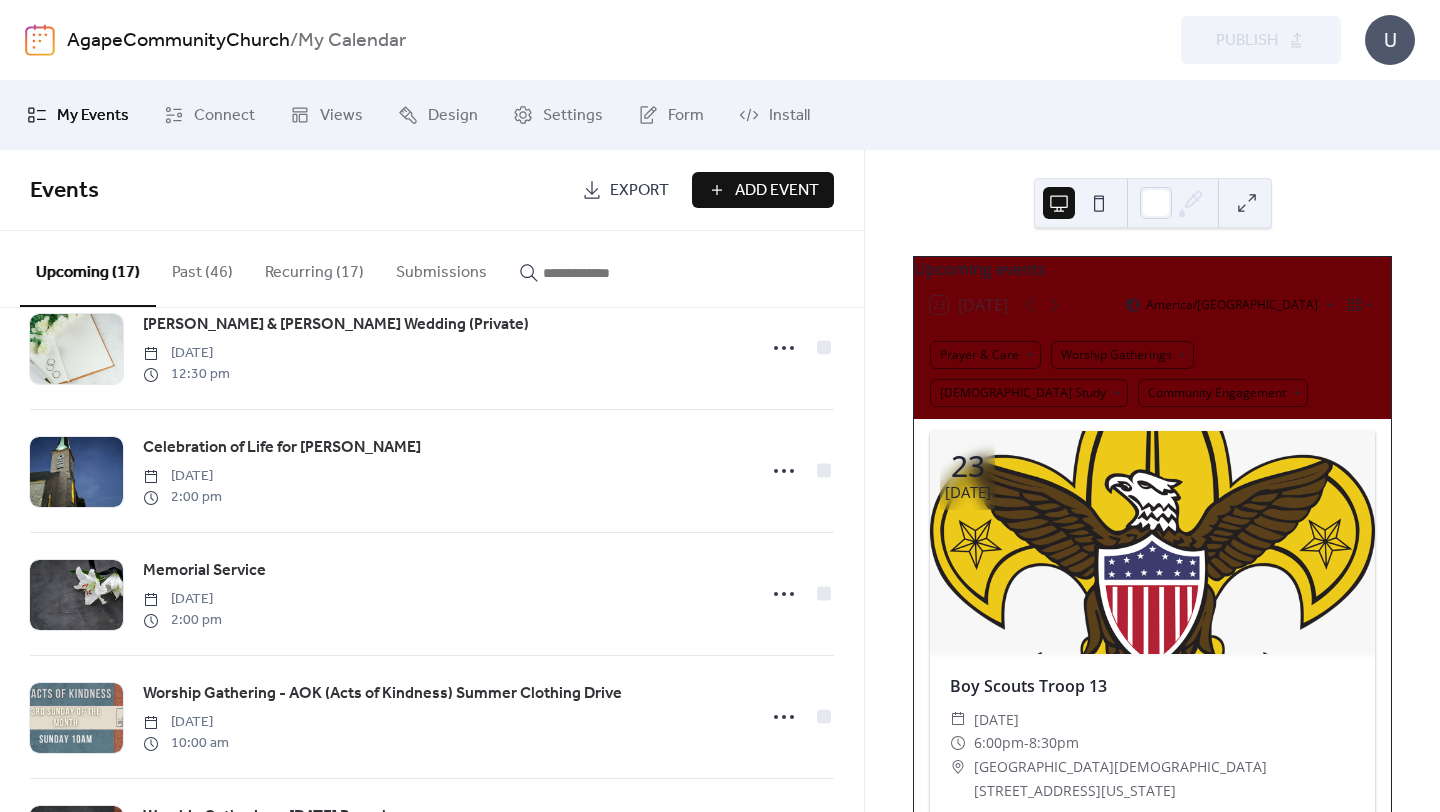 scroll, scrollTop: 419, scrollLeft: 0, axis: vertical 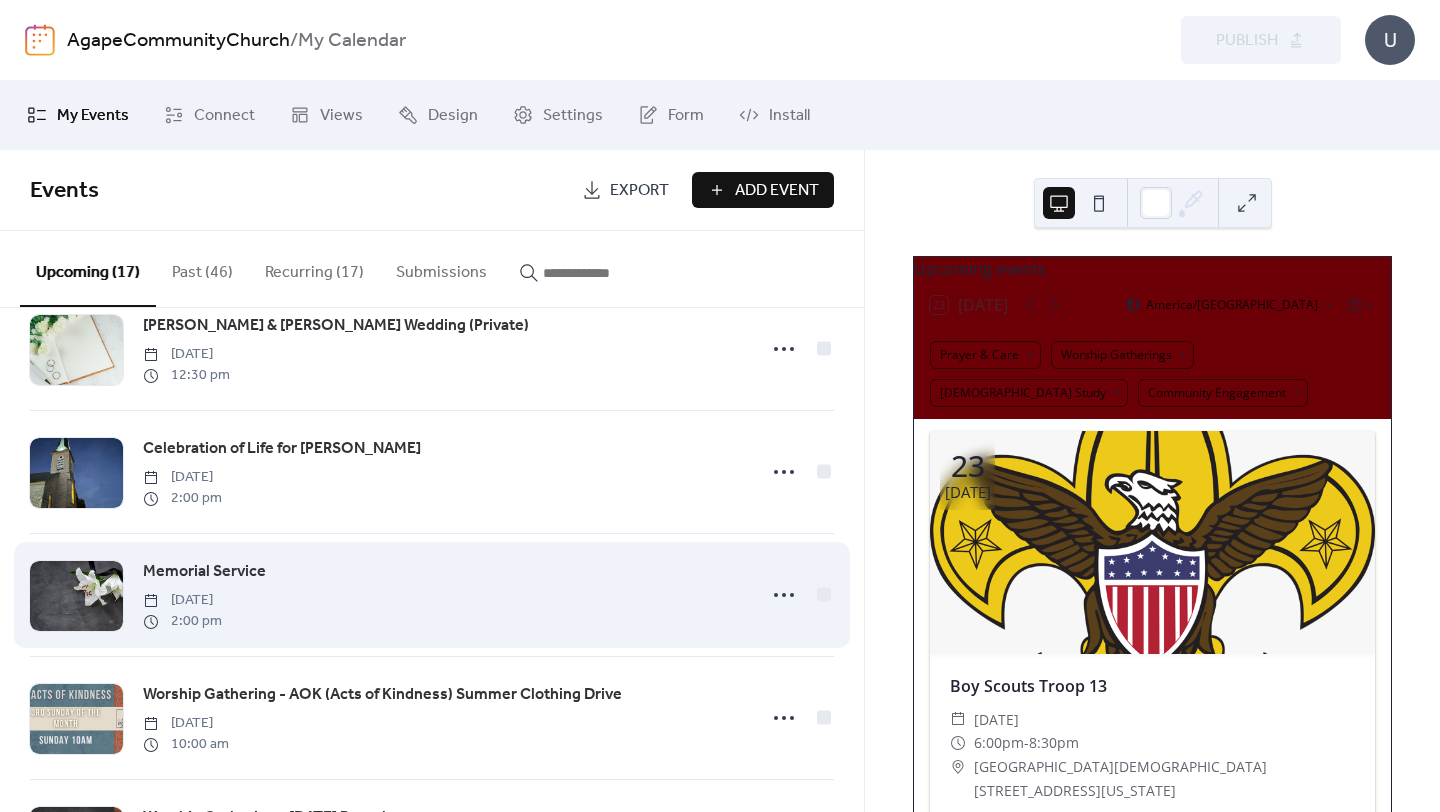 click on "Memorial Service" at bounding box center [204, 572] 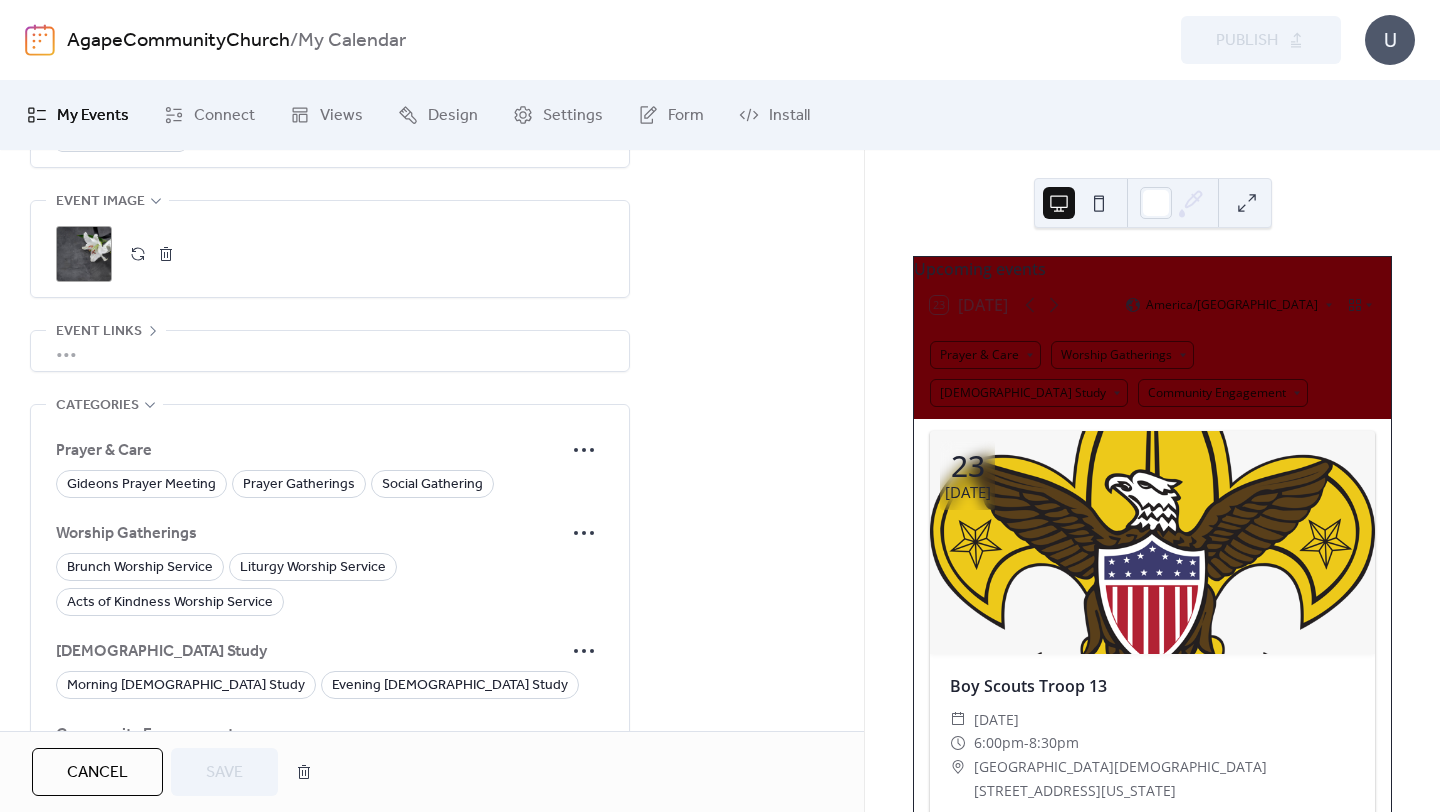 scroll, scrollTop: 1004, scrollLeft: 0, axis: vertical 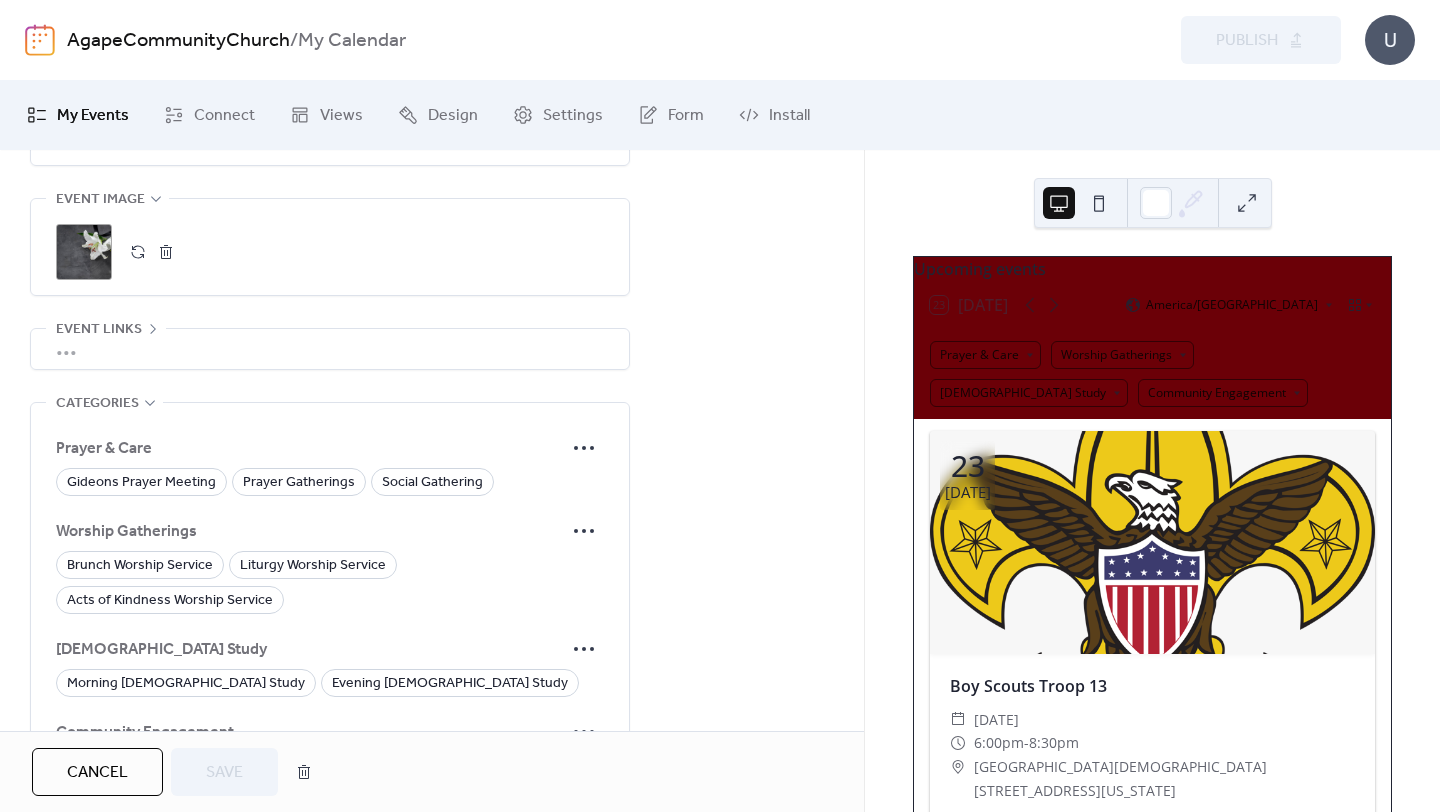 click on ";" at bounding box center [84, 252] 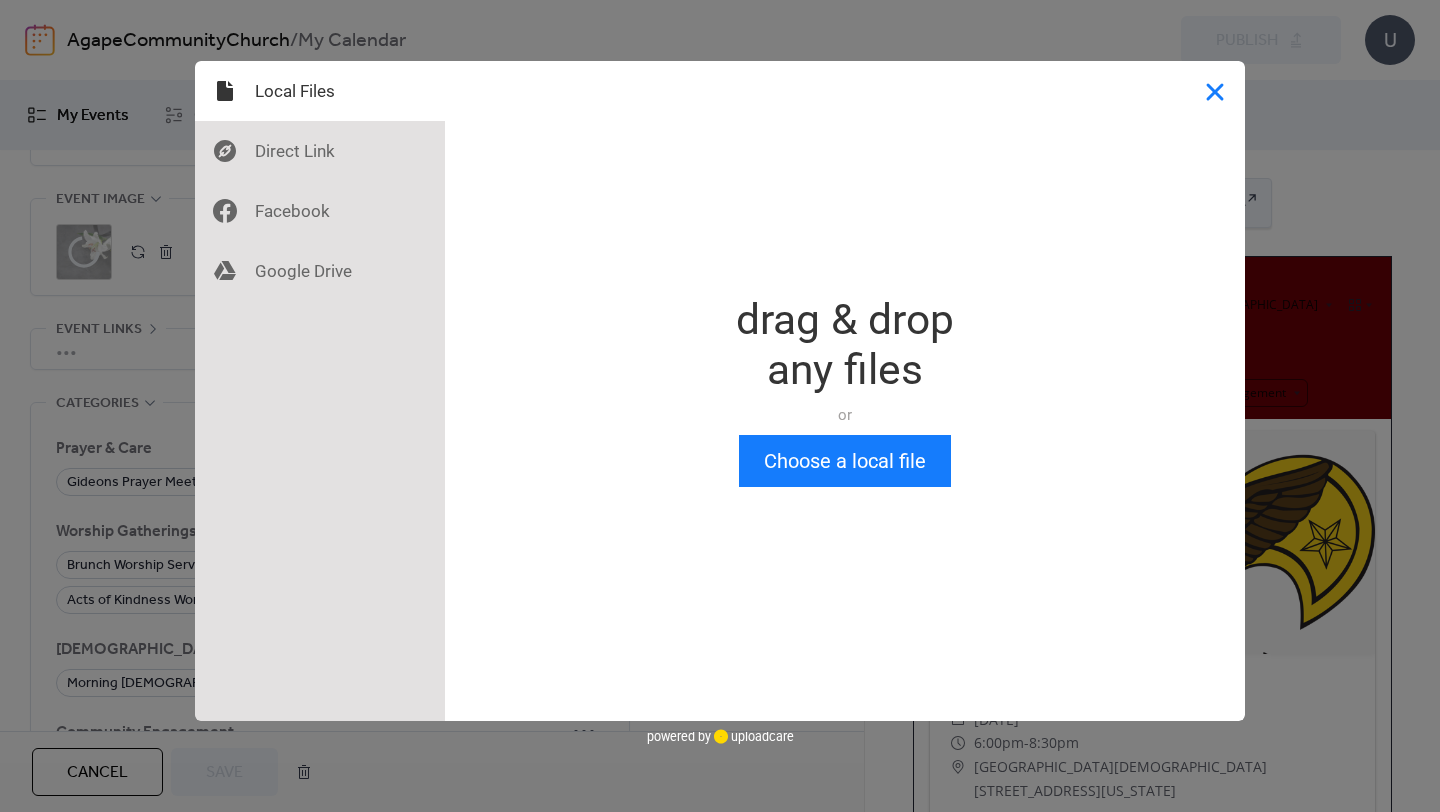 click at bounding box center [1215, 91] 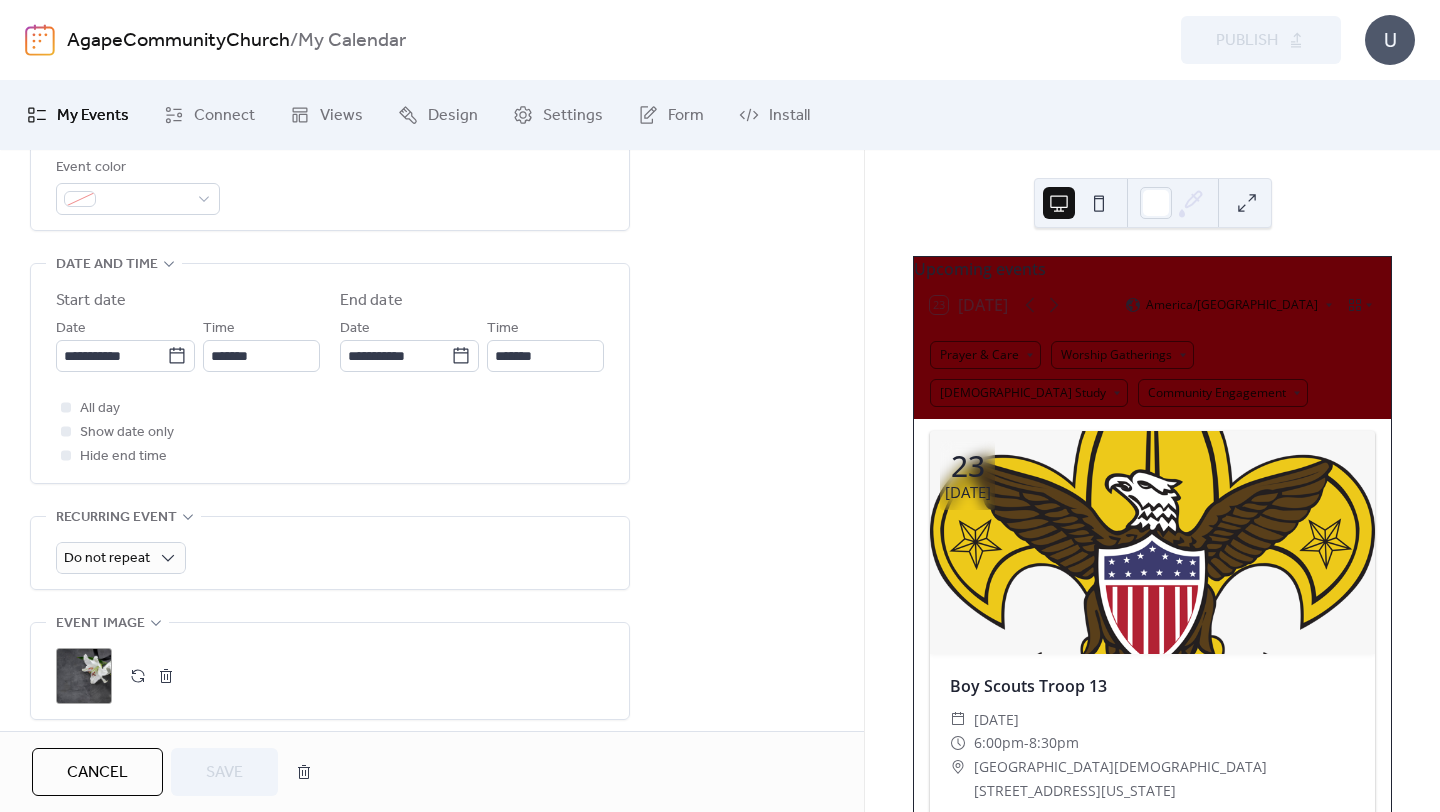 scroll, scrollTop: 87, scrollLeft: 0, axis: vertical 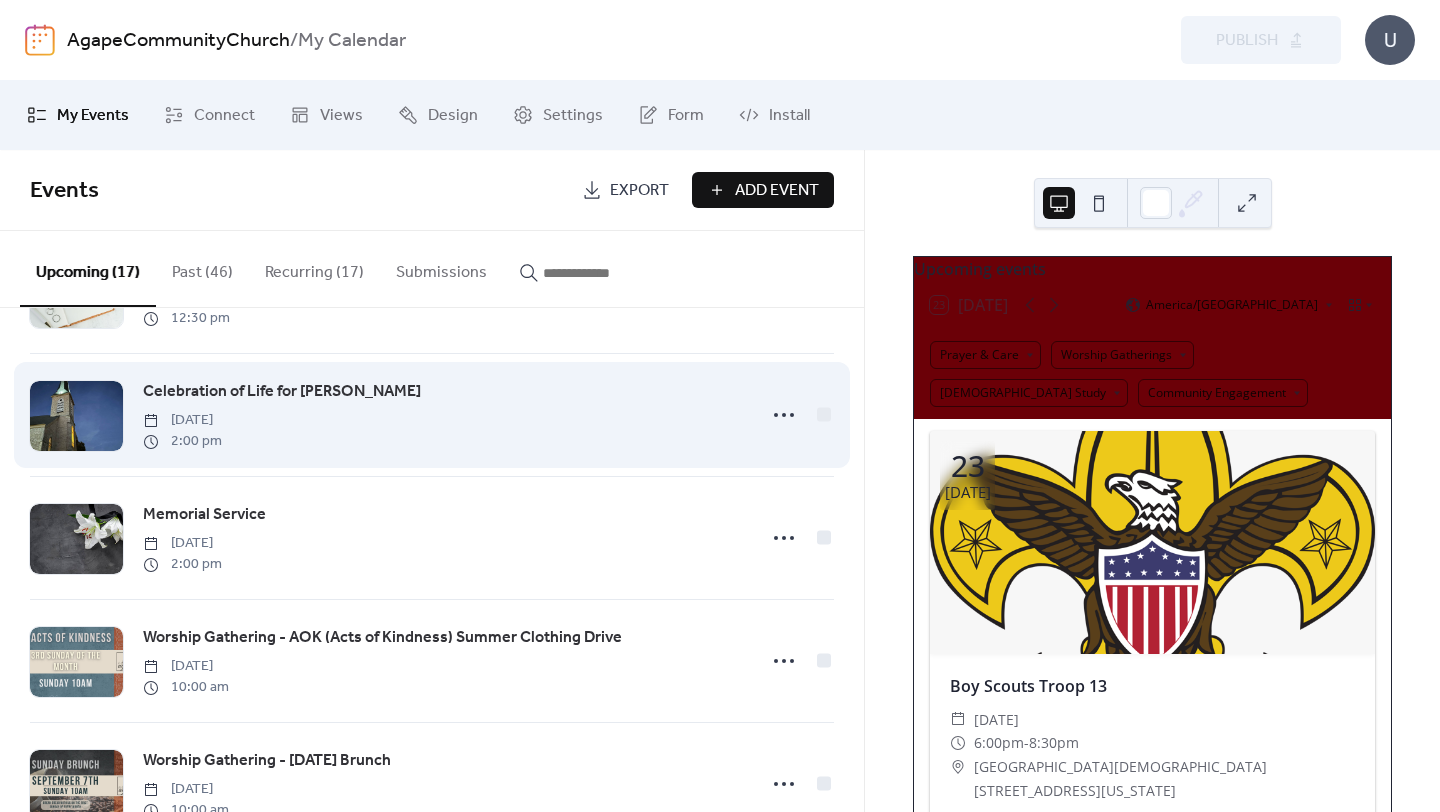 click on "Celebration of Life for [PERSON_NAME]" at bounding box center (282, 392) 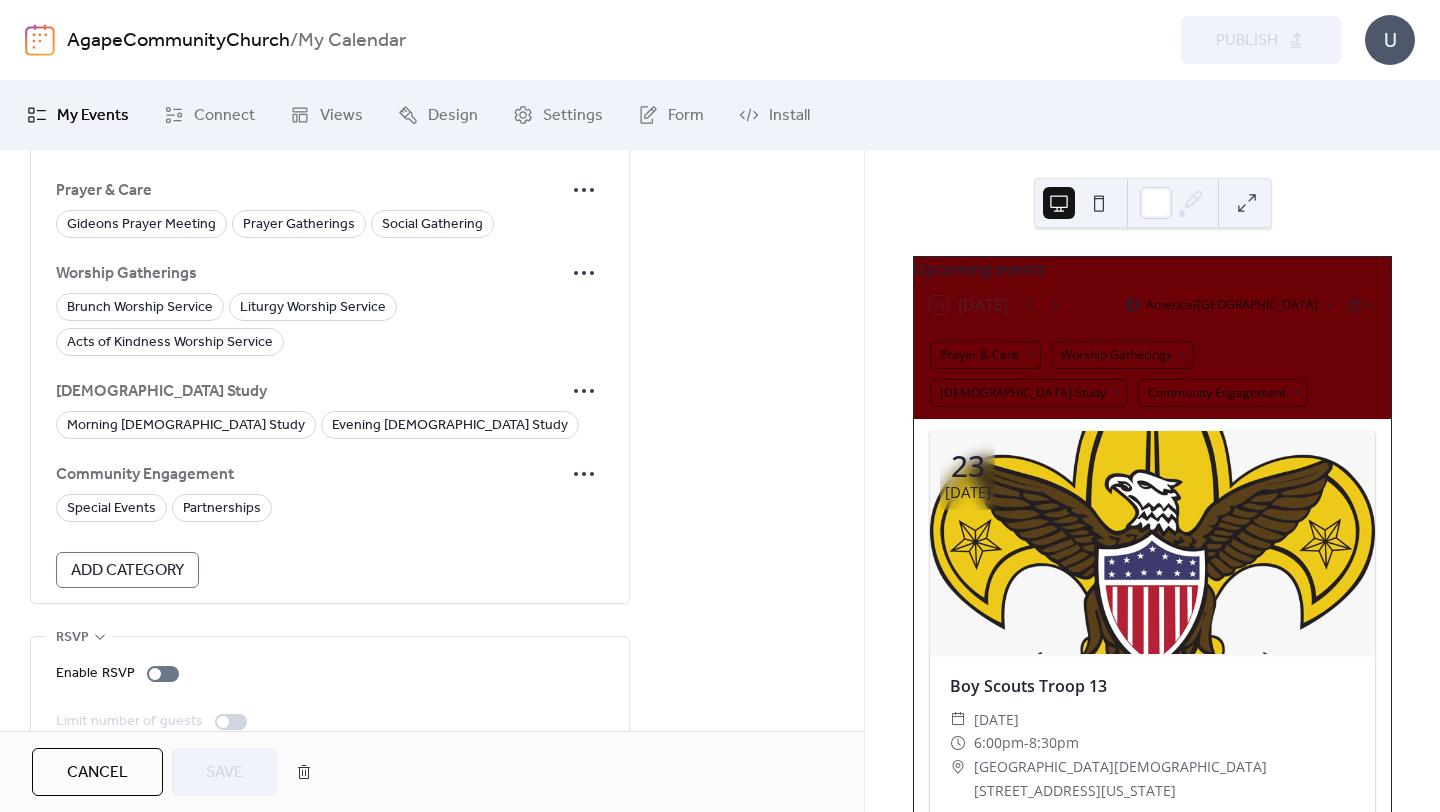 scroll, scrollTop: 1269, scrollLeft: 0, axis: vertical 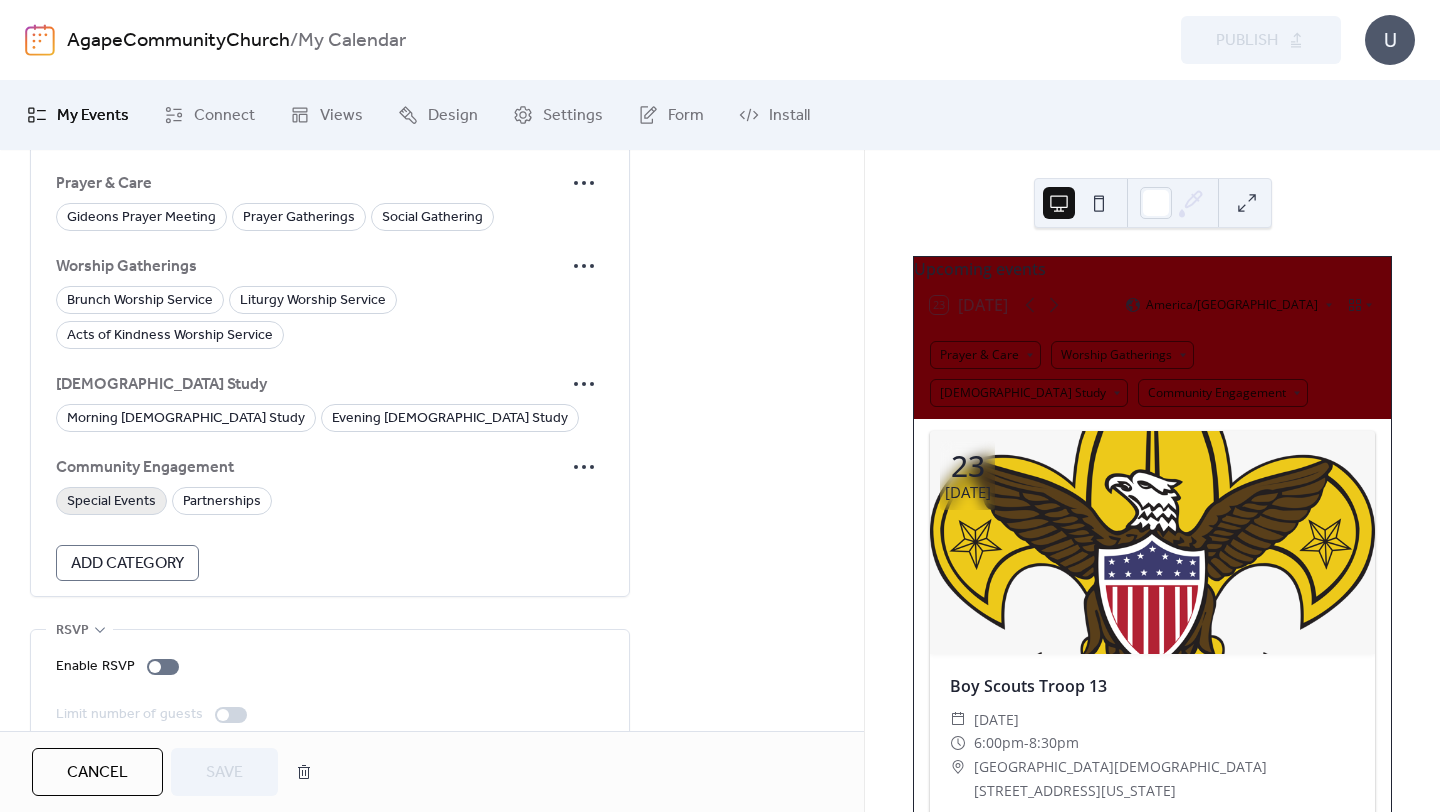 click on "Special Events" at bounding box center (111, 502) 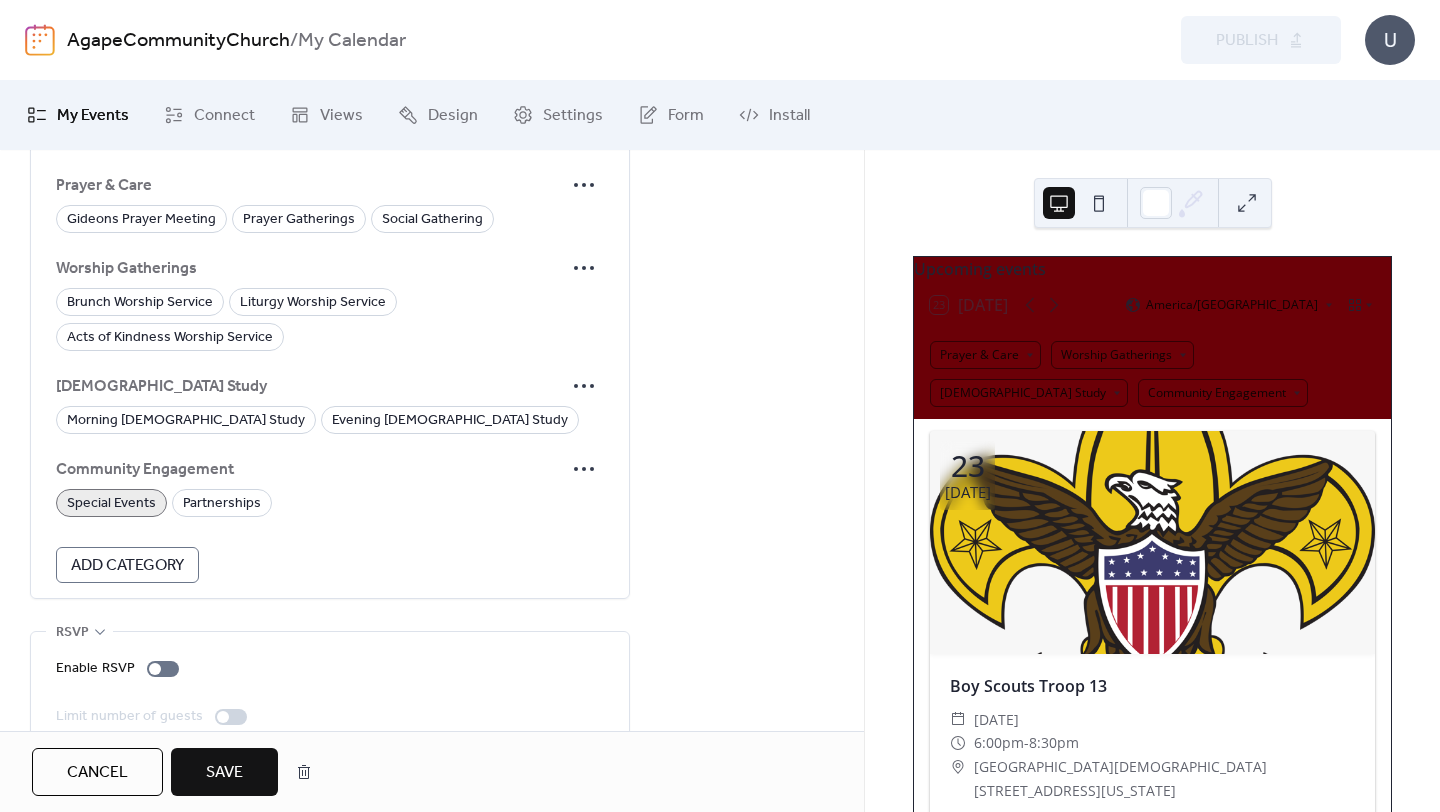 scroll, scrollTop: 1303, scrollLeft: 0, axis: vertical 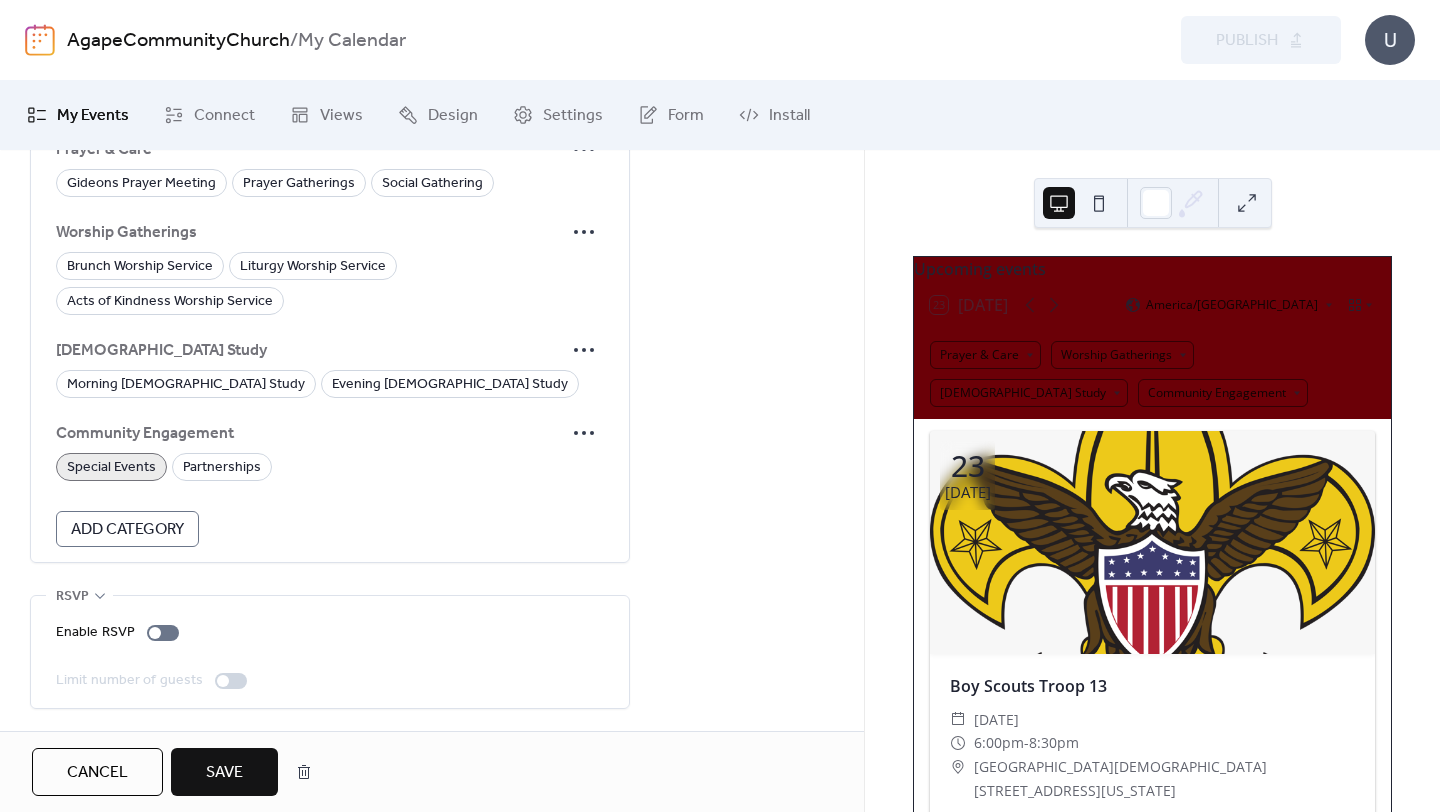 click on "Save" at bounding box center (224, 773) 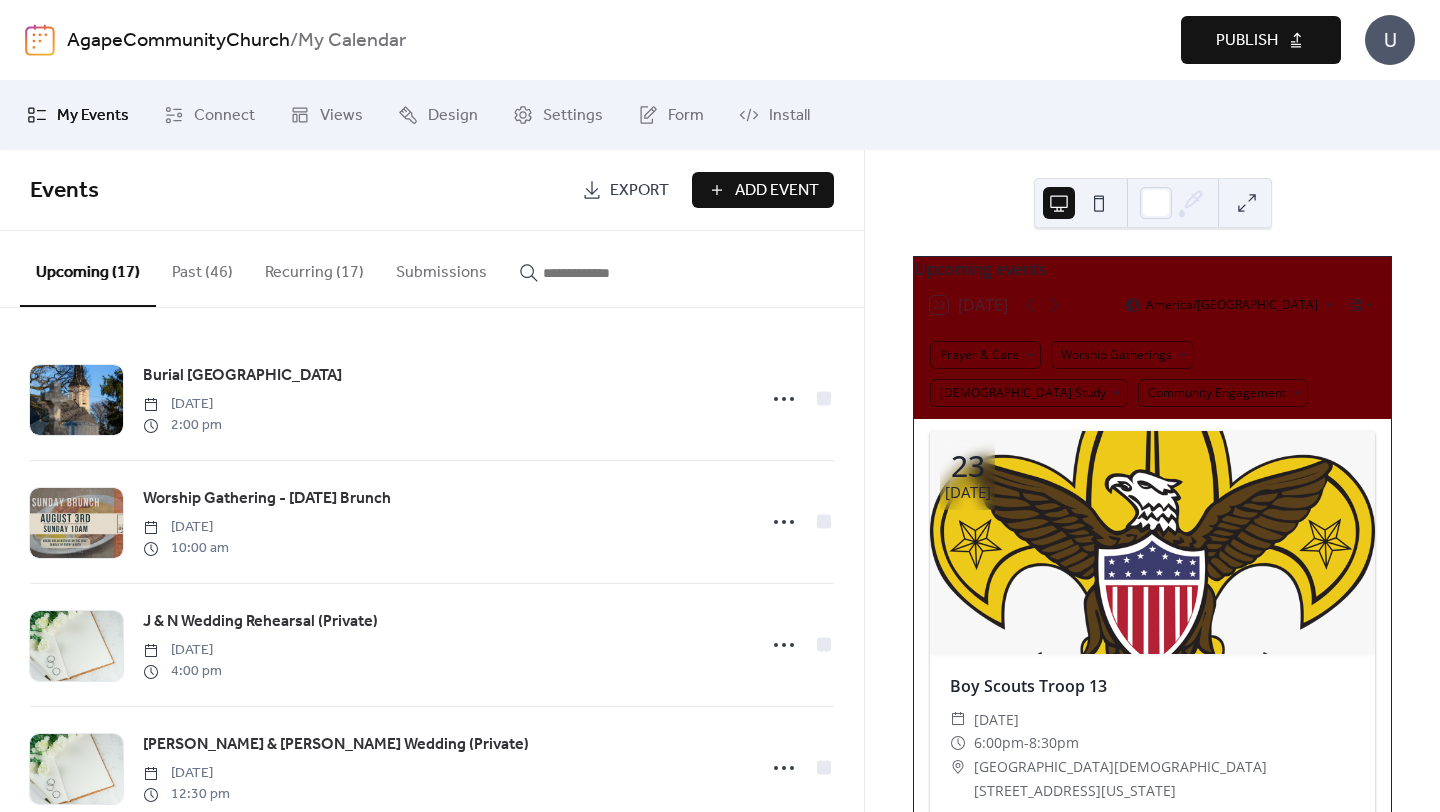 click on "Publish" at bounding box center [1247, 41] 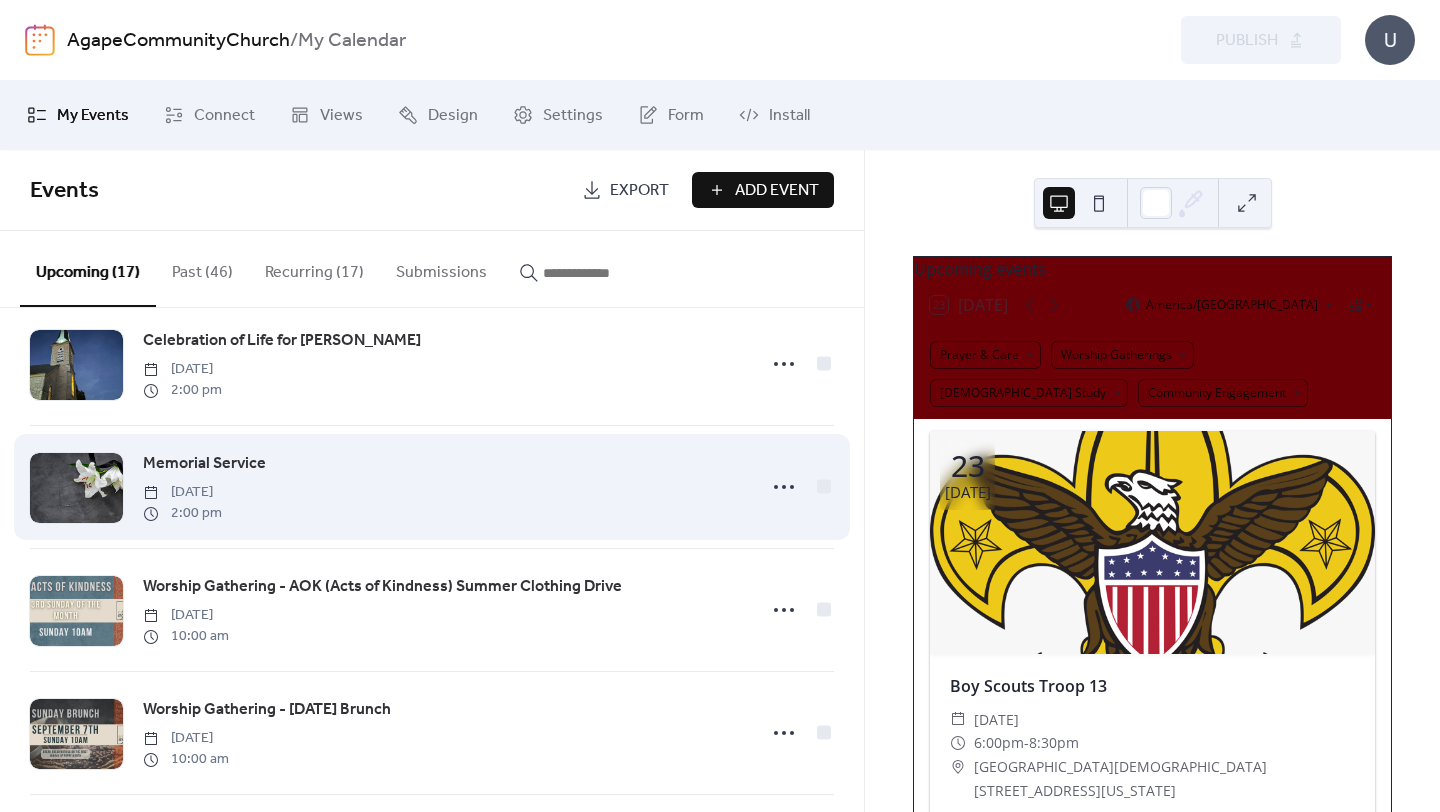 scroll, scrollTop: 495, scrollLeft: 0, axis: vertical 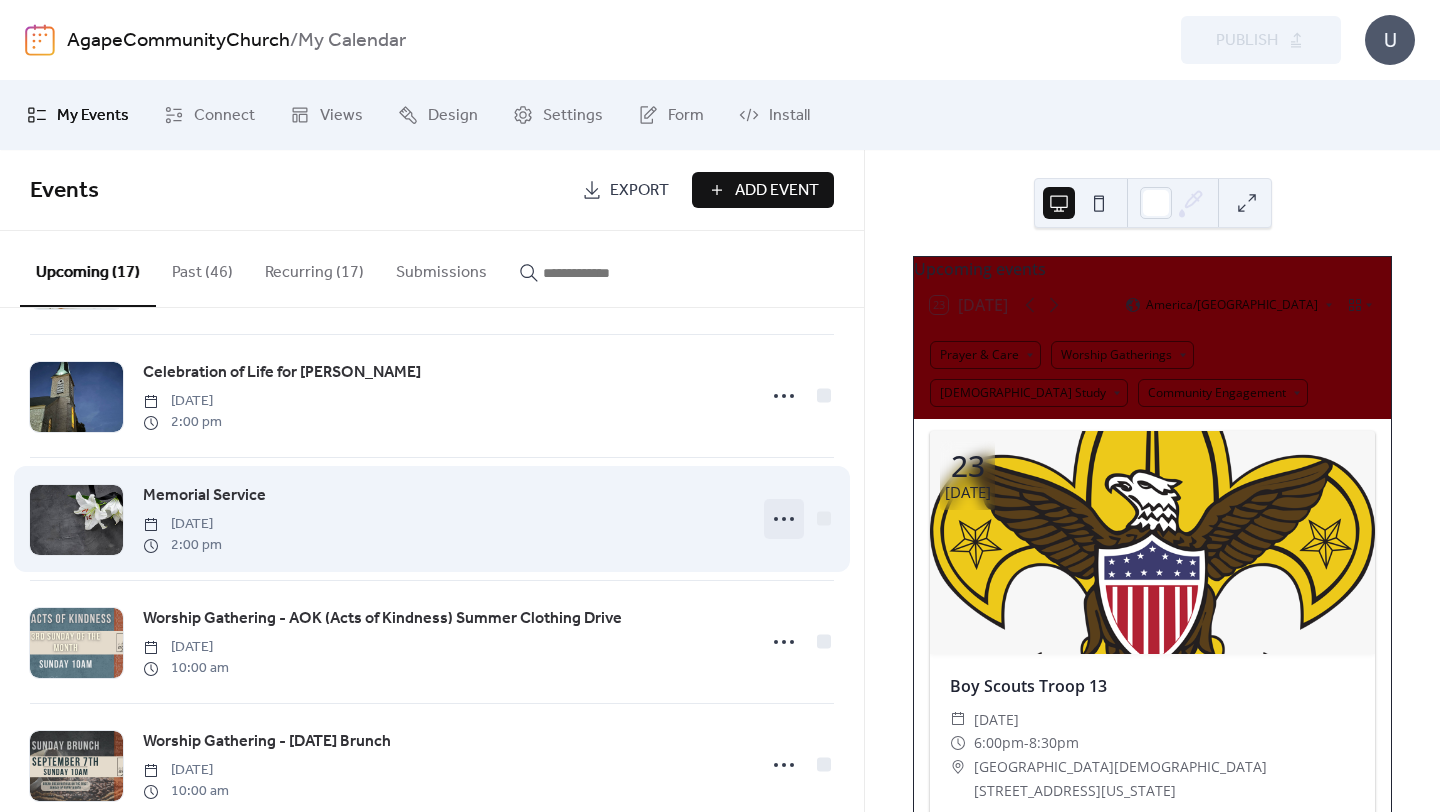 click 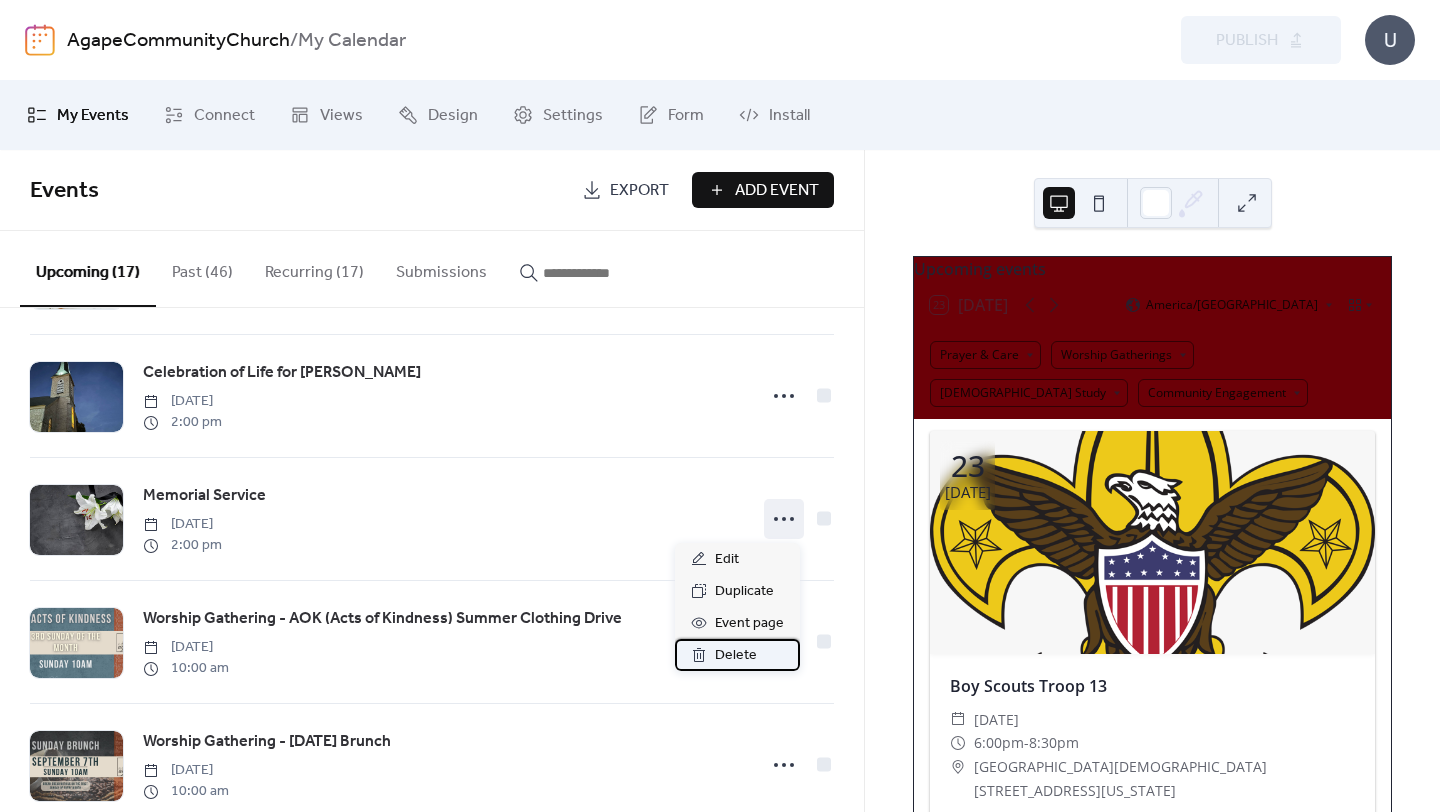 click on "Delete" at bounding box center (736, 656) 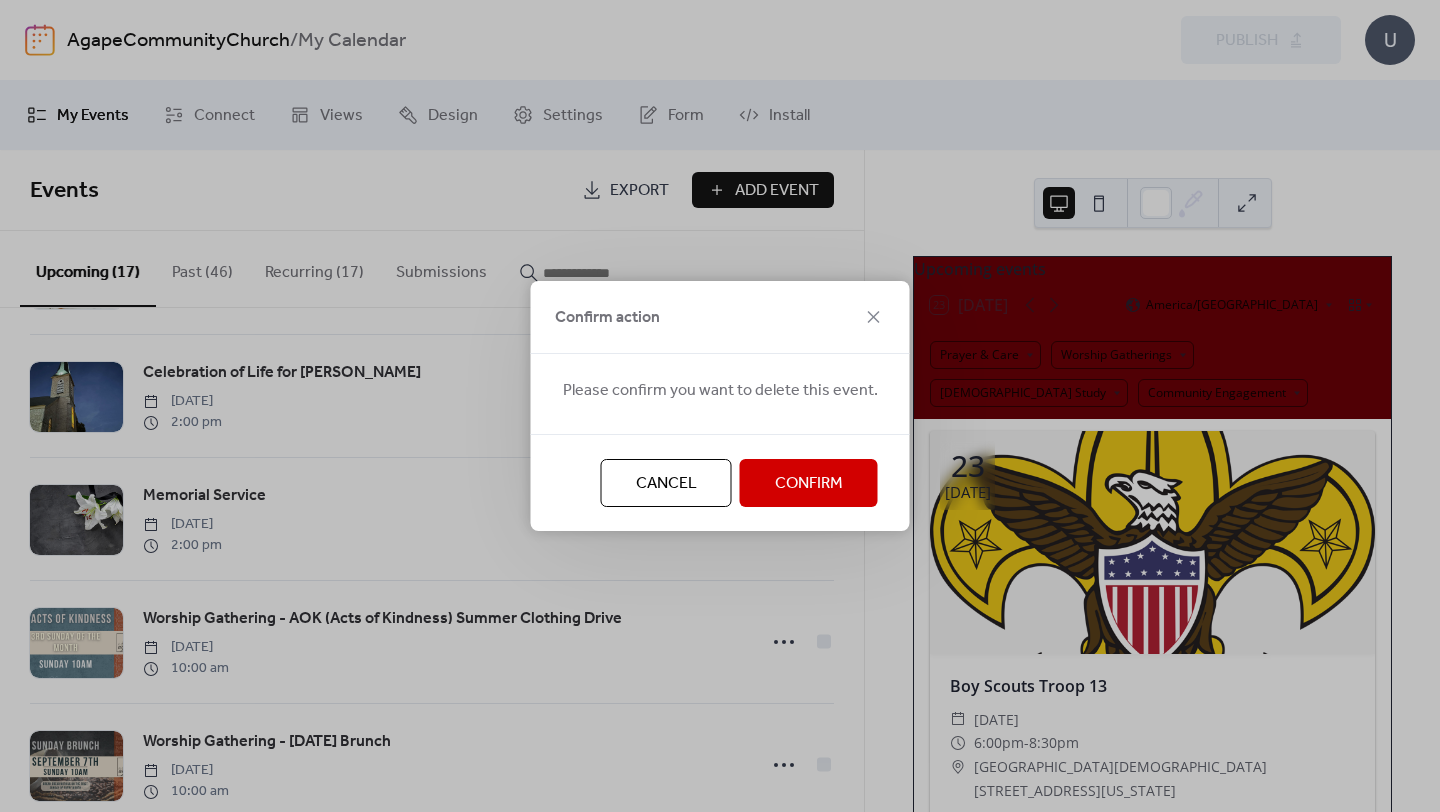 click on "Confirm" at bounding box center [809, 484] 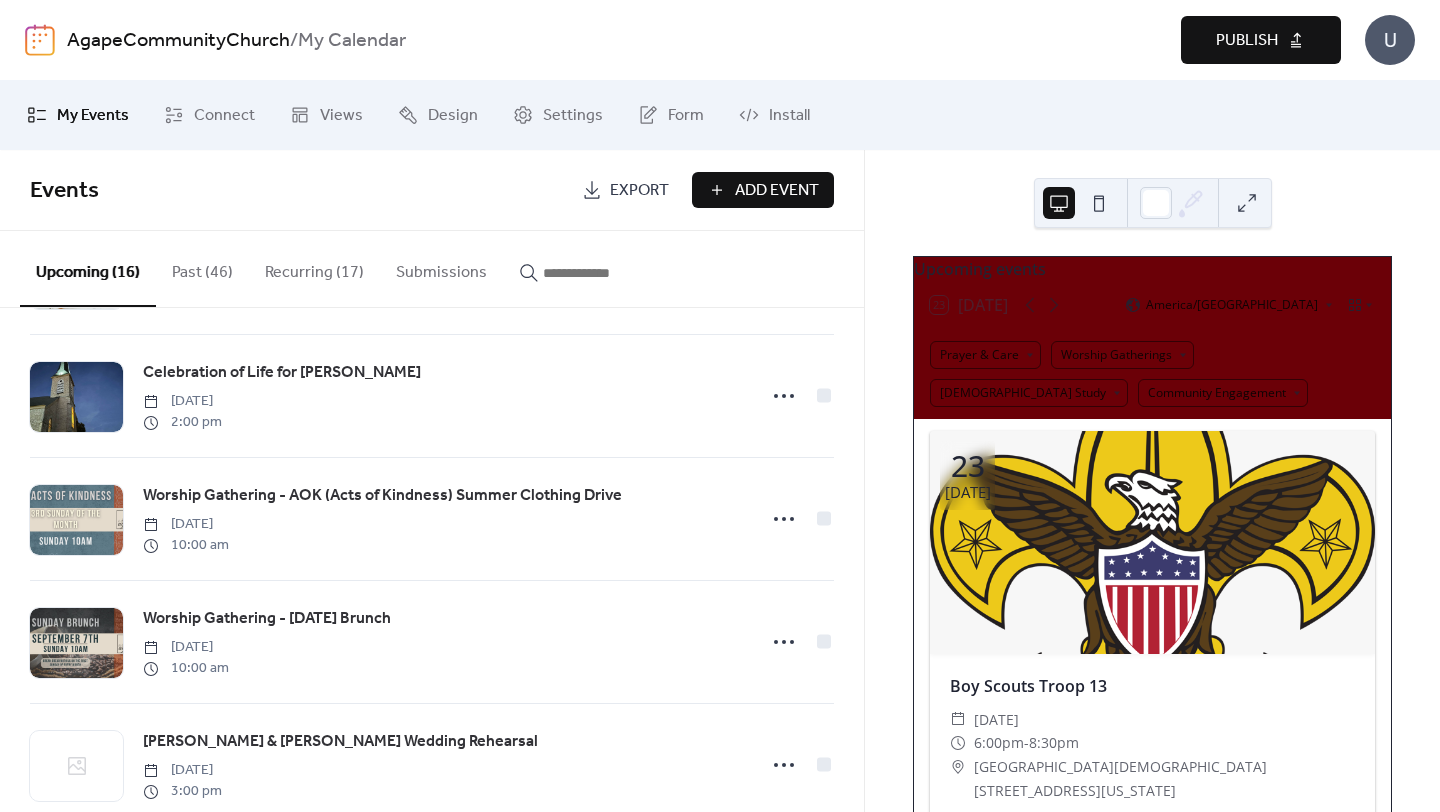 click on "Publish" at bounding box center [1247, 41] 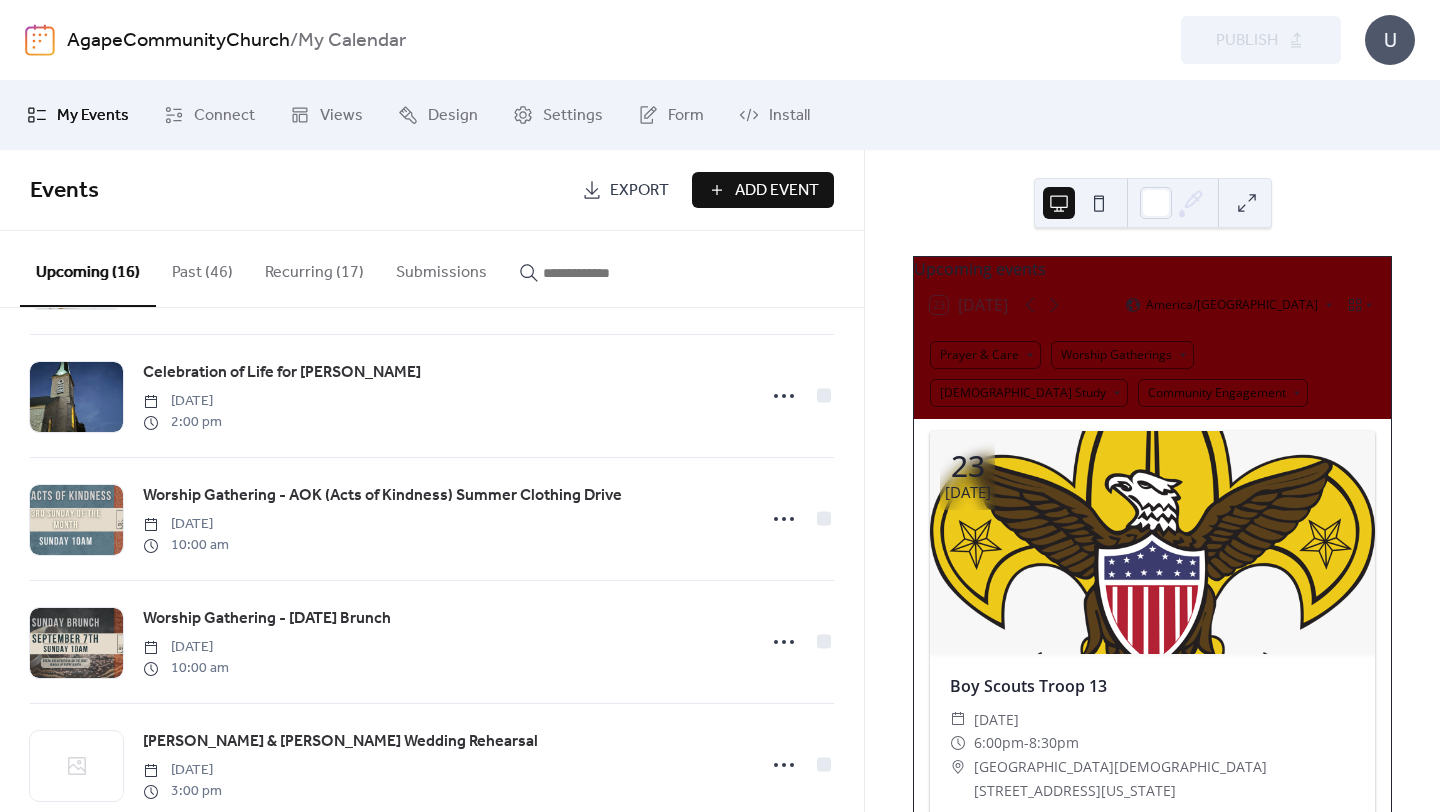 type 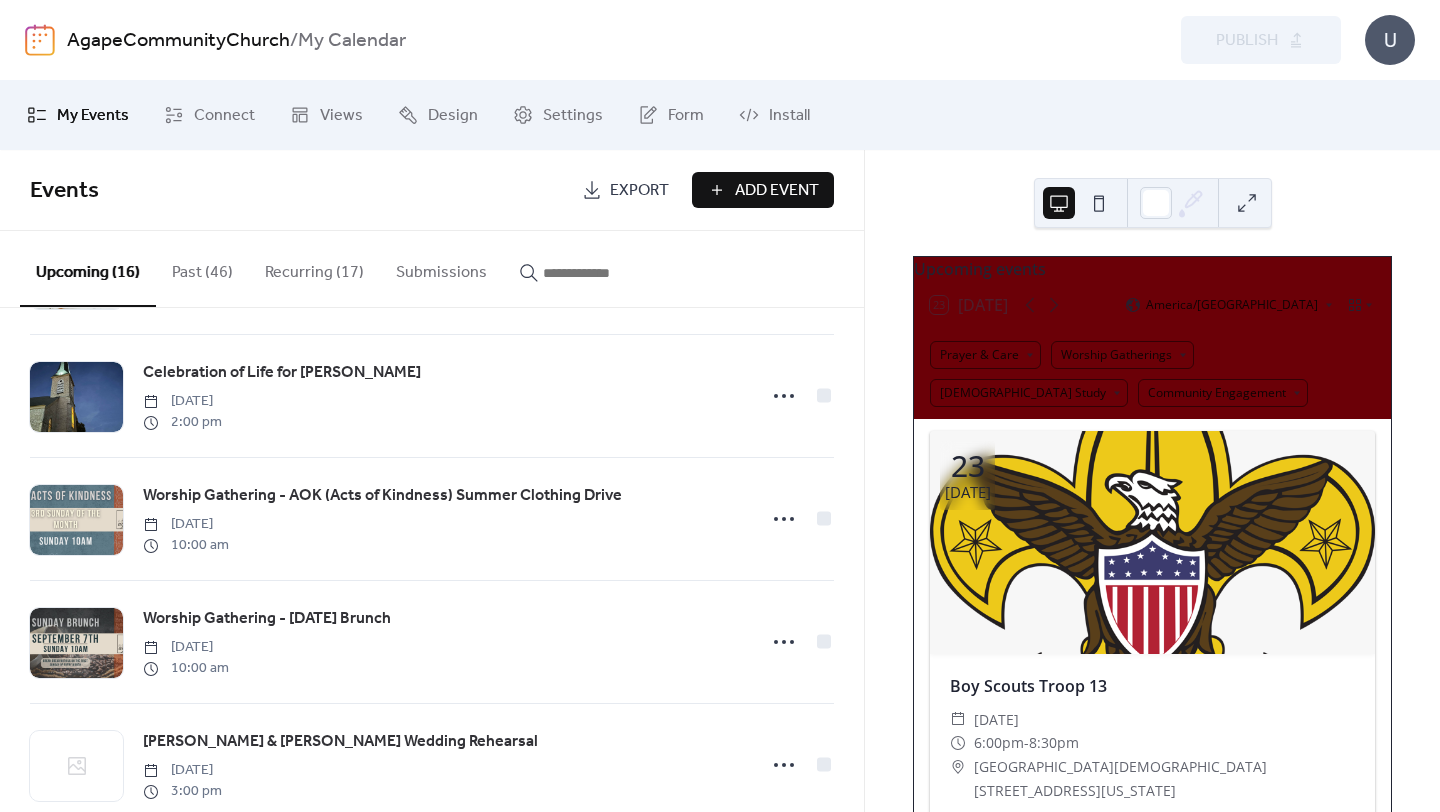 click on "Preview Publish" at bounding box center (1070, 40) 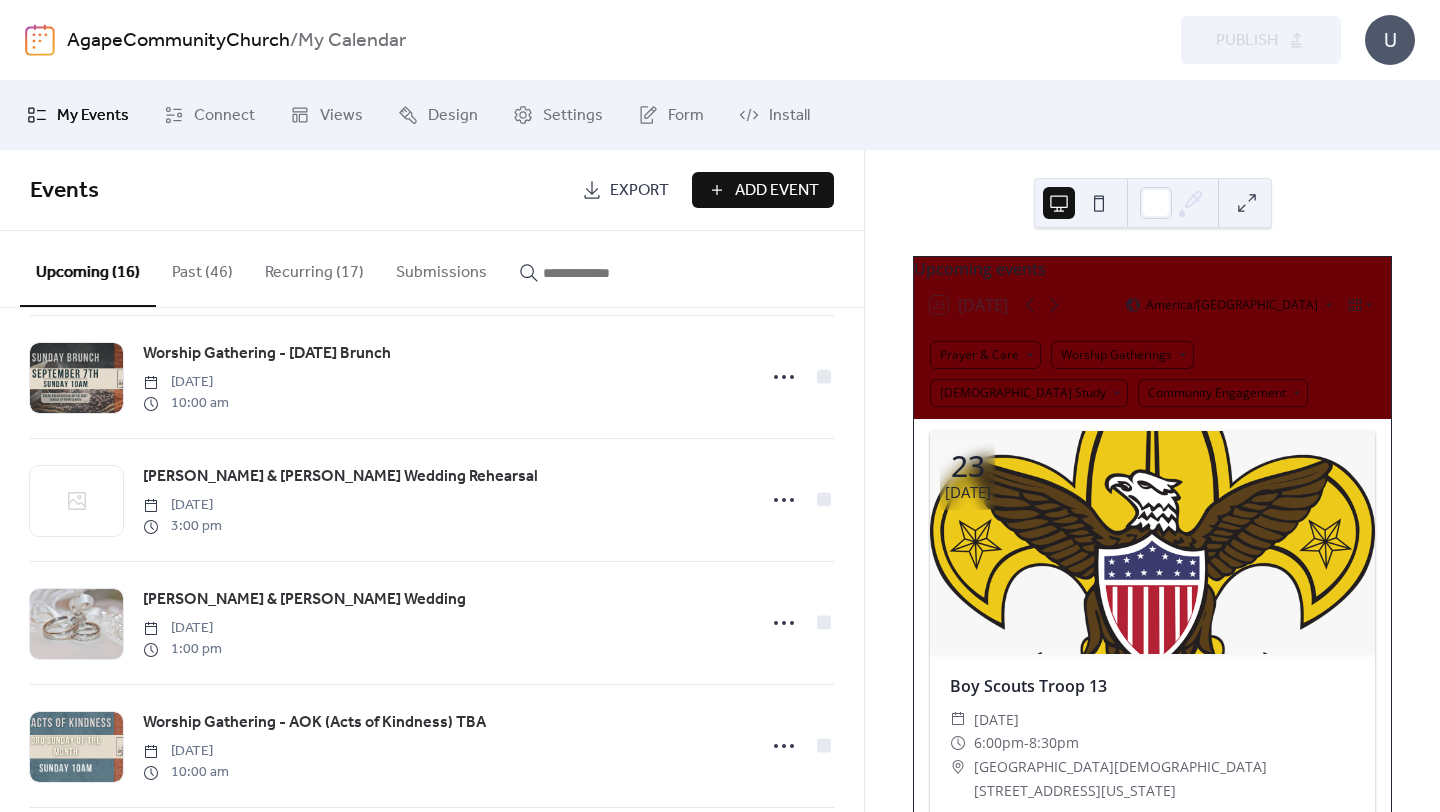 scroll, scrollTop: 763, scrollLeft: 0, axis: vertical 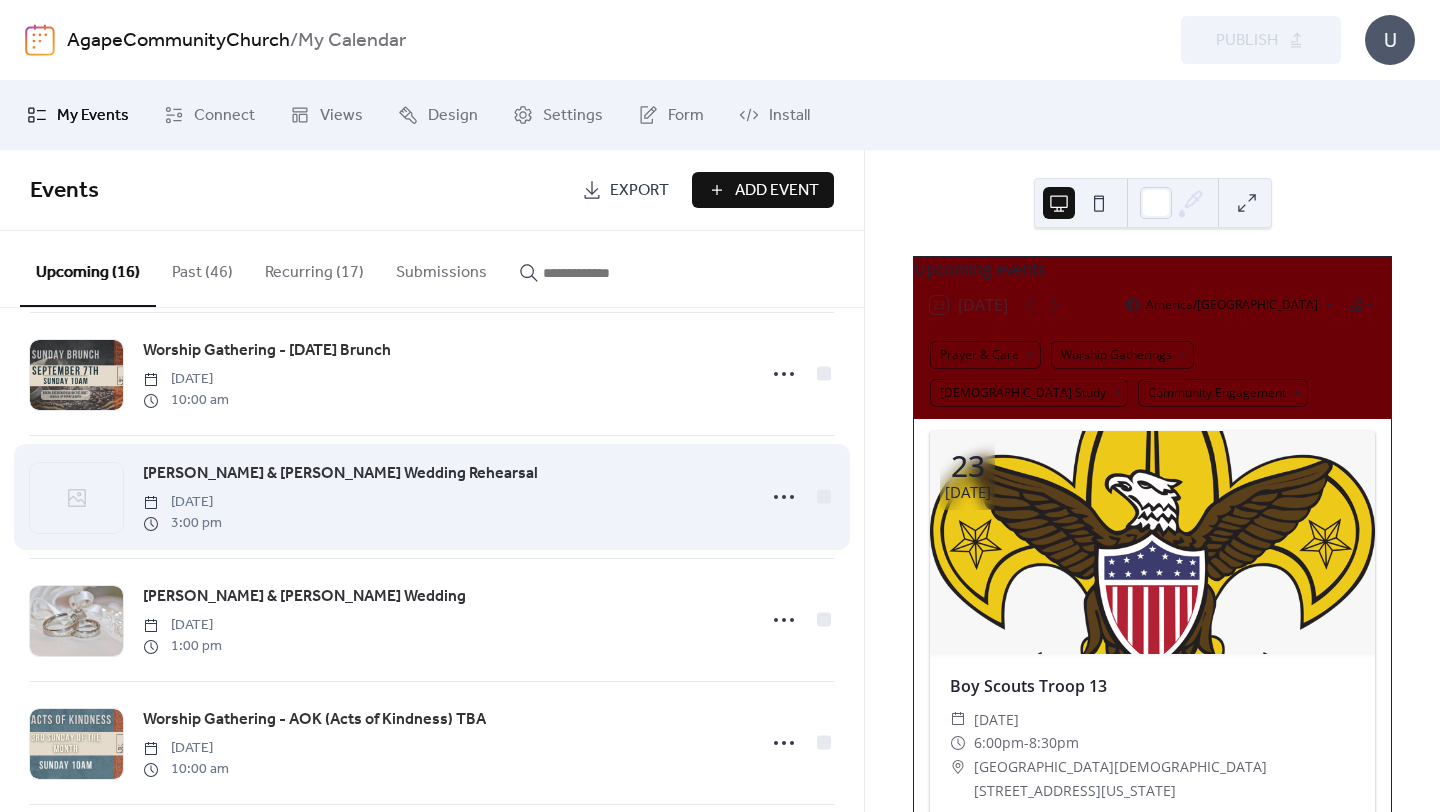 click on "[PERSON_NAME] & [PERSON_NAME] Wedding Rehearsal" at bounding box center (340, 474) 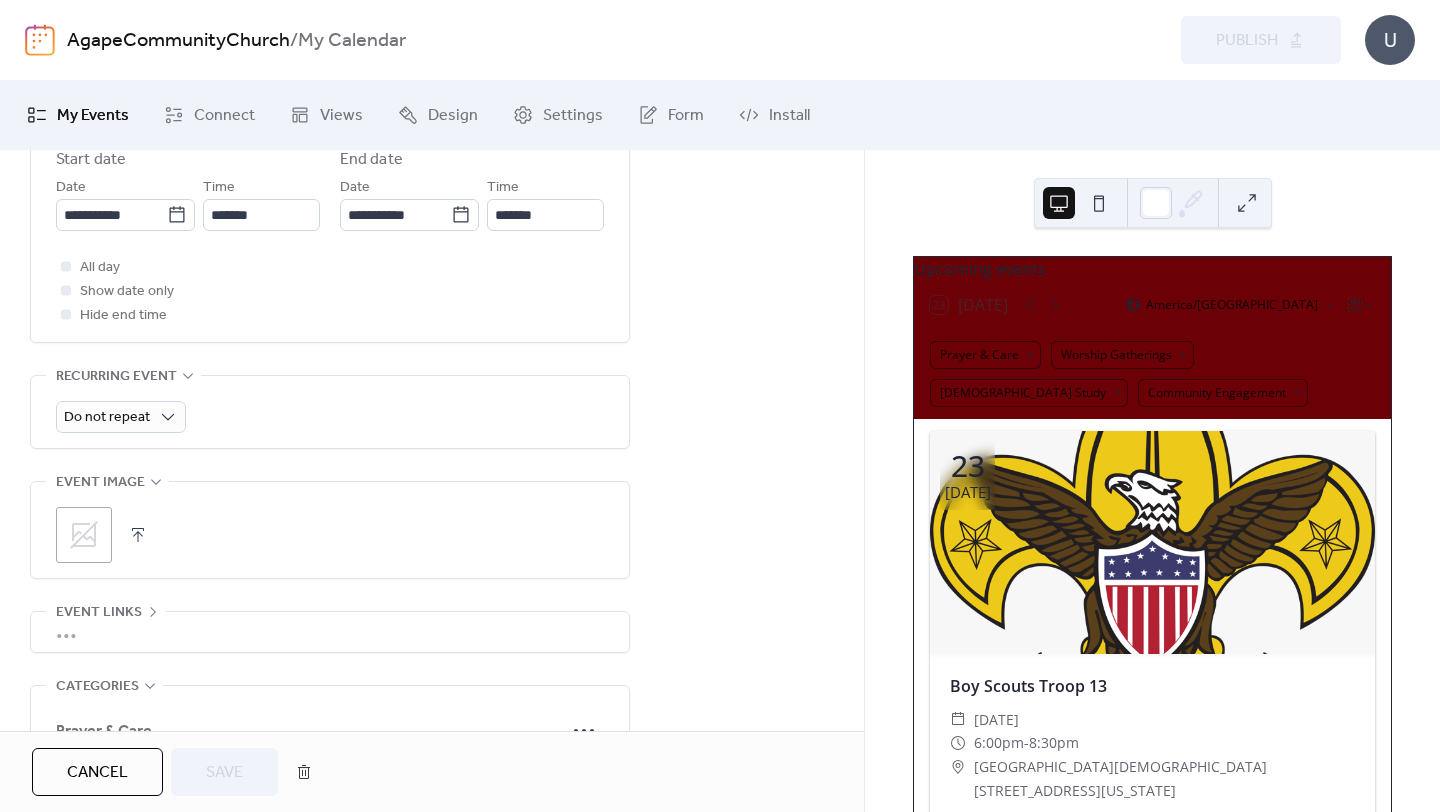 scroll, scrollTop: 706, scrollLeft: 0, axis: vertical 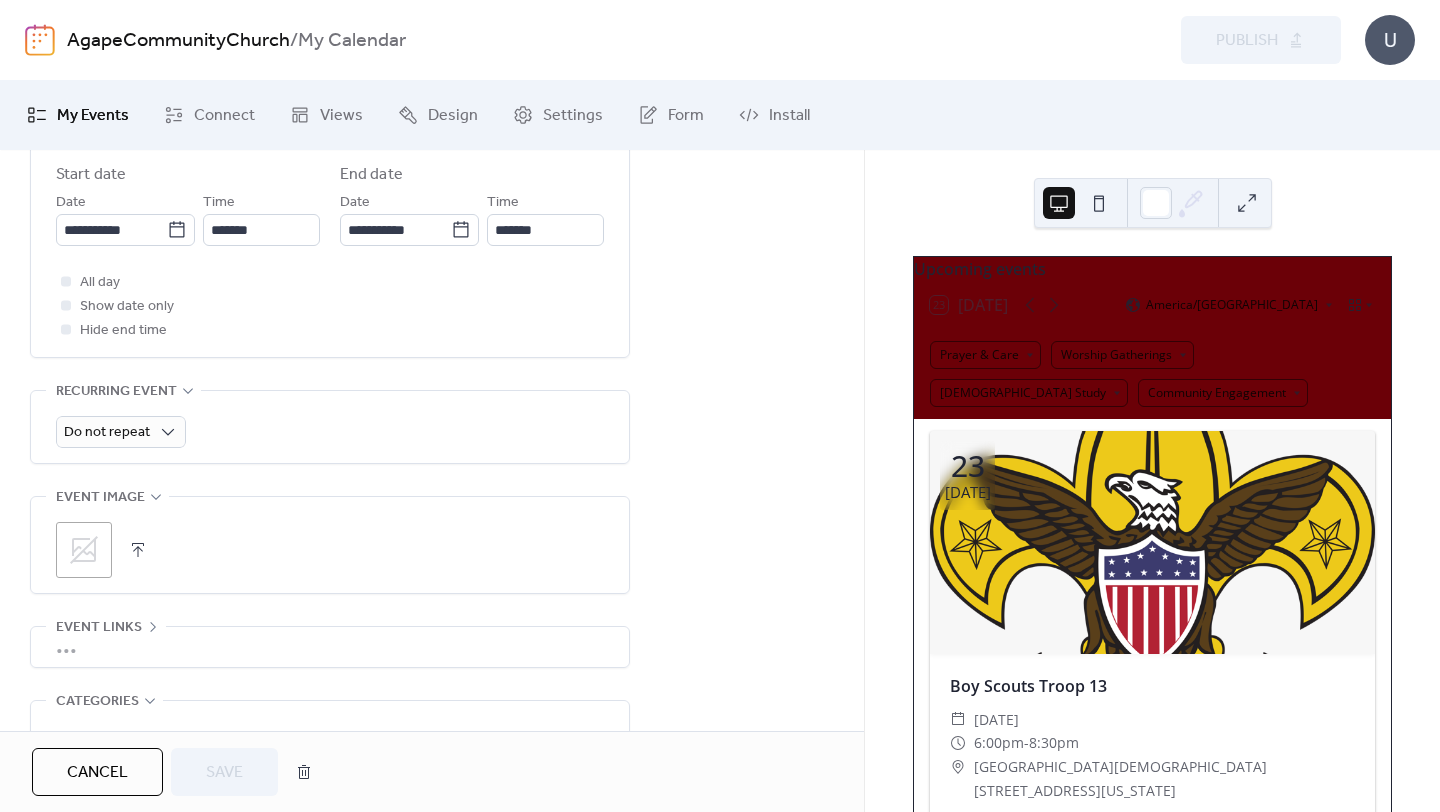 click 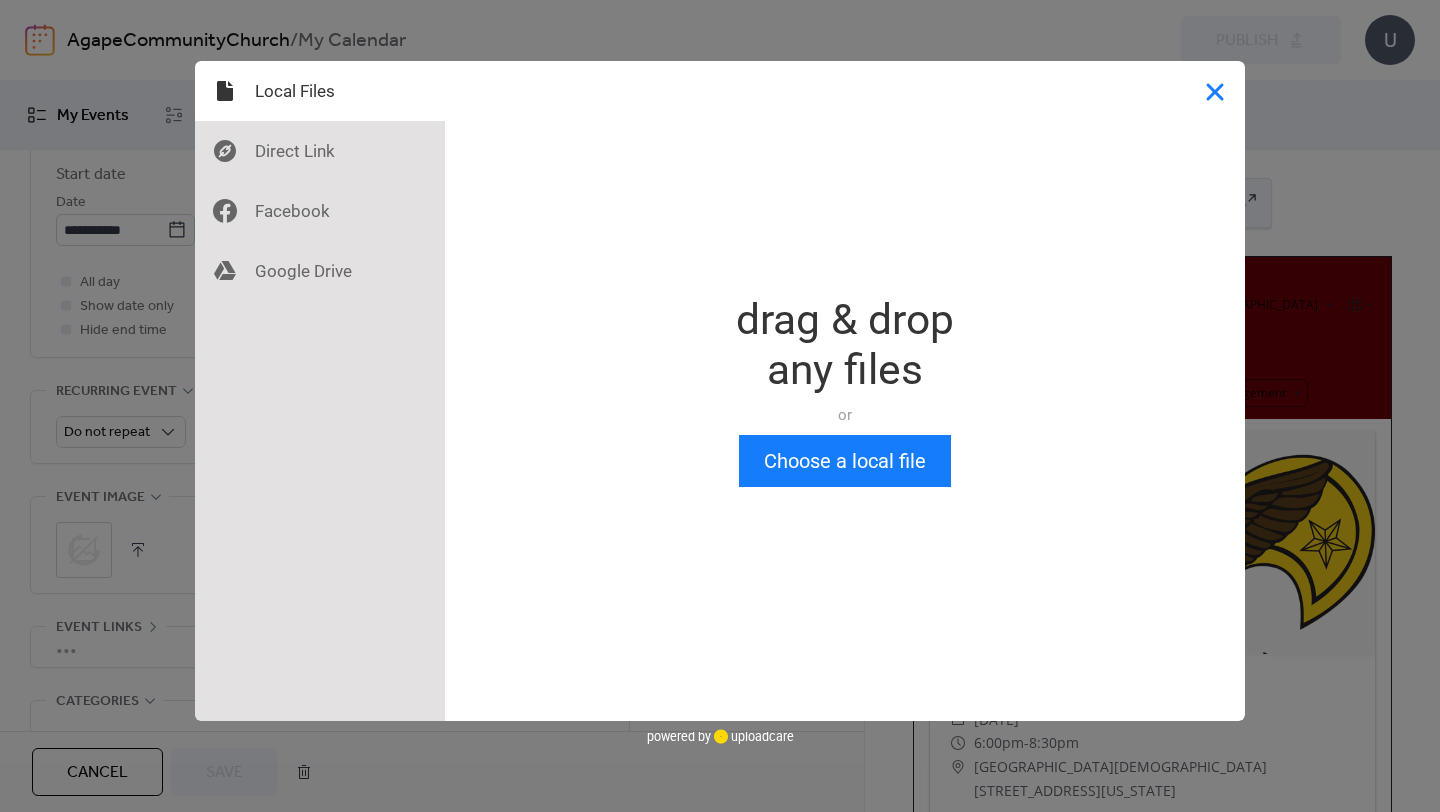 click at bounding box center [1215, 91] 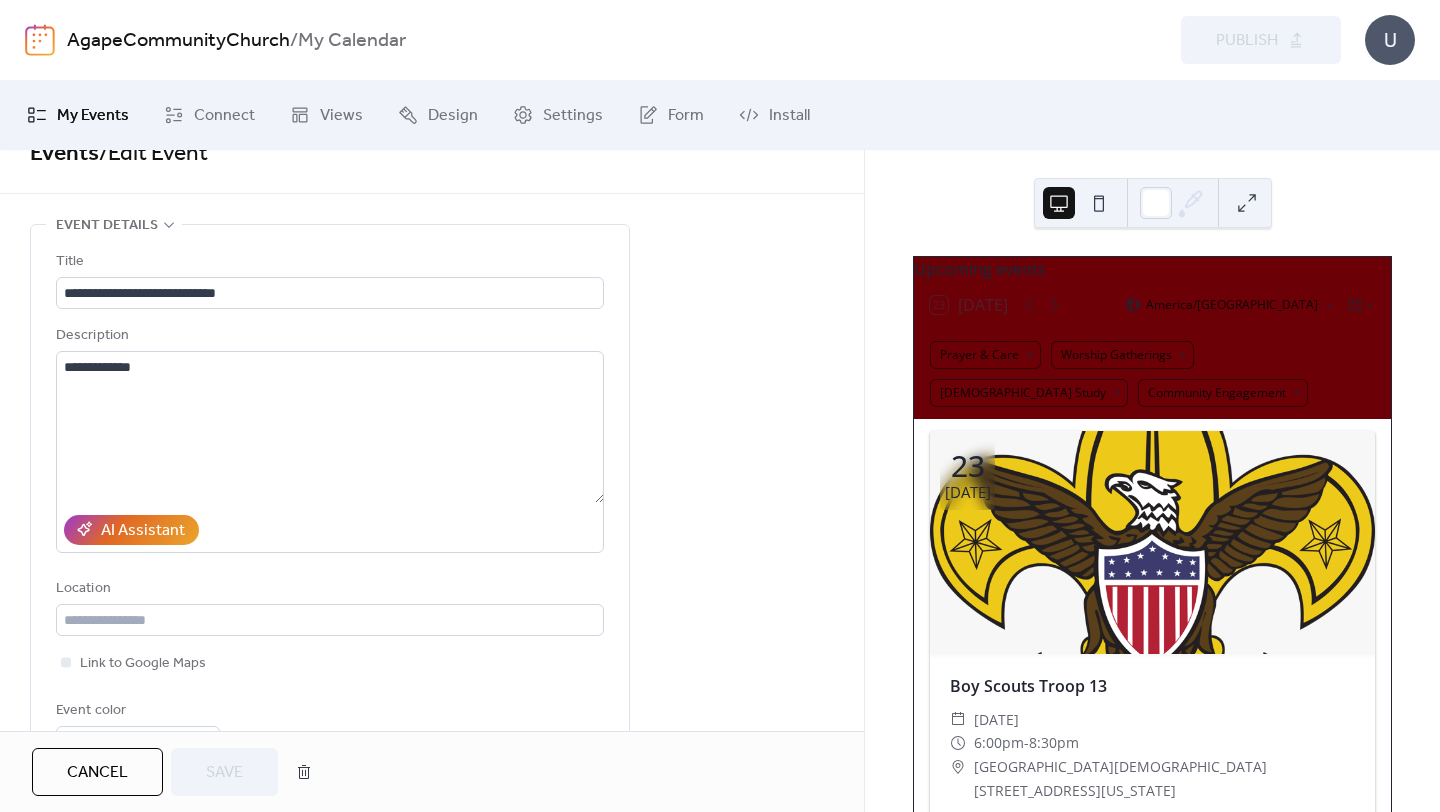 scroll, scrollTop: 0, scrollLeft: 0, axis: both 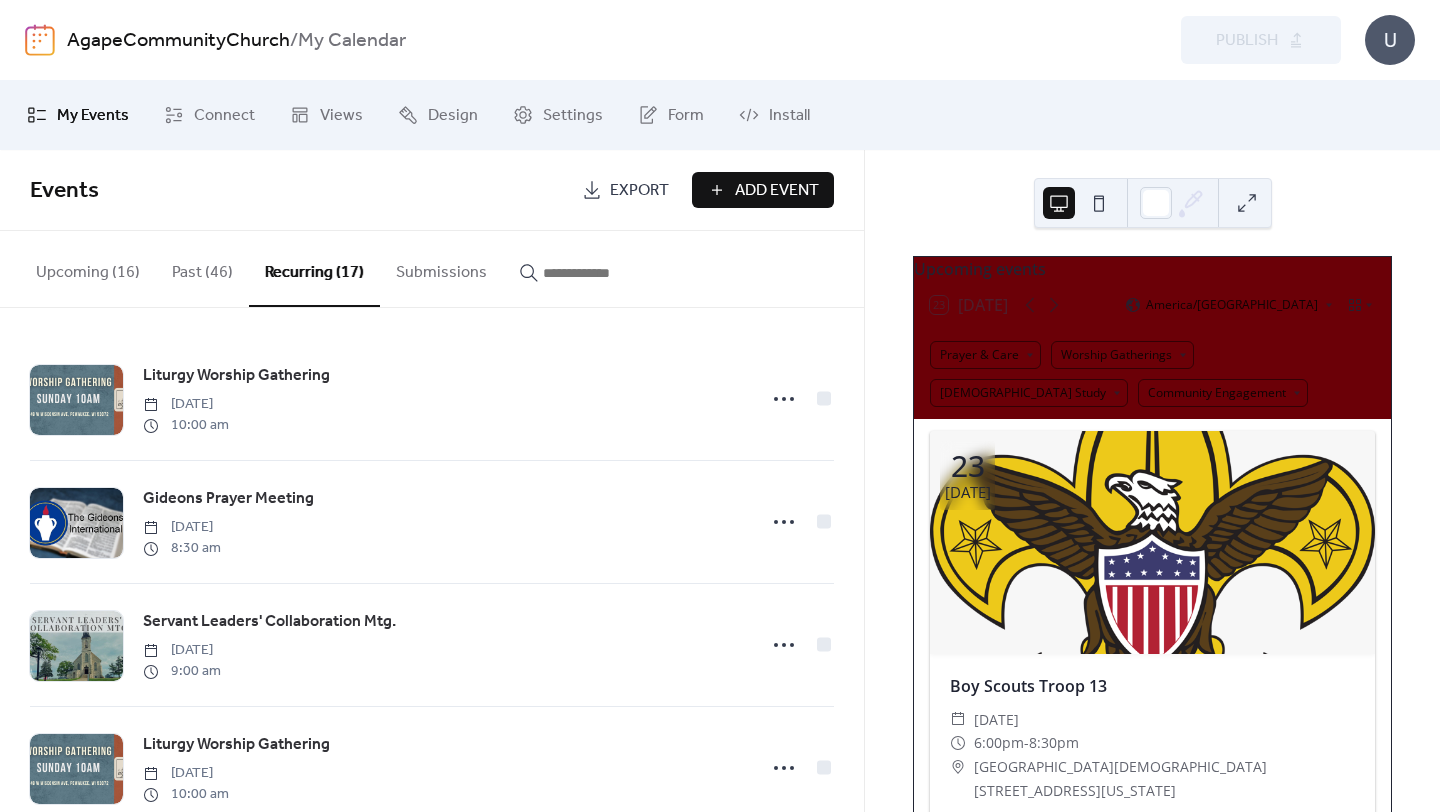 click on "Add Event" at bounding box center (777, 191) 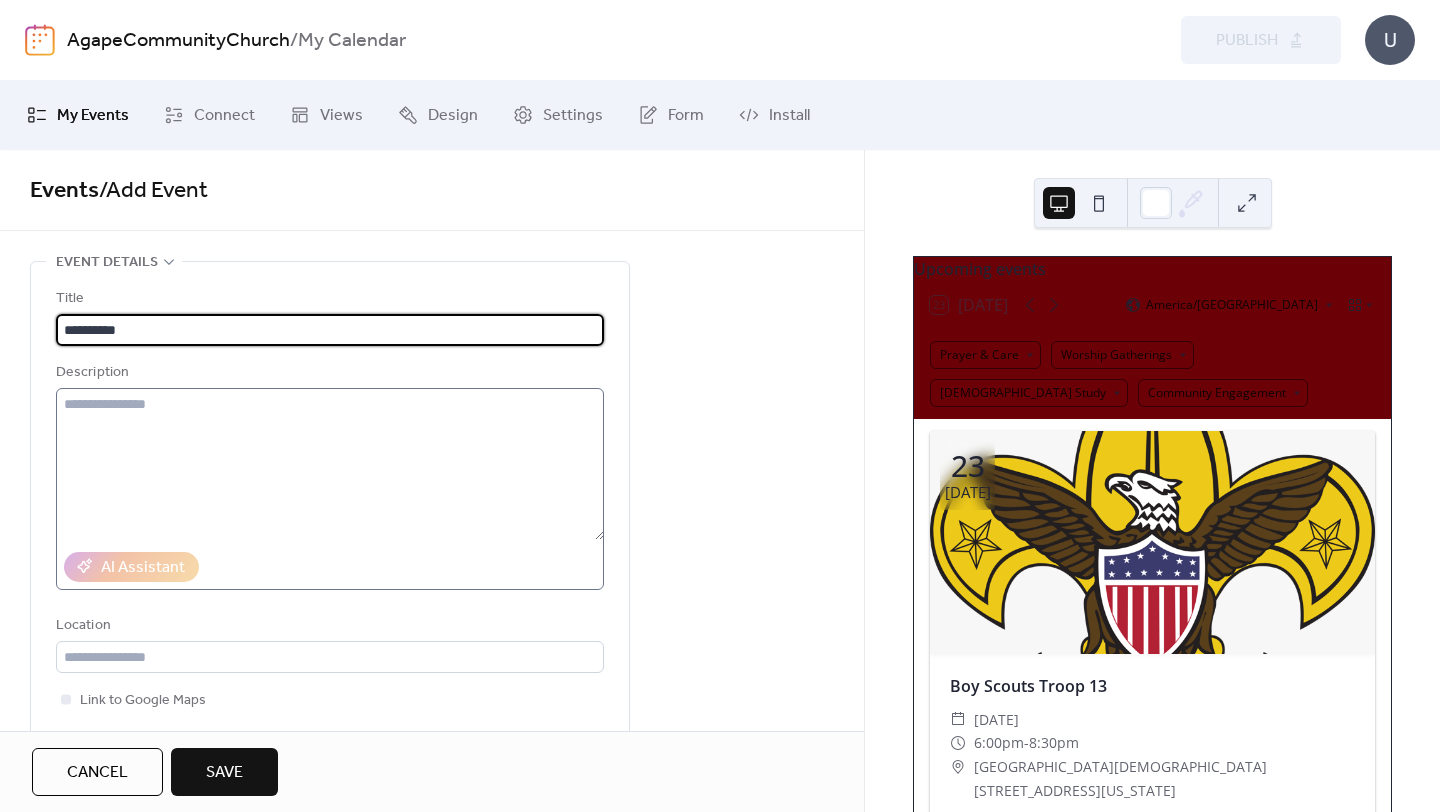 type on "**********" 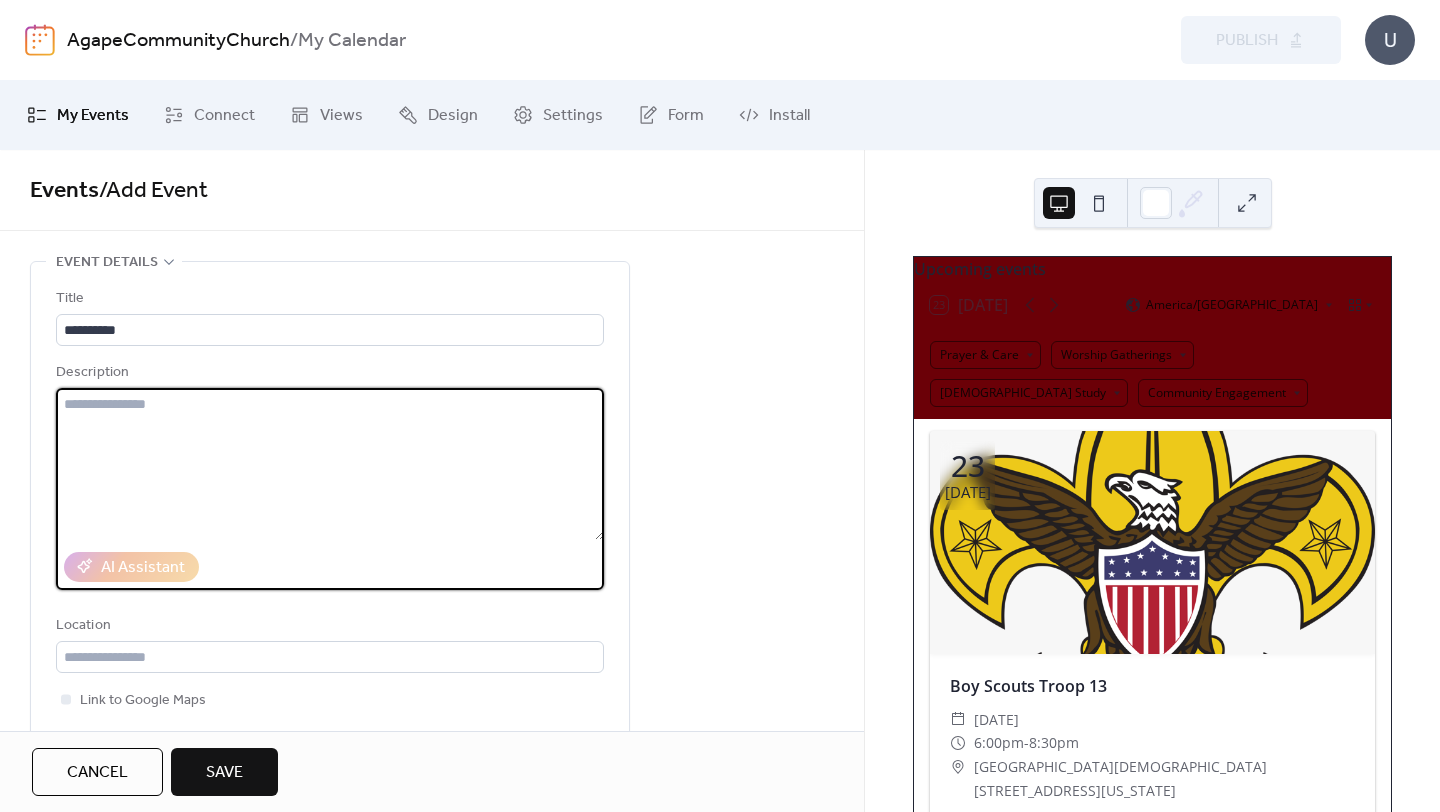 click at bounding box center (330, 464) 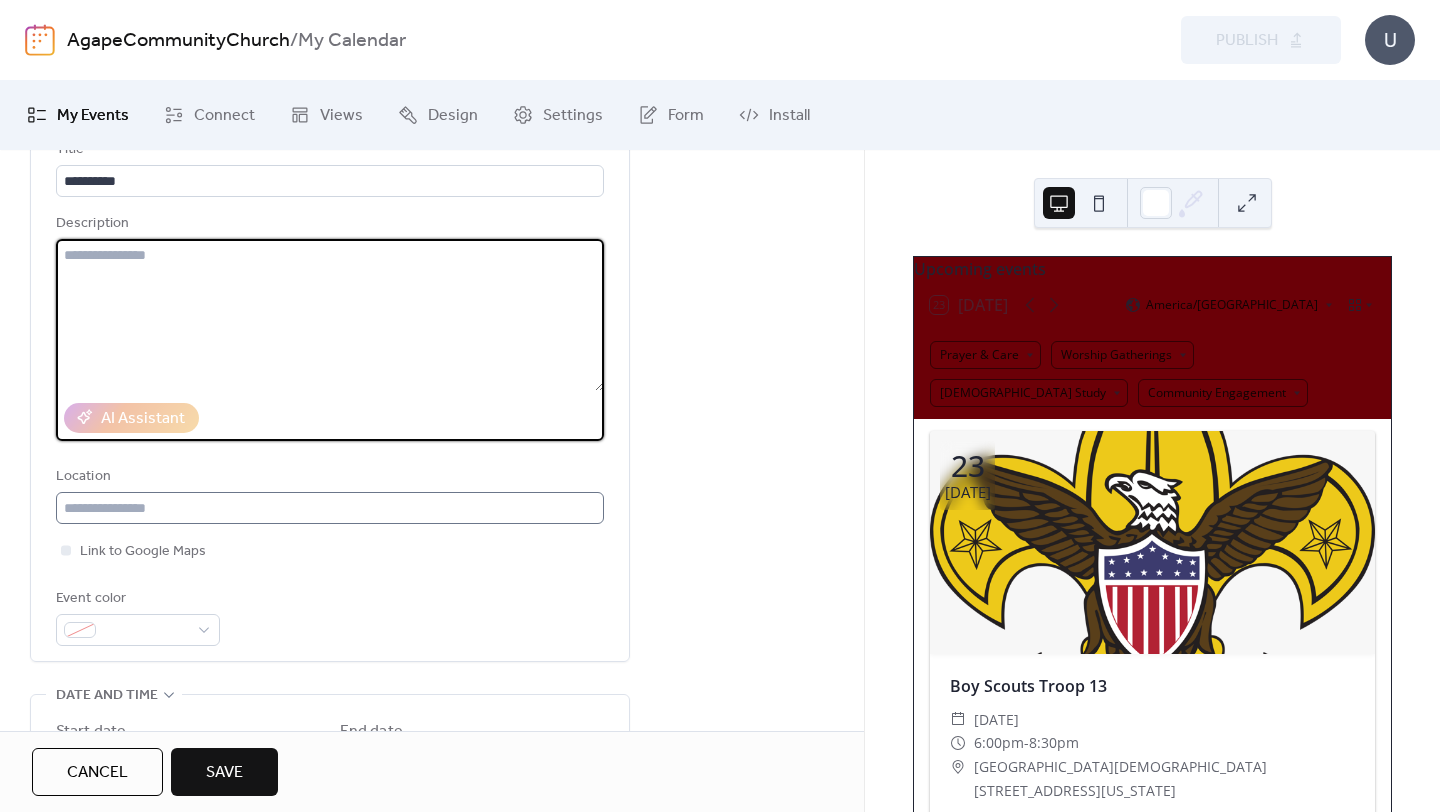 scroll, scrollTop: 183, scrollLeft: 0, axis: vertical 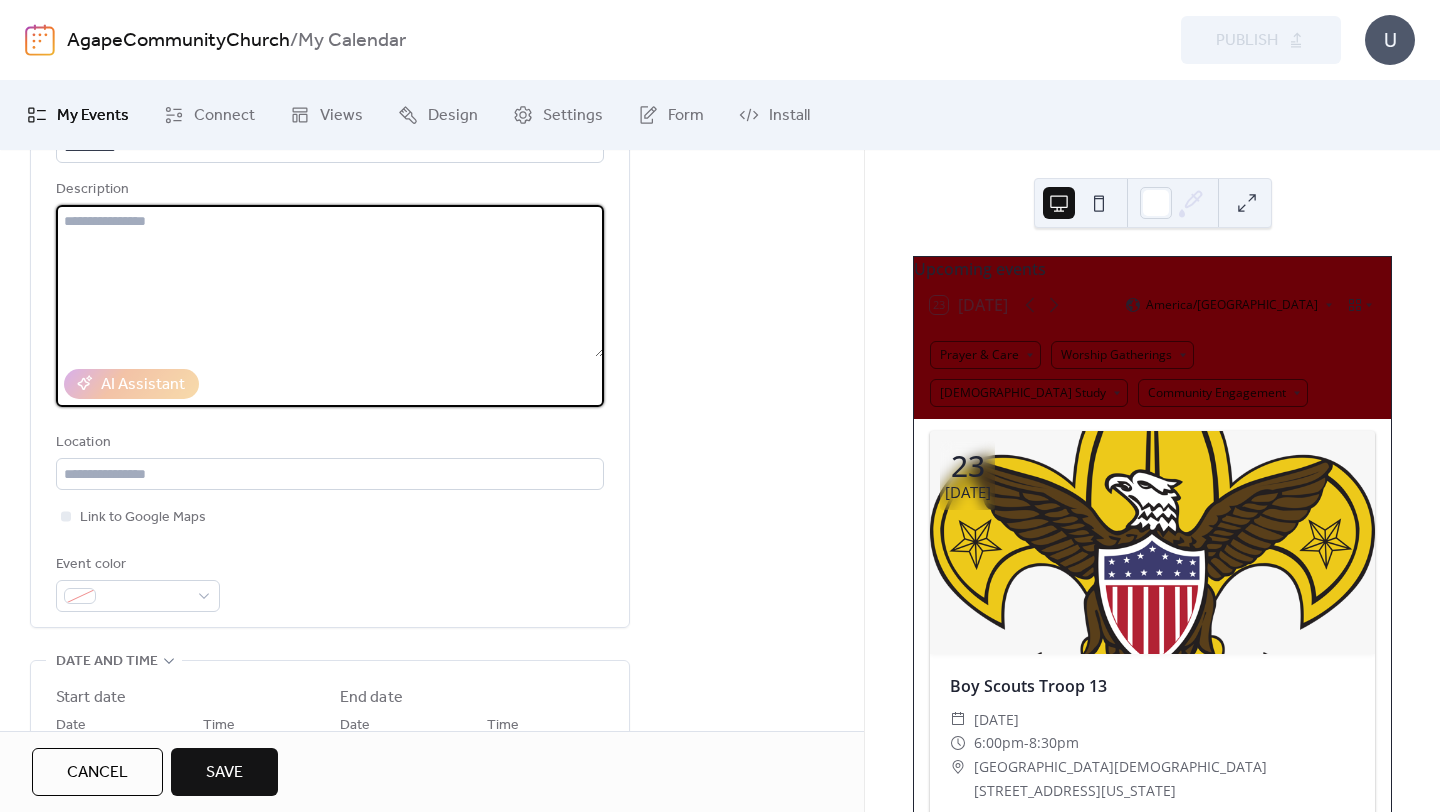 click at bounding box center (330, 281) 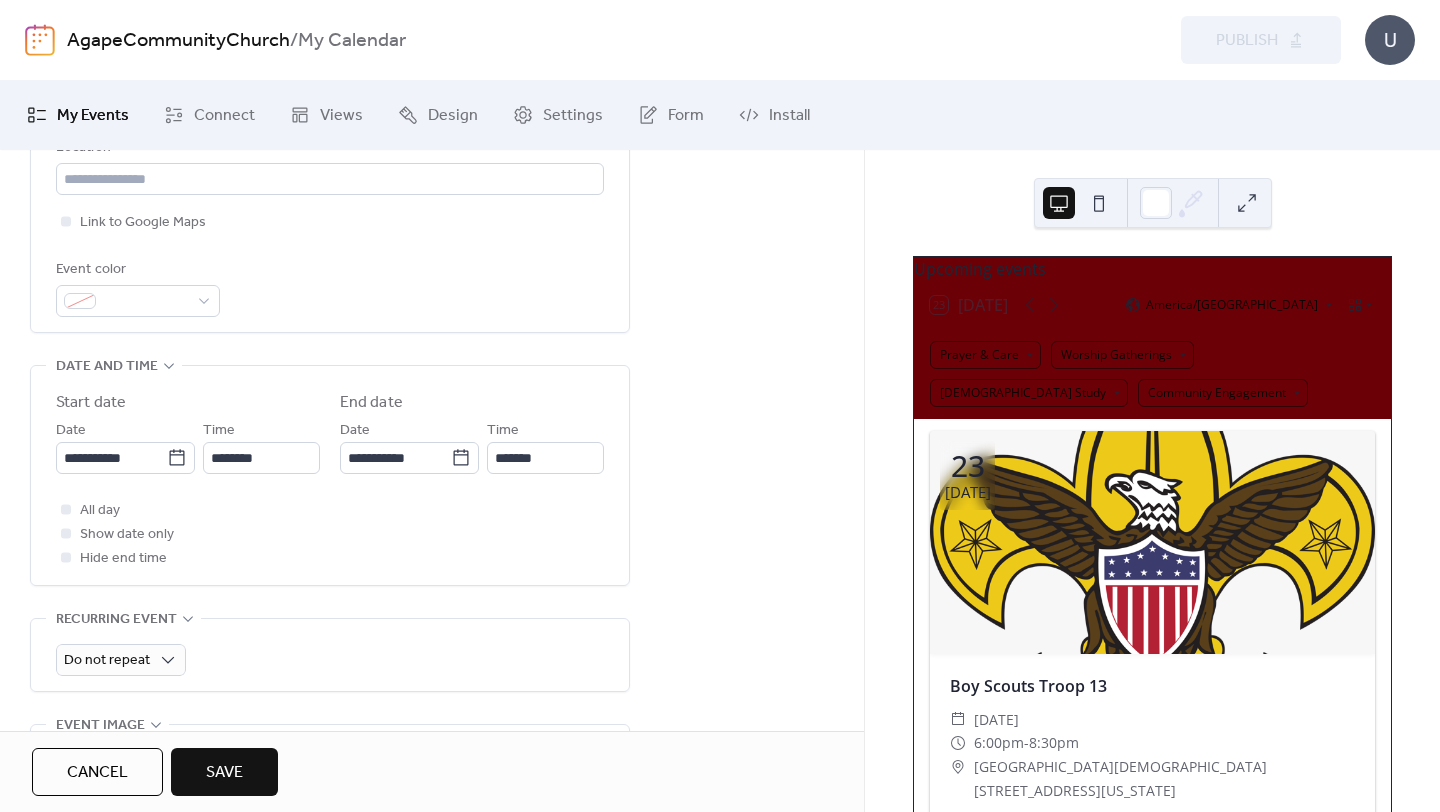 scroll, scrollTop: 479, scrollLeft: 0, axis: vertical 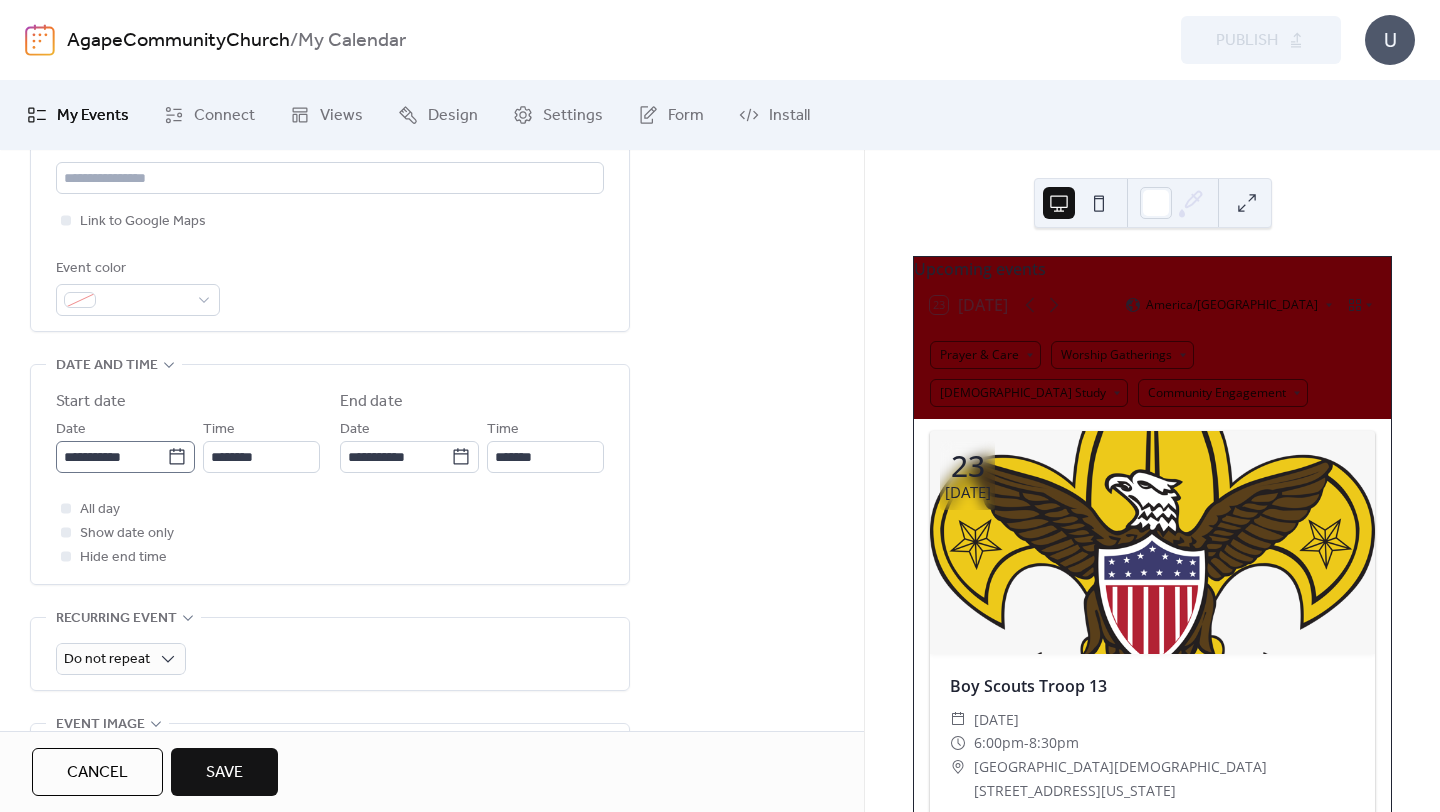 type on "**********" 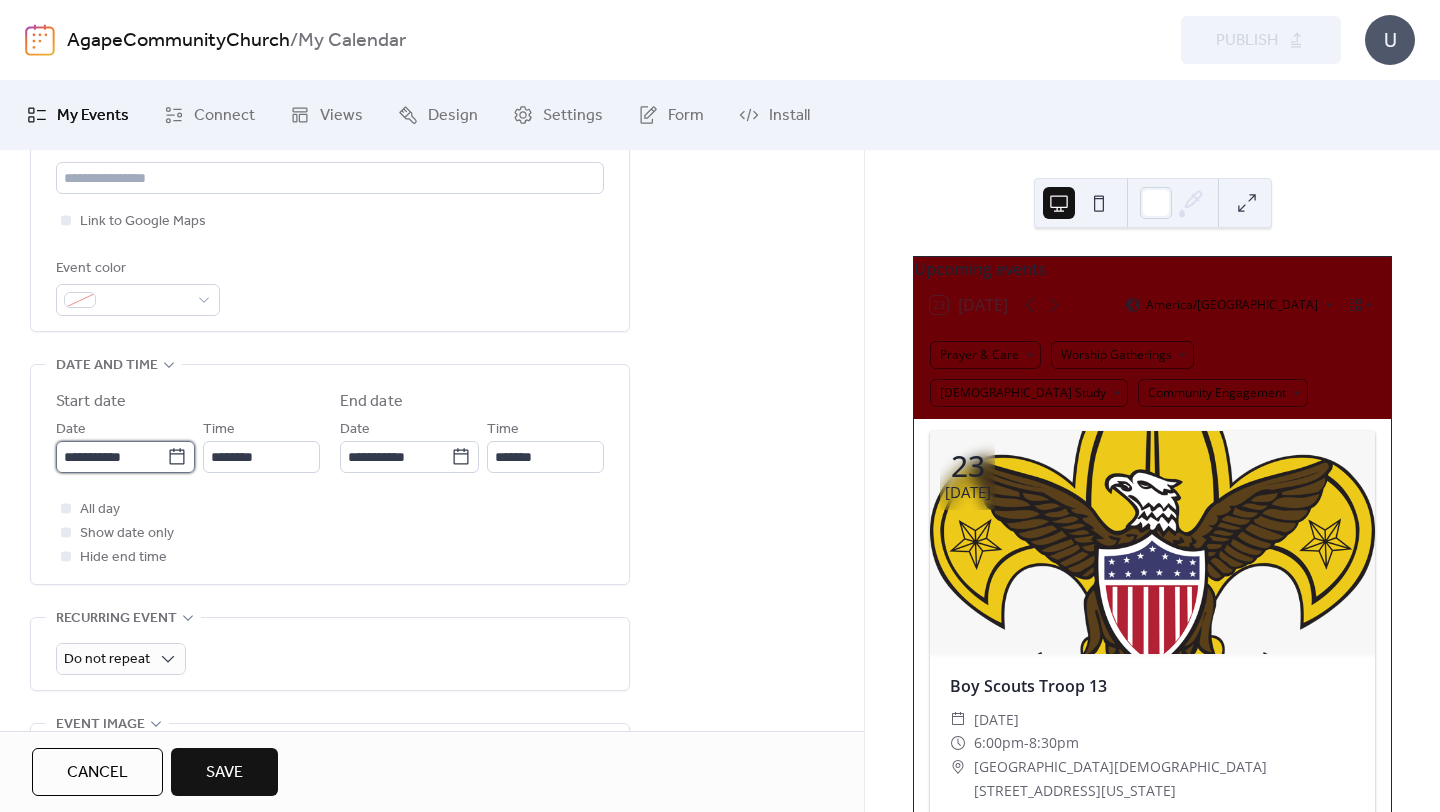 click on "**********" at bounding box center (111, 457) 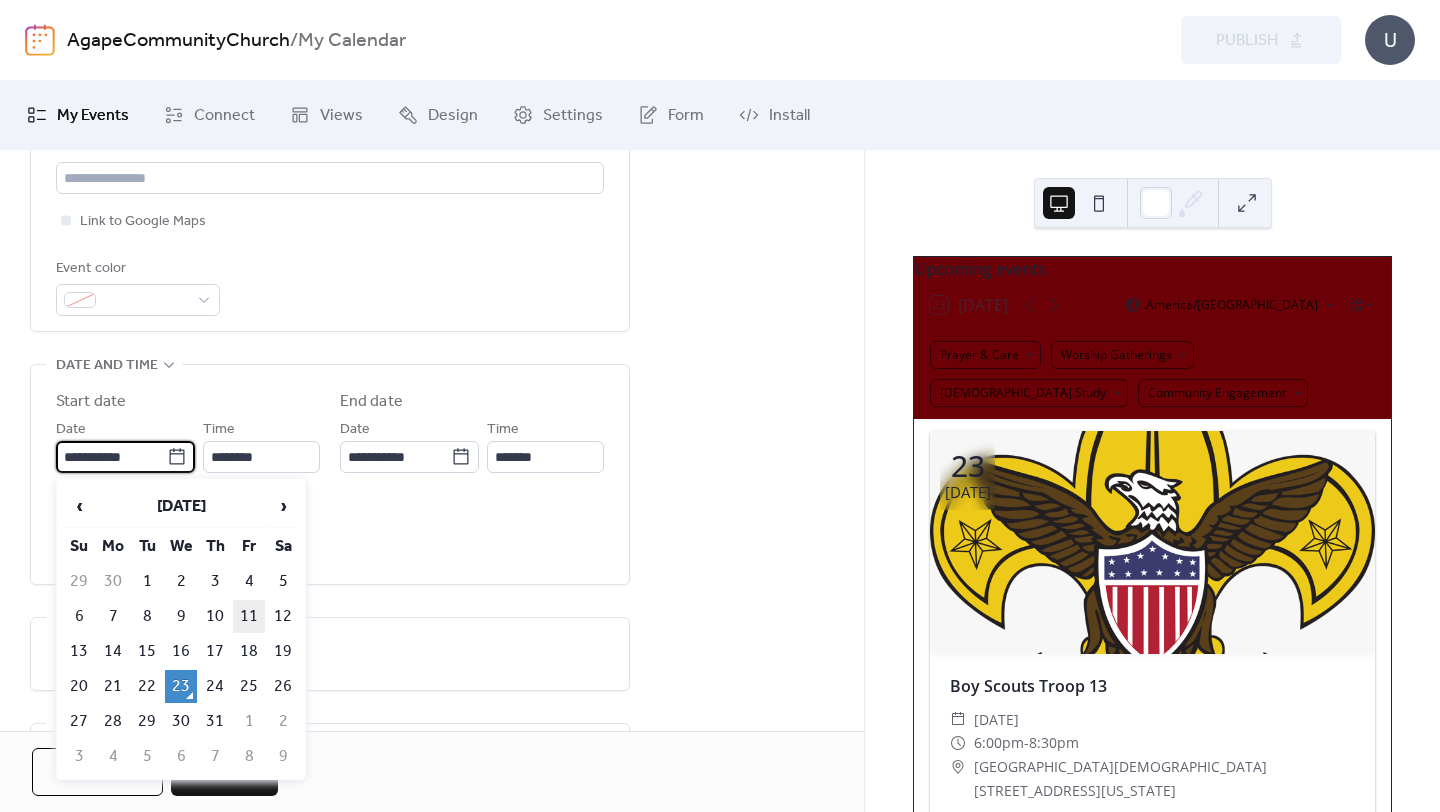 click on "11" at bounding box center [249, 616] 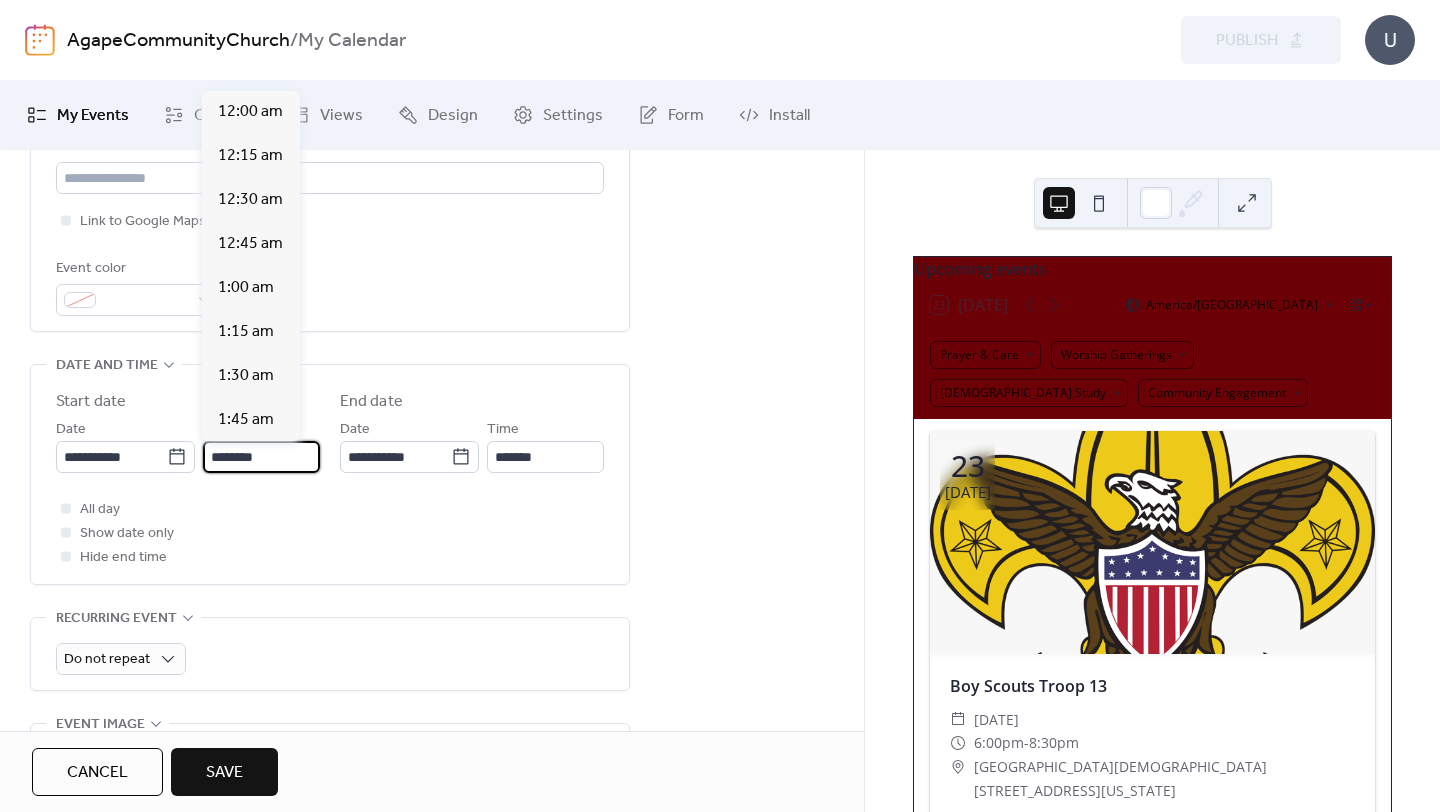 click on "********" at bounding box center [261, 457] 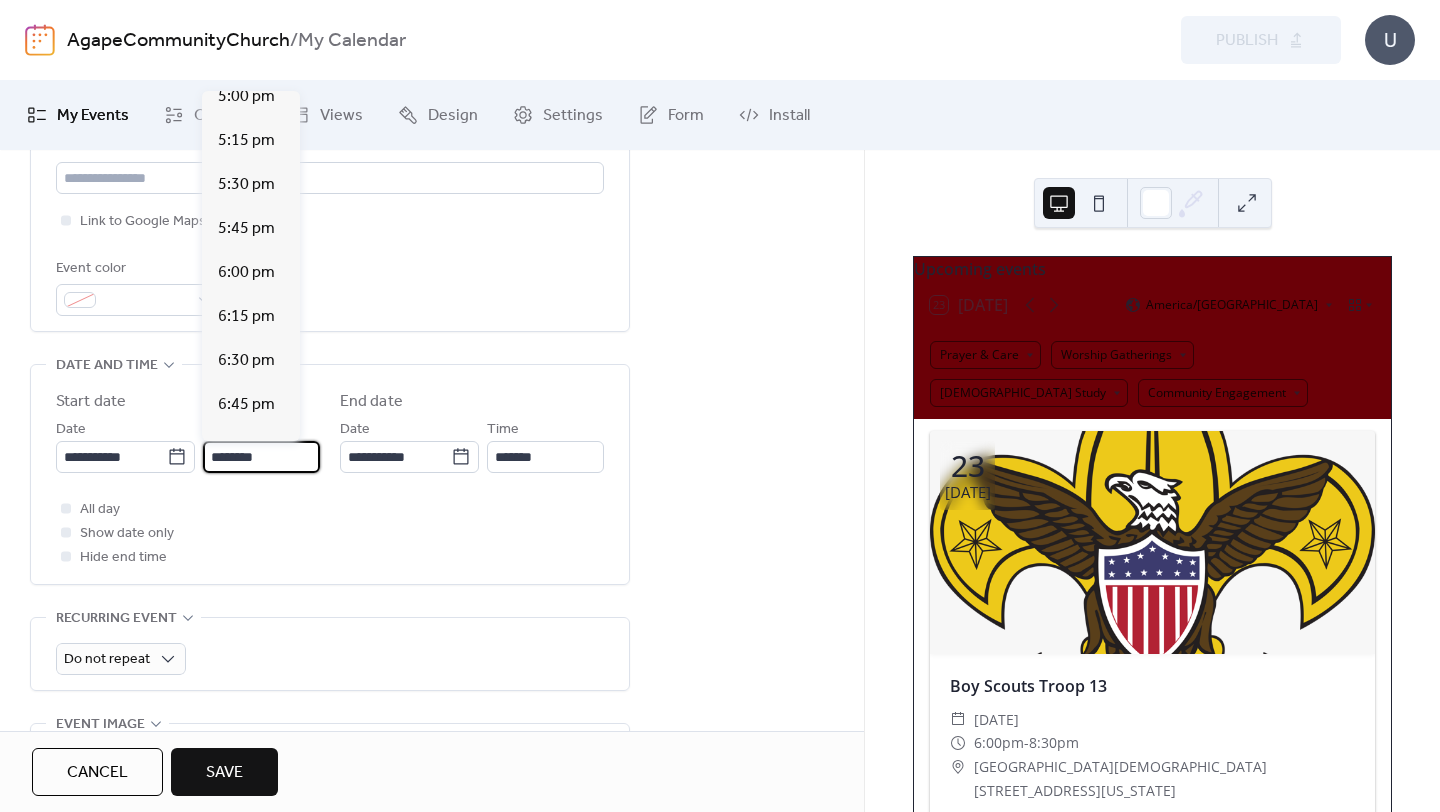 scroll, scrollTop: 3020, scrollLeft: 0, axis: vertical 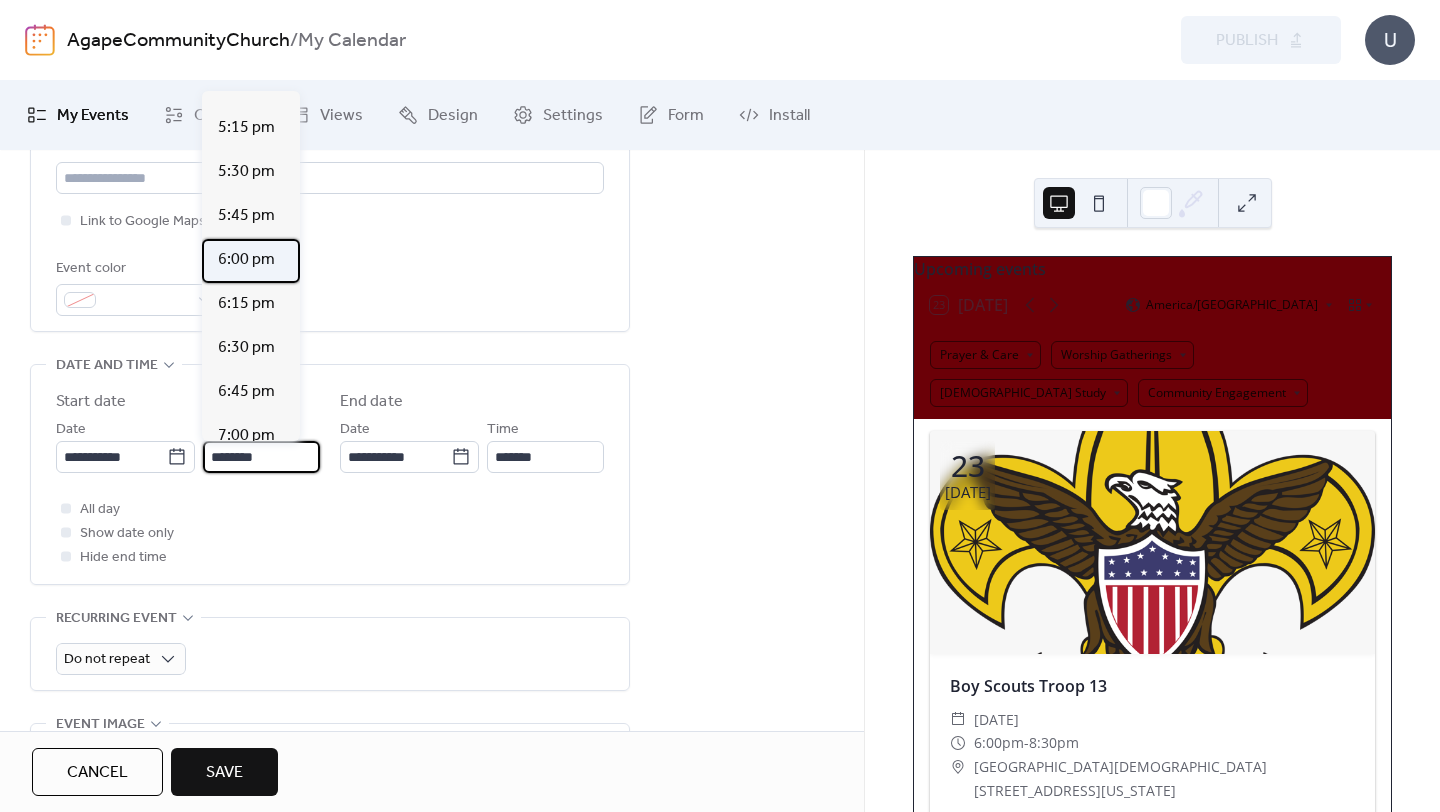 click on "6:00 pm" at bounding box center [246, 260] 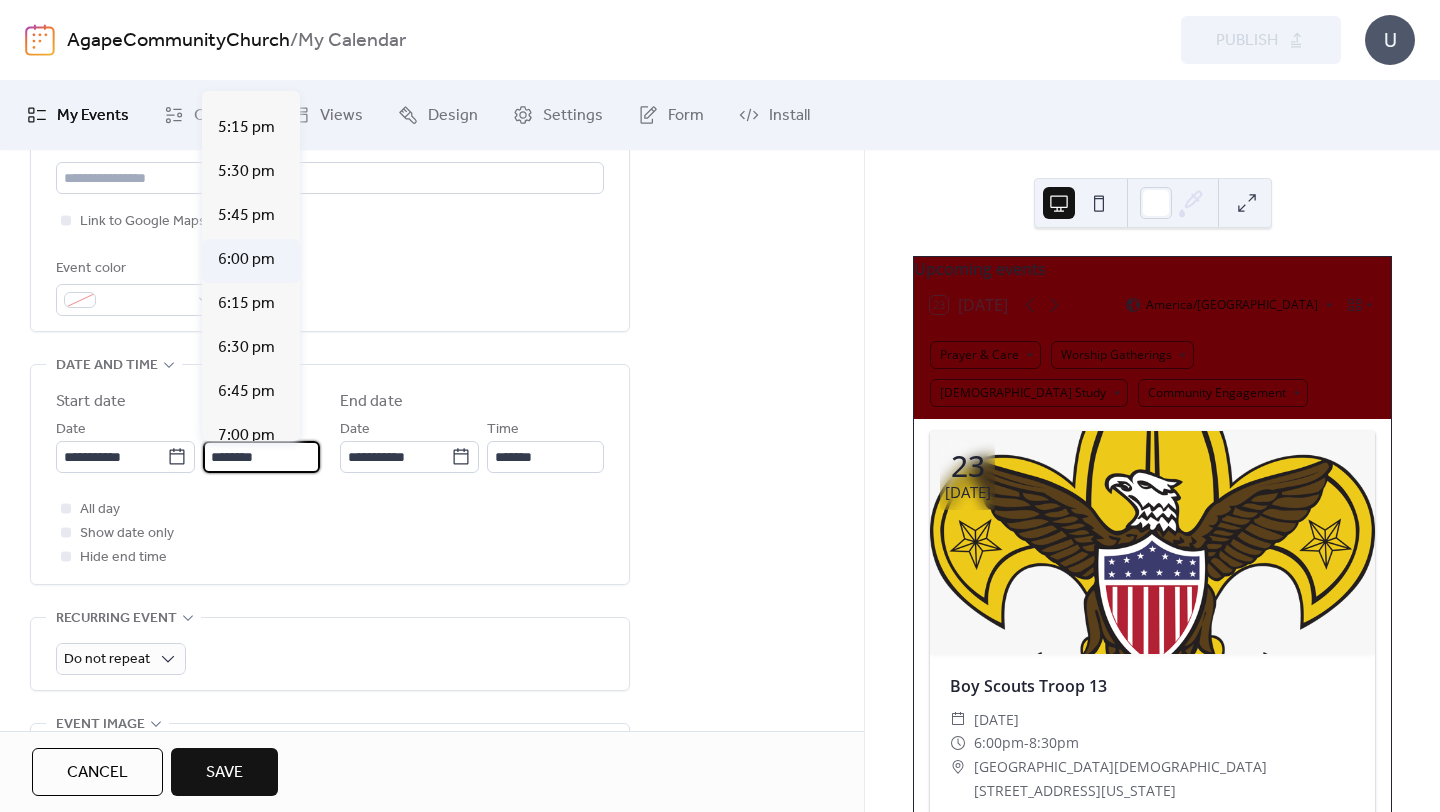 type on "*******" 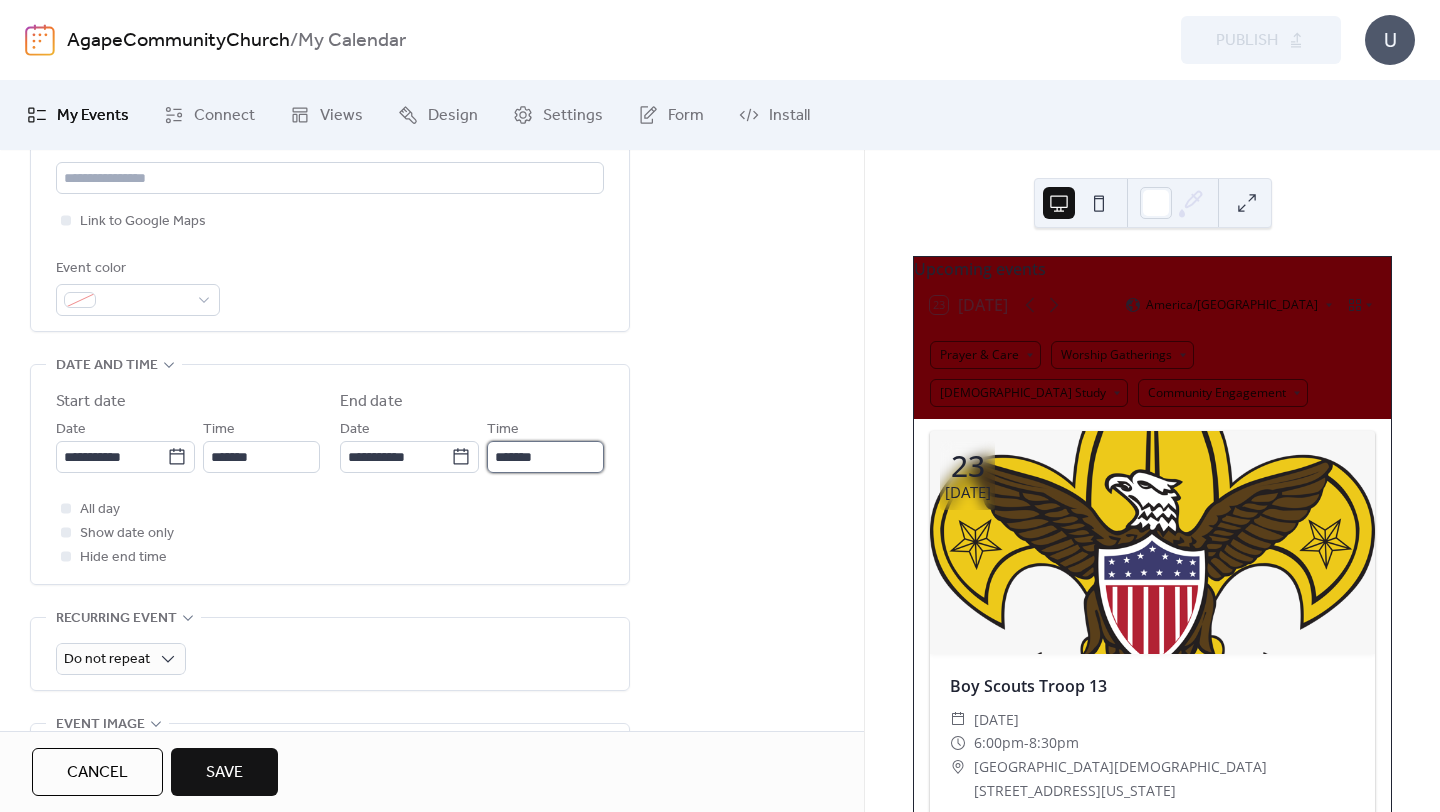 click on "*******" at bounding box center (545, 457) 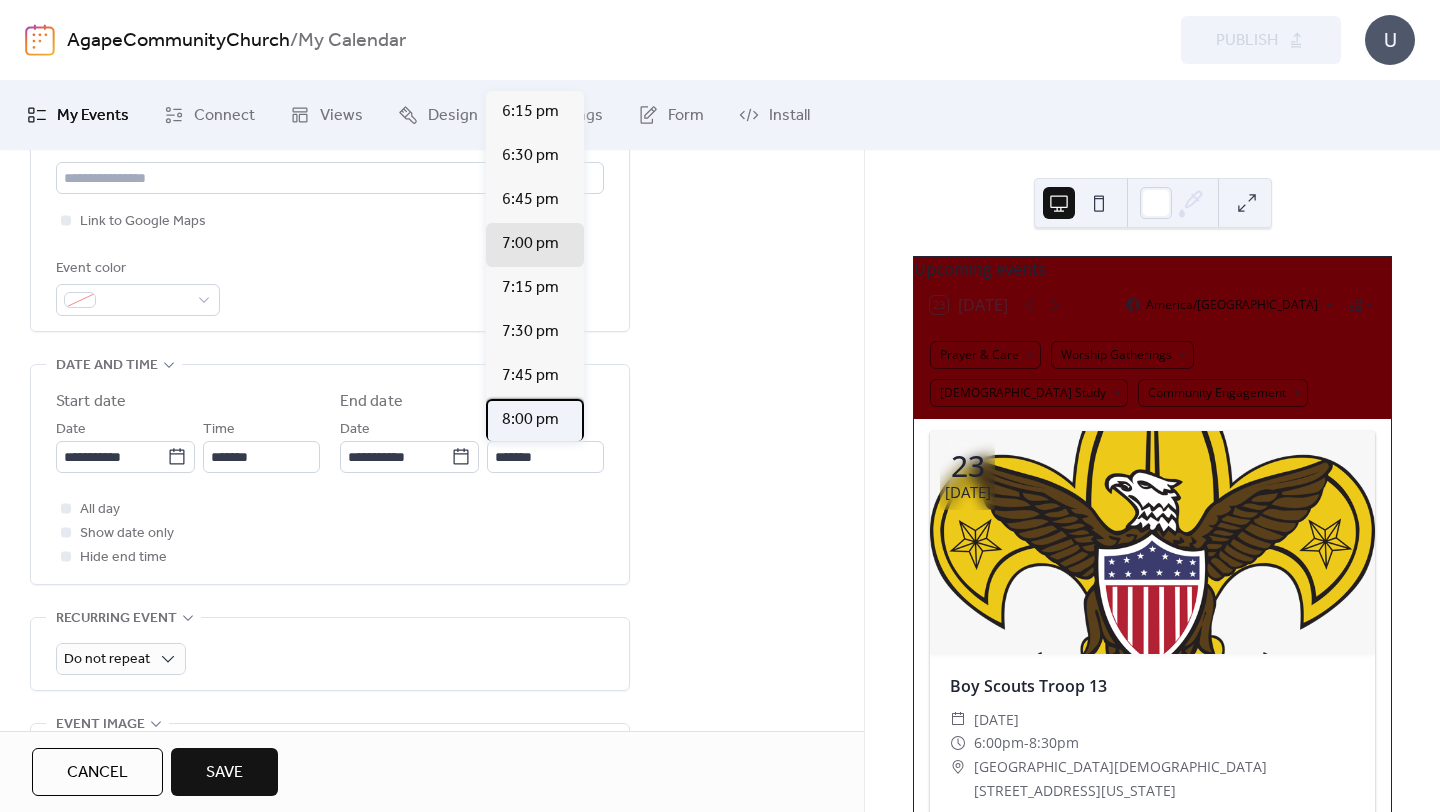 click on "8:00 pm" at bounding box center [530, 420] 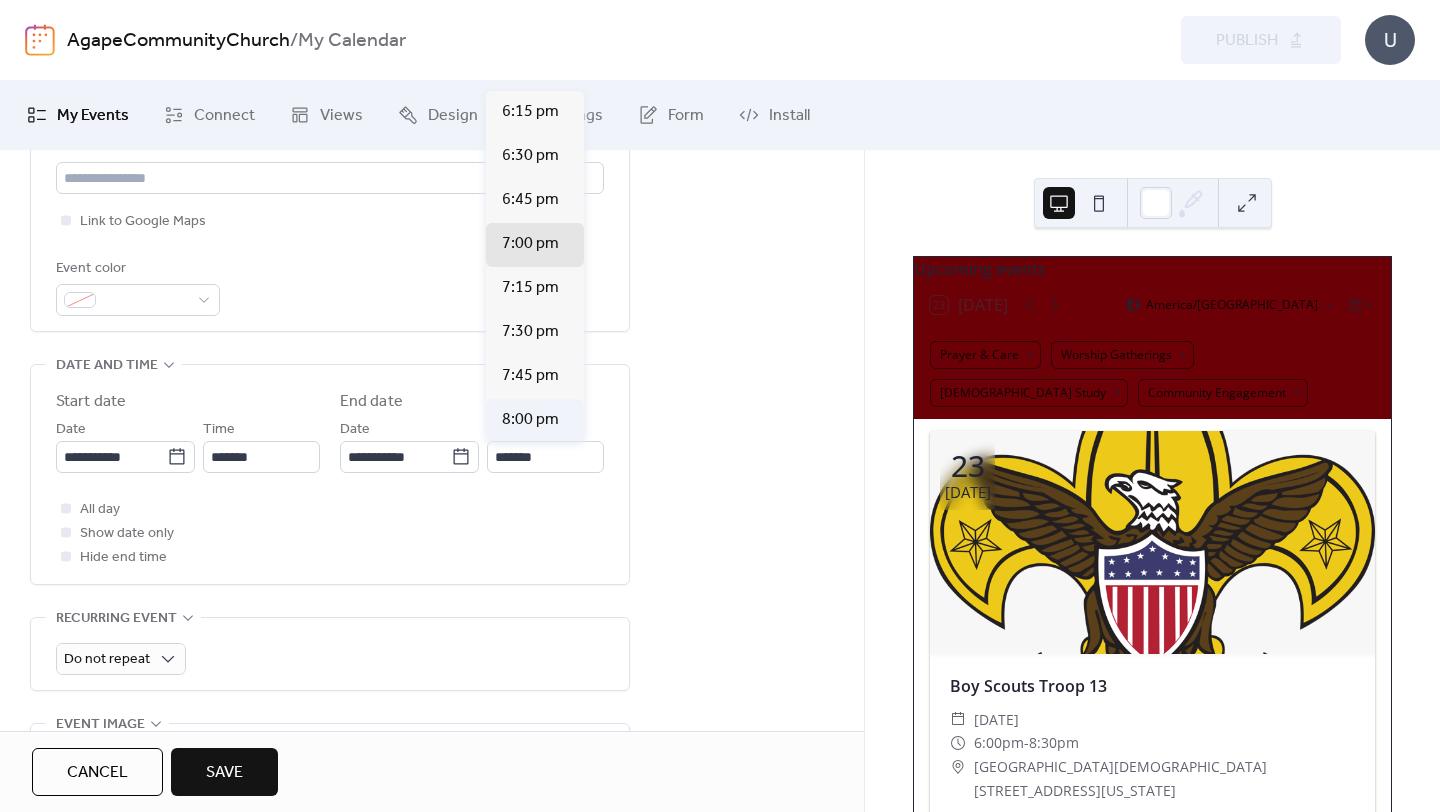 type on "*******" 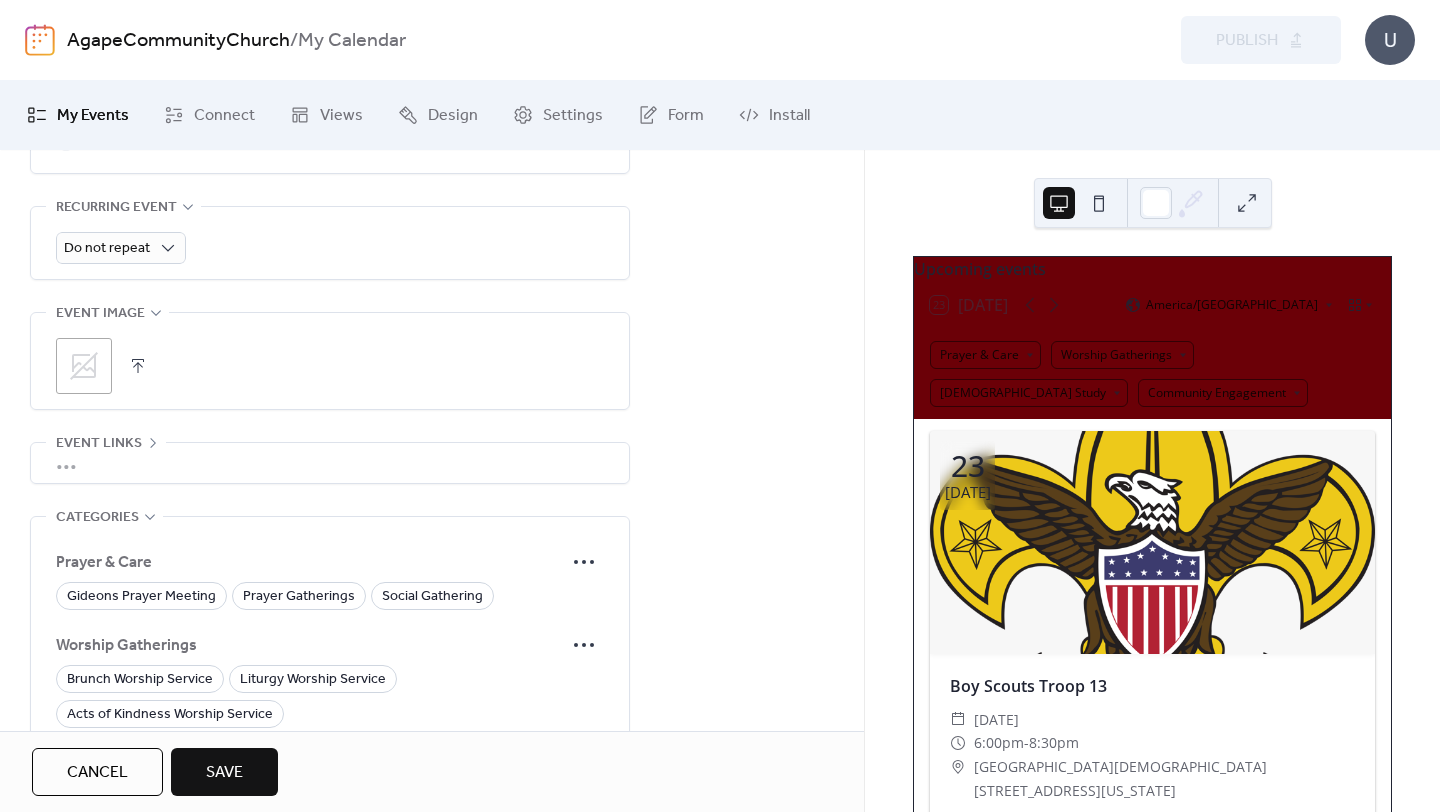 scroll, scrollTop: 916, scrollLeft: 0, axis: vertical 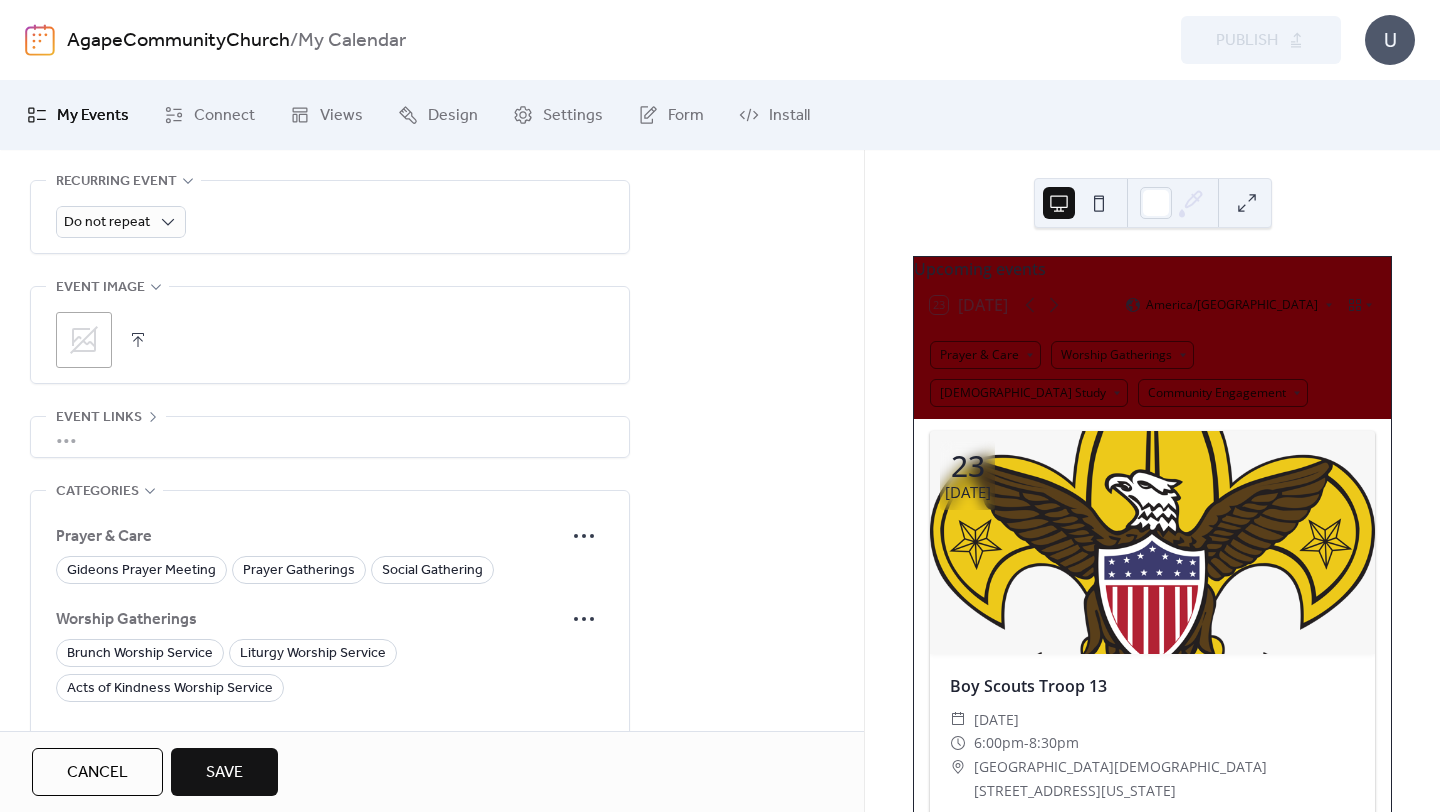 click at bounding box center [138, 340] 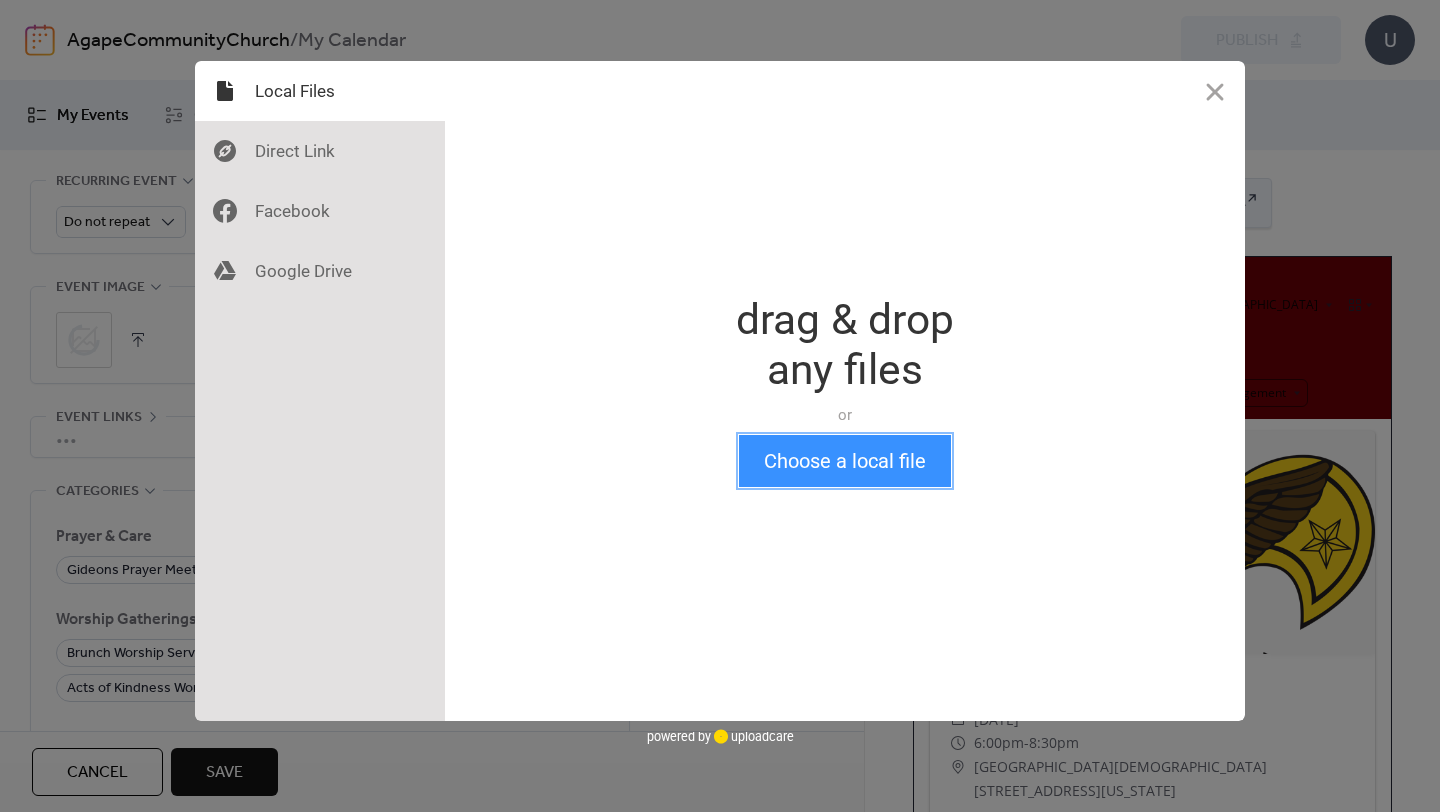 click on "Choose a local file" at bounding box center (845, 461) 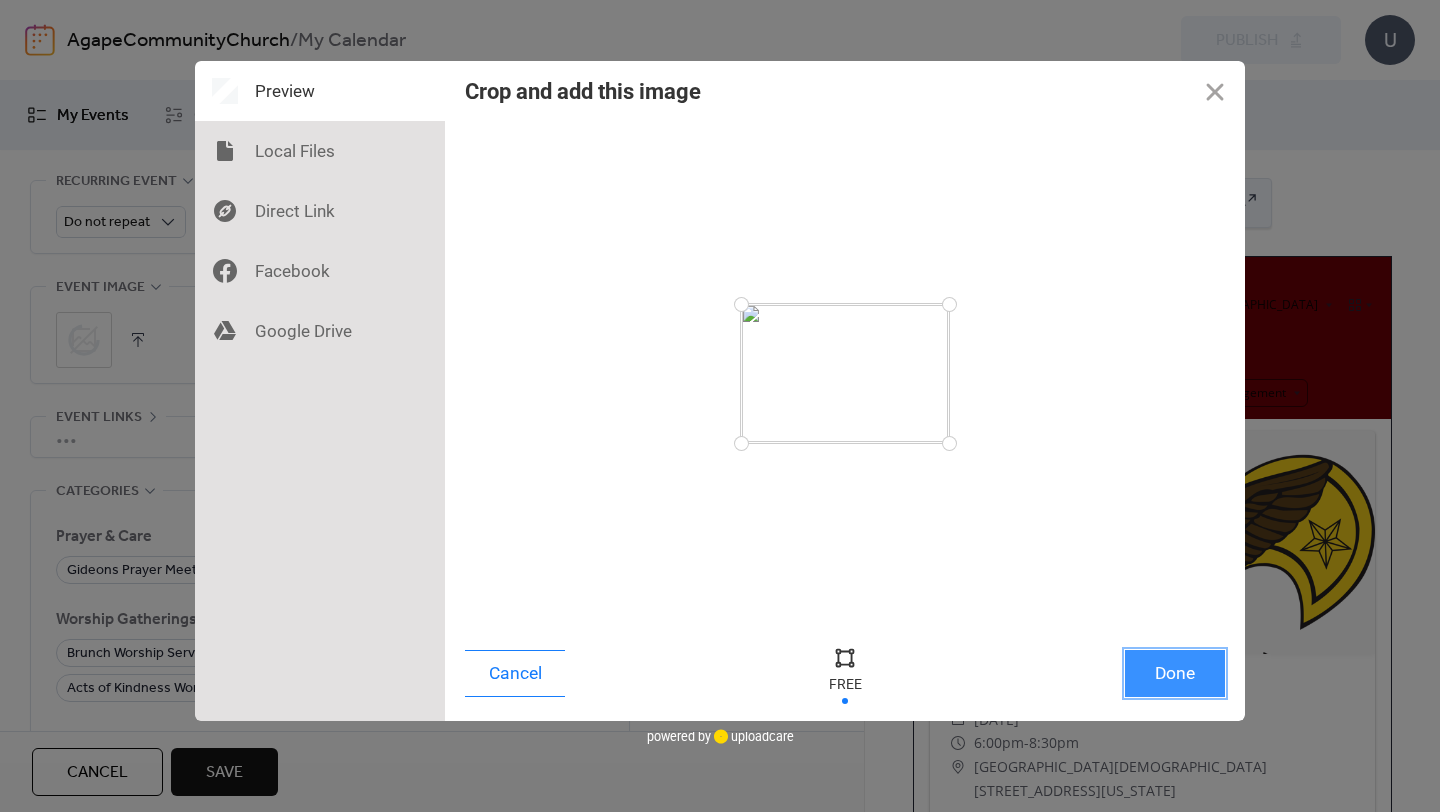click on "Done" at bounding box center [1175, 673] 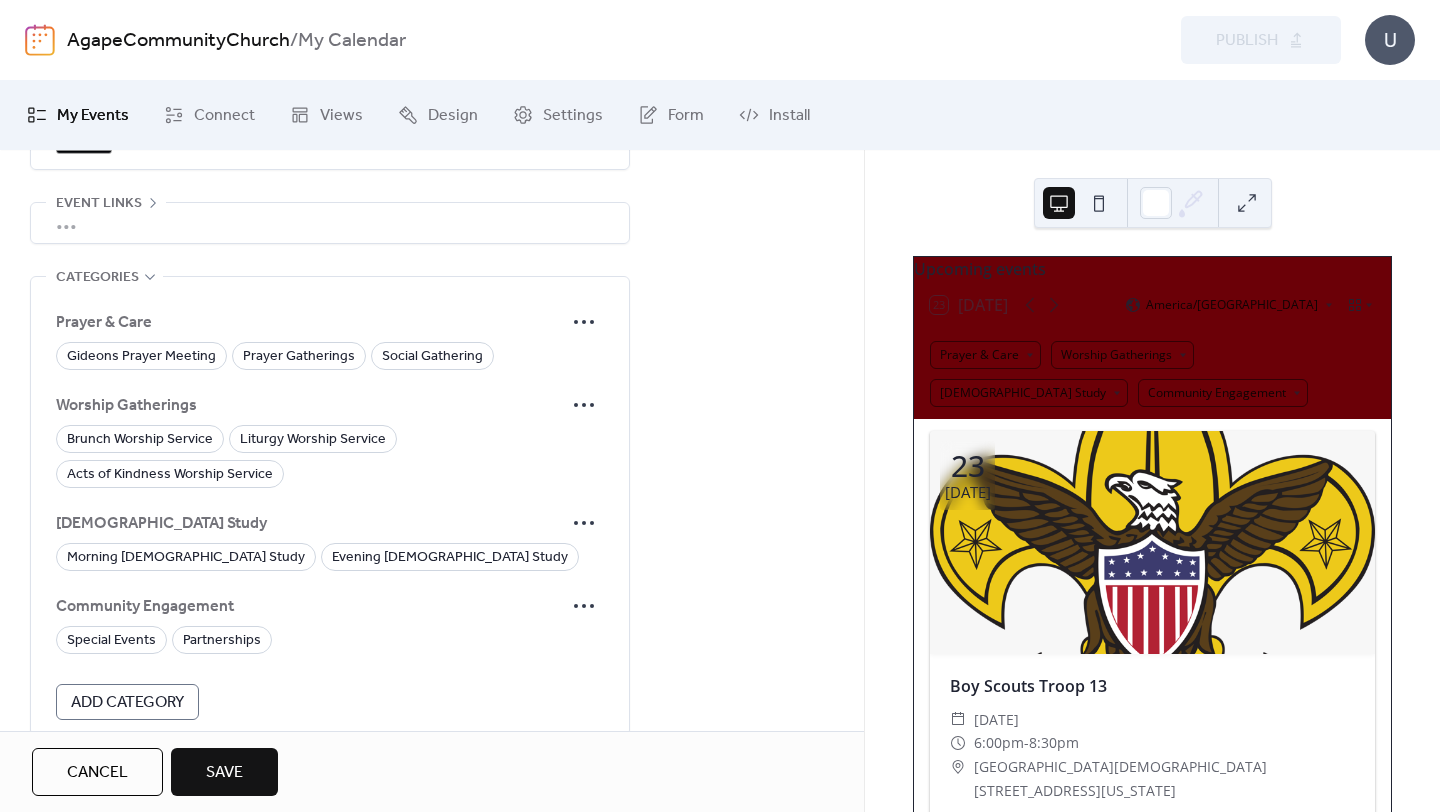 scroll, scrollTop: 1126, scrollLeft: 0, axis: vertical 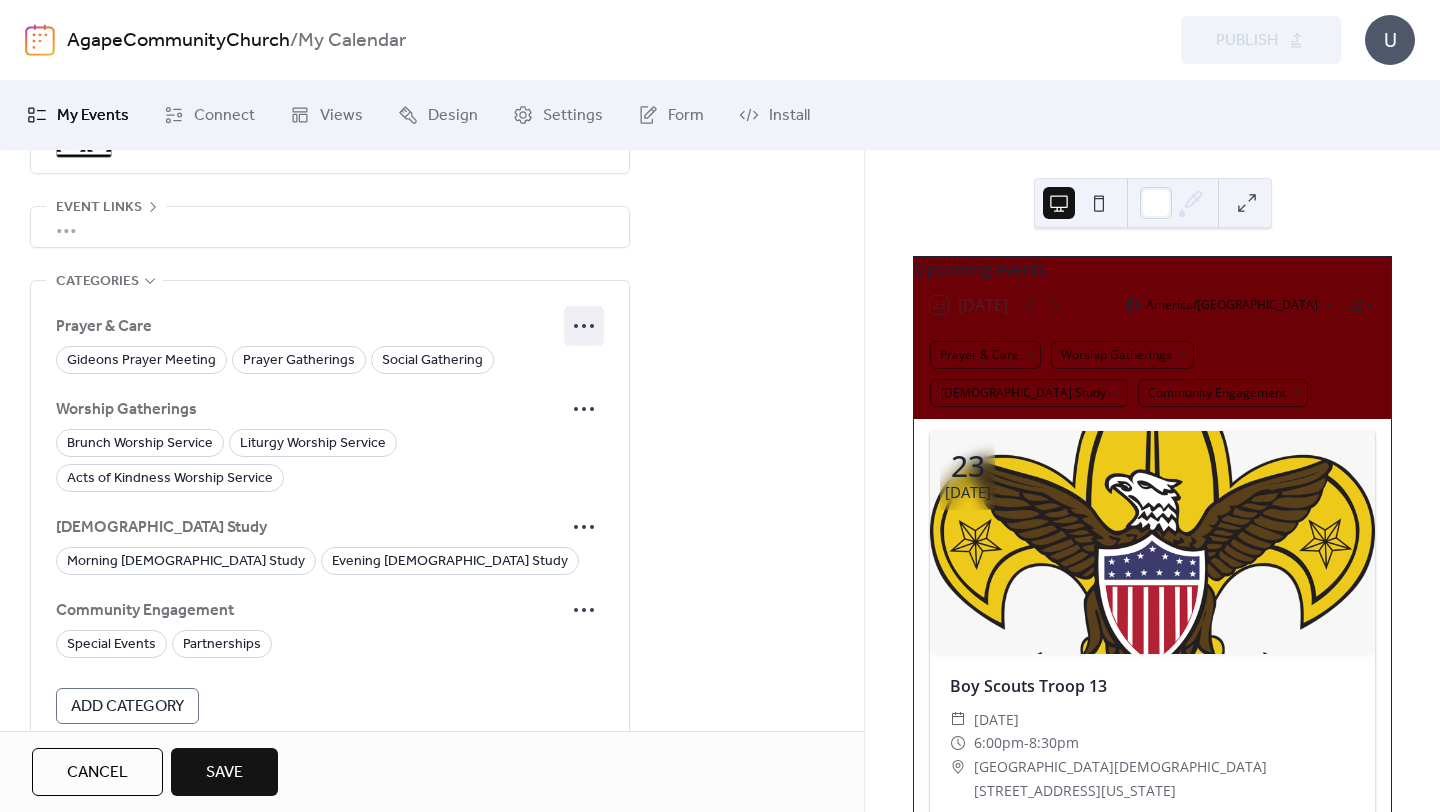 click 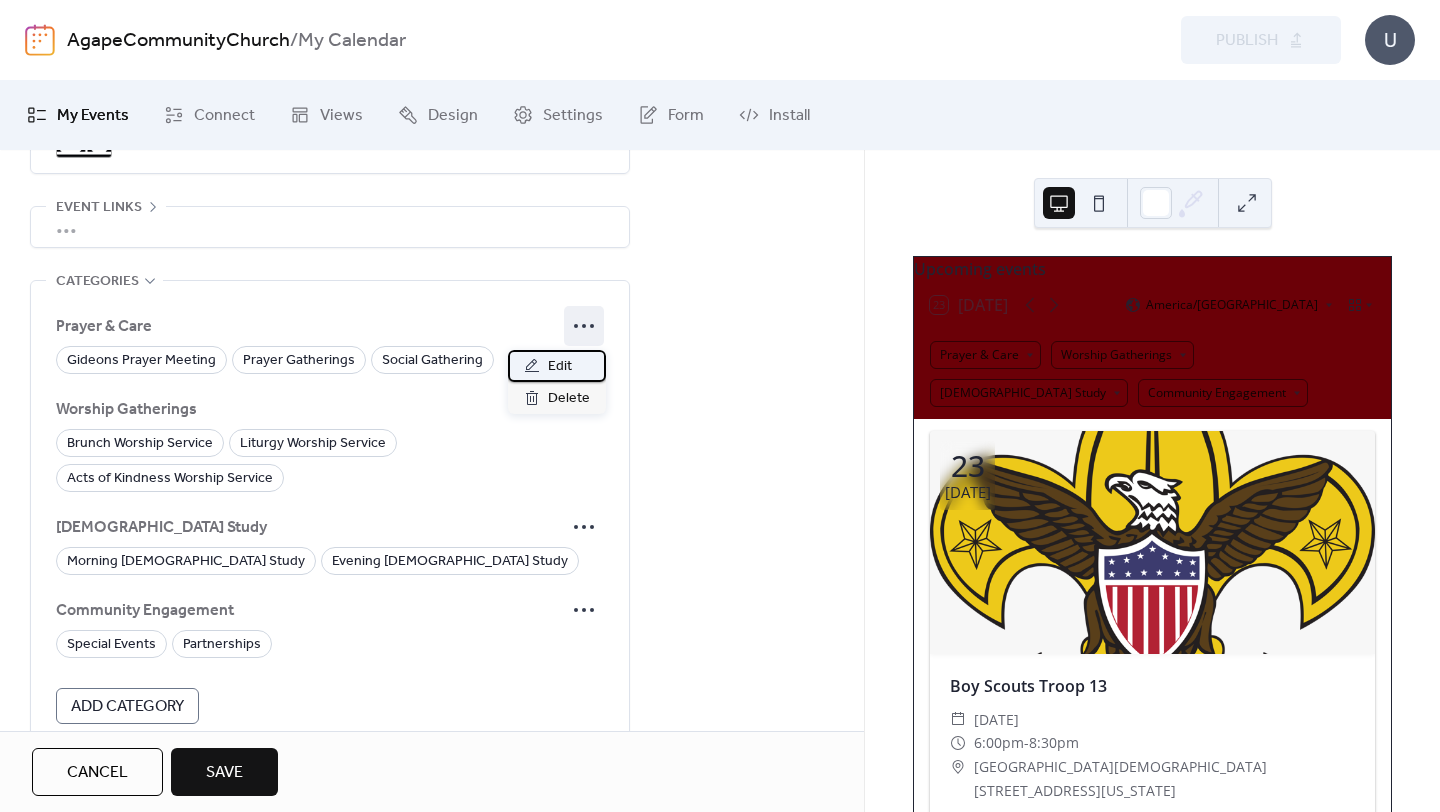 click on "Edit" at bounding box center (560, 367) 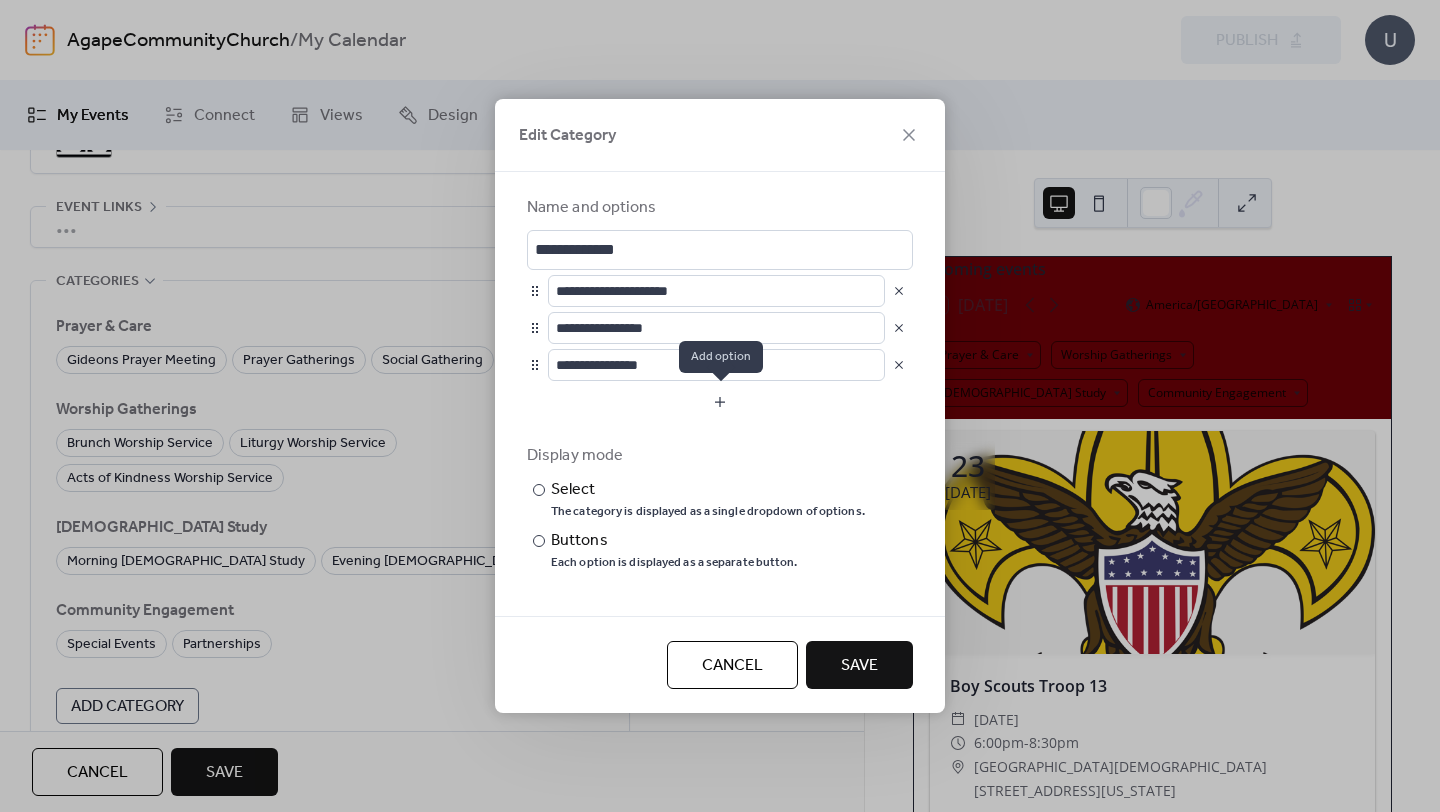 click at bounding box center (720, 402) 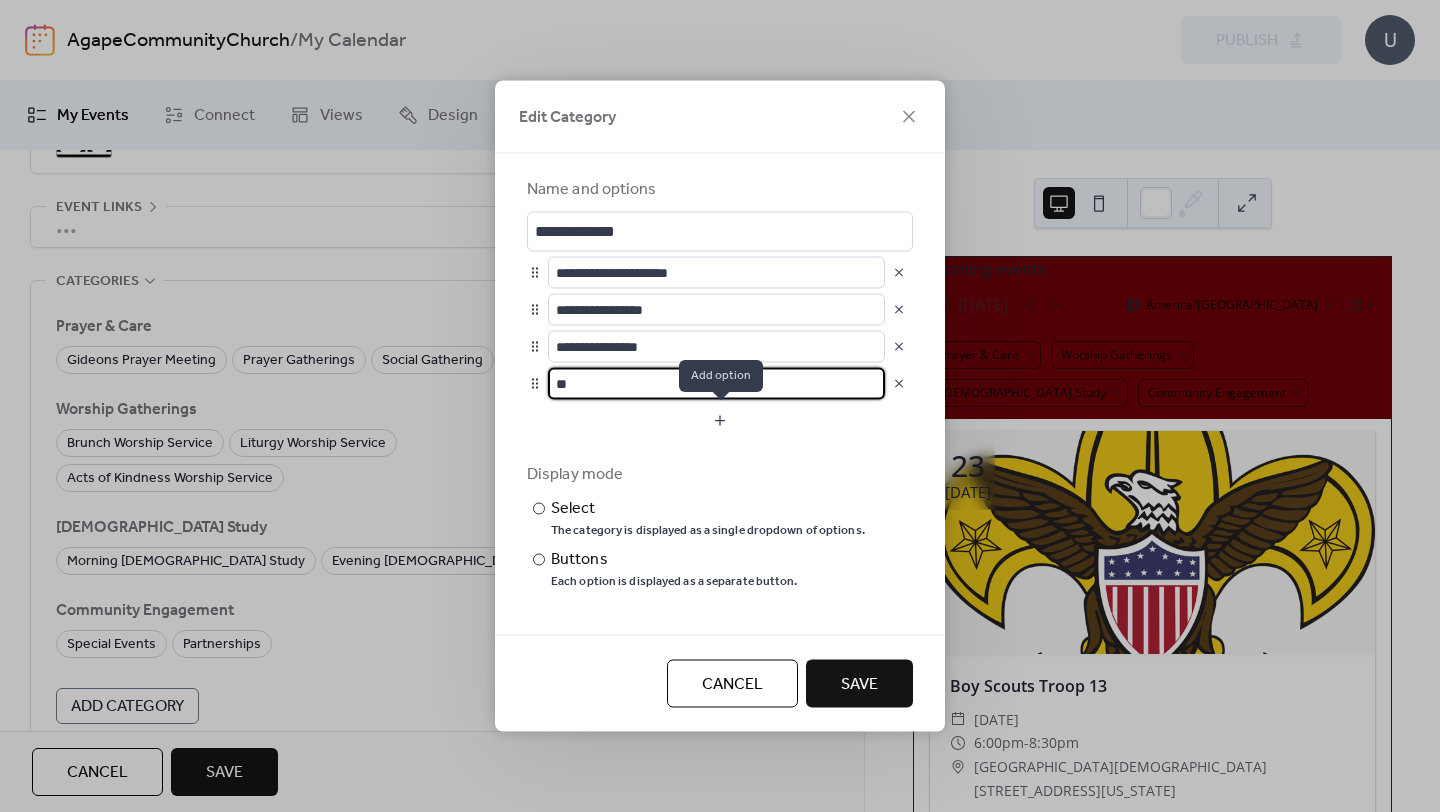 type on "*" 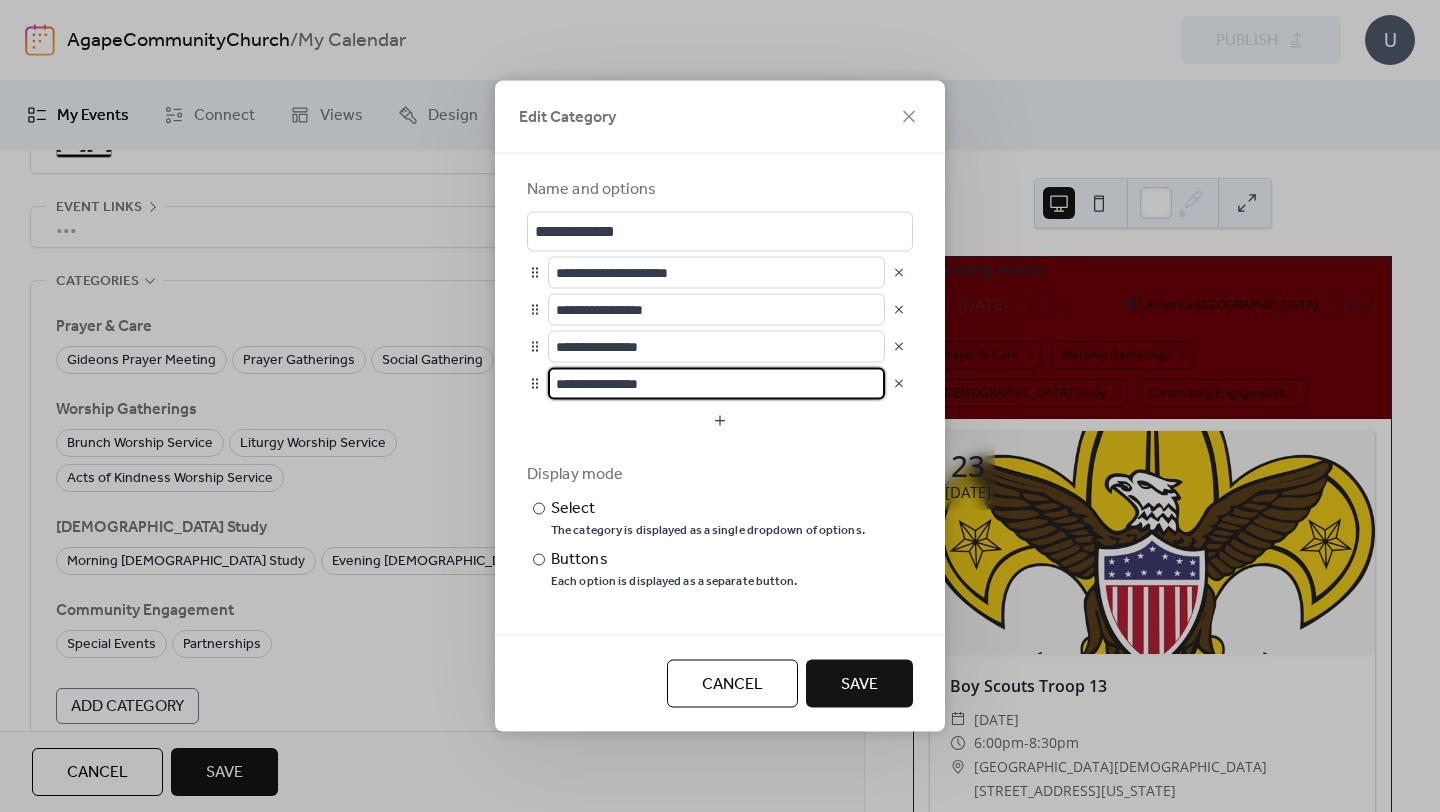 type on "**********" 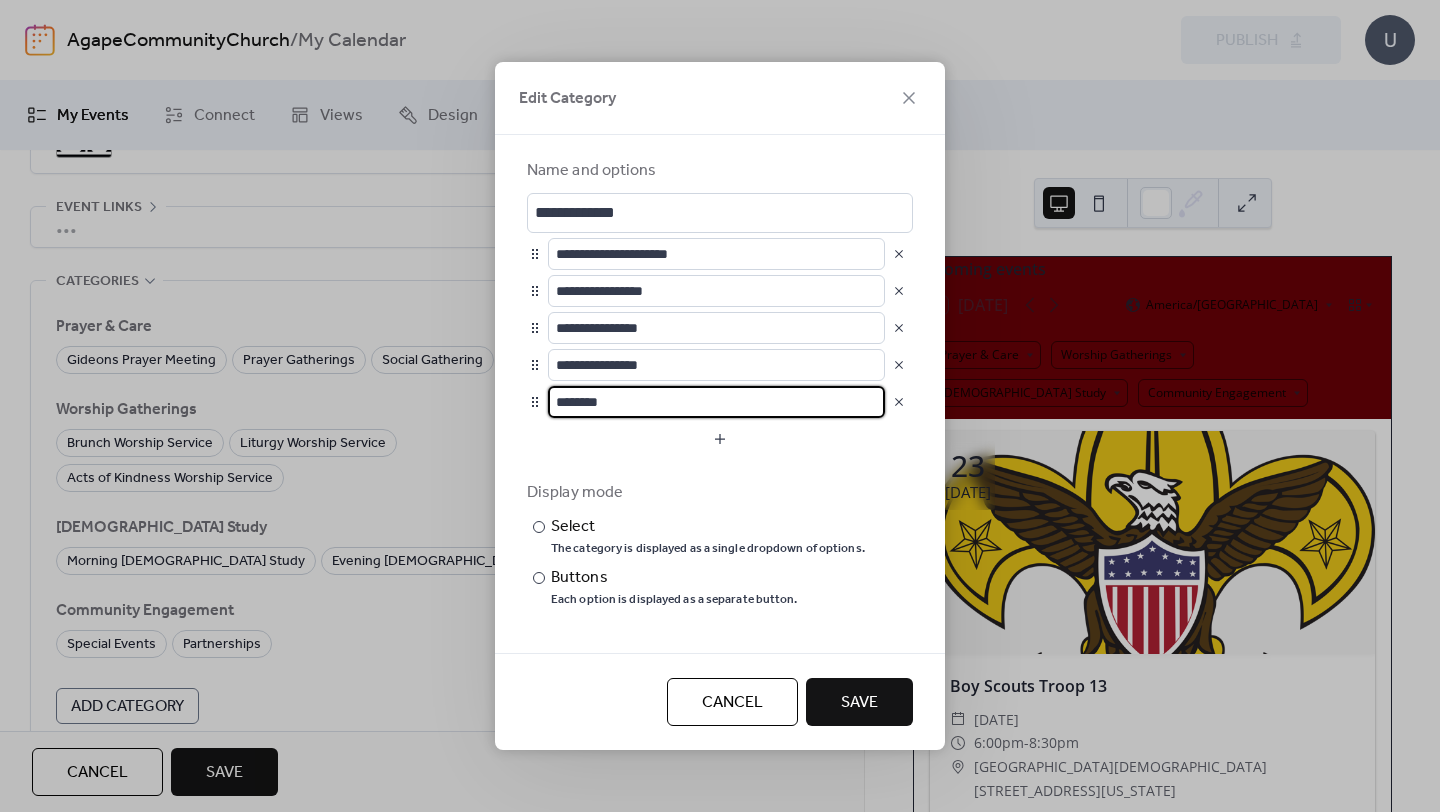 click at bounding box center [899, 402] 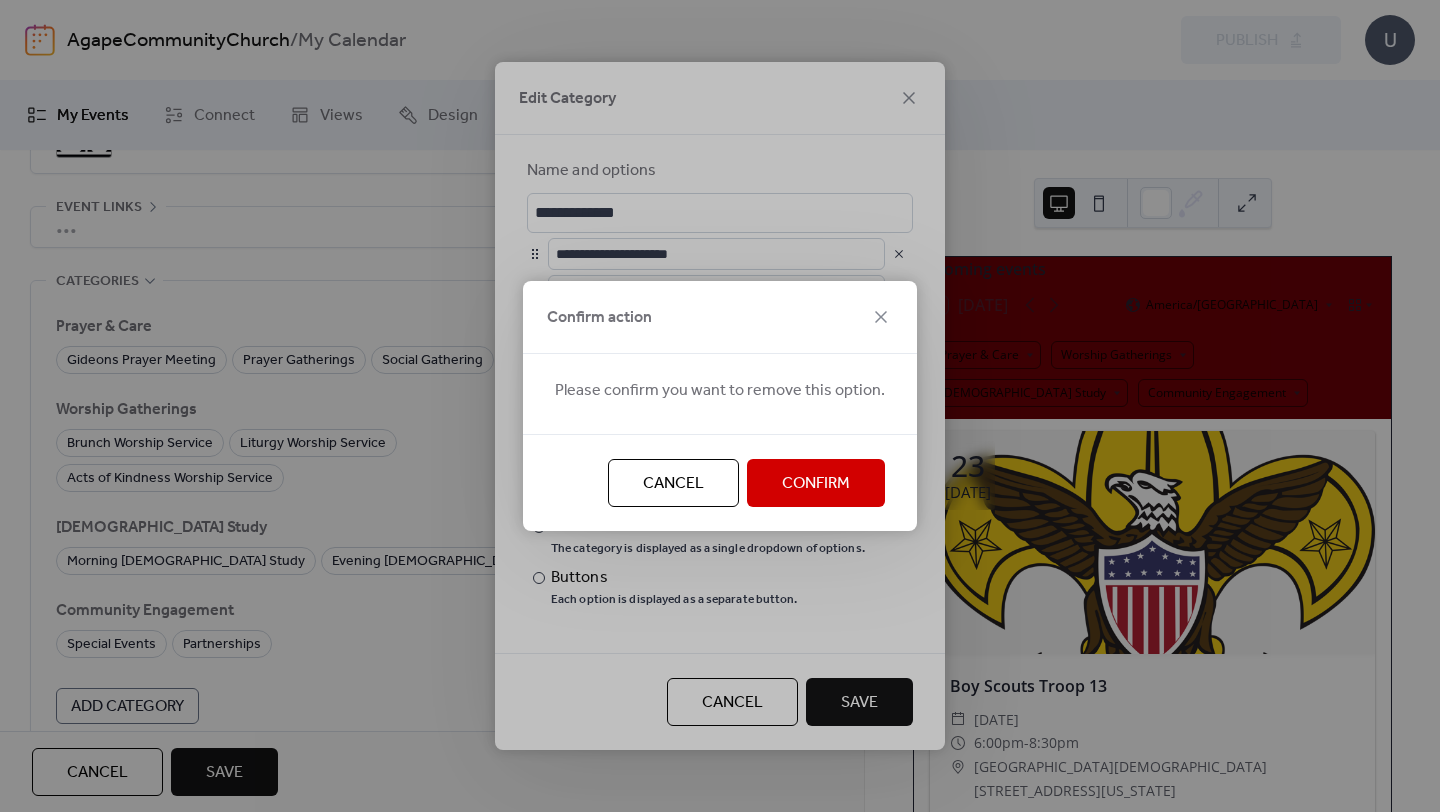 click on "Confirm" at bounding box center [816, 483] 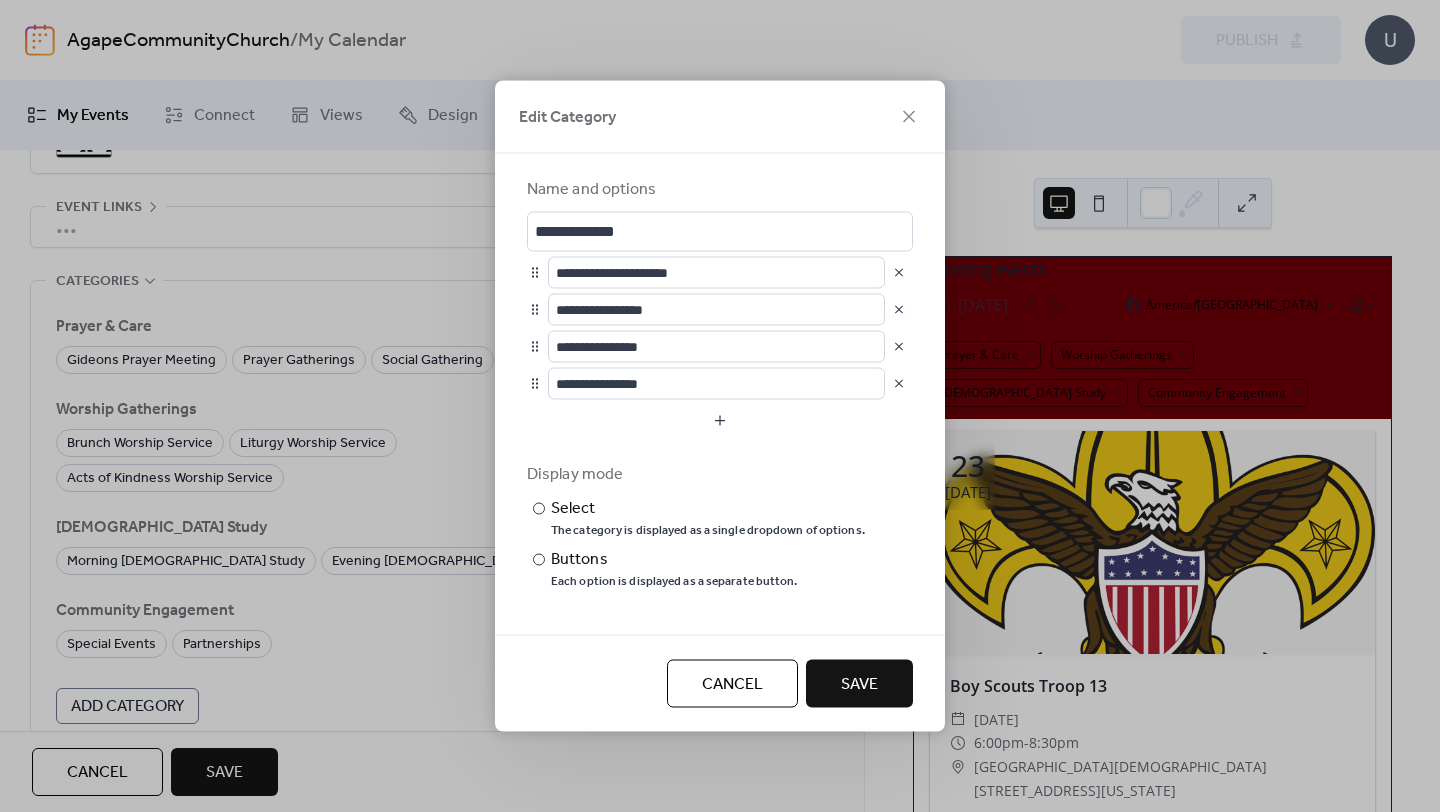click on "Save" at bounding box center (859, 685) 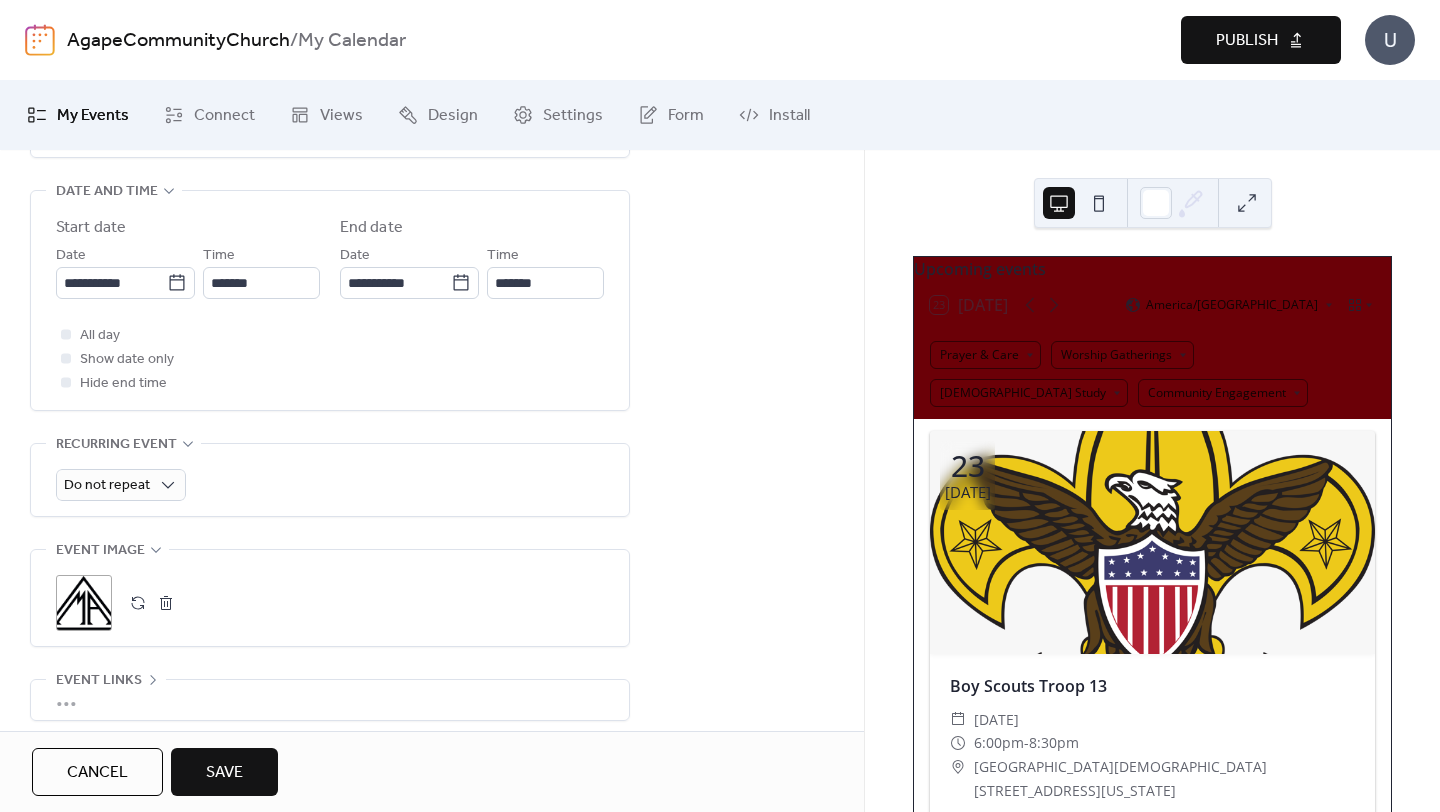 scroll, scrollTop: 658, scrollLeft: 0, axis: vertical 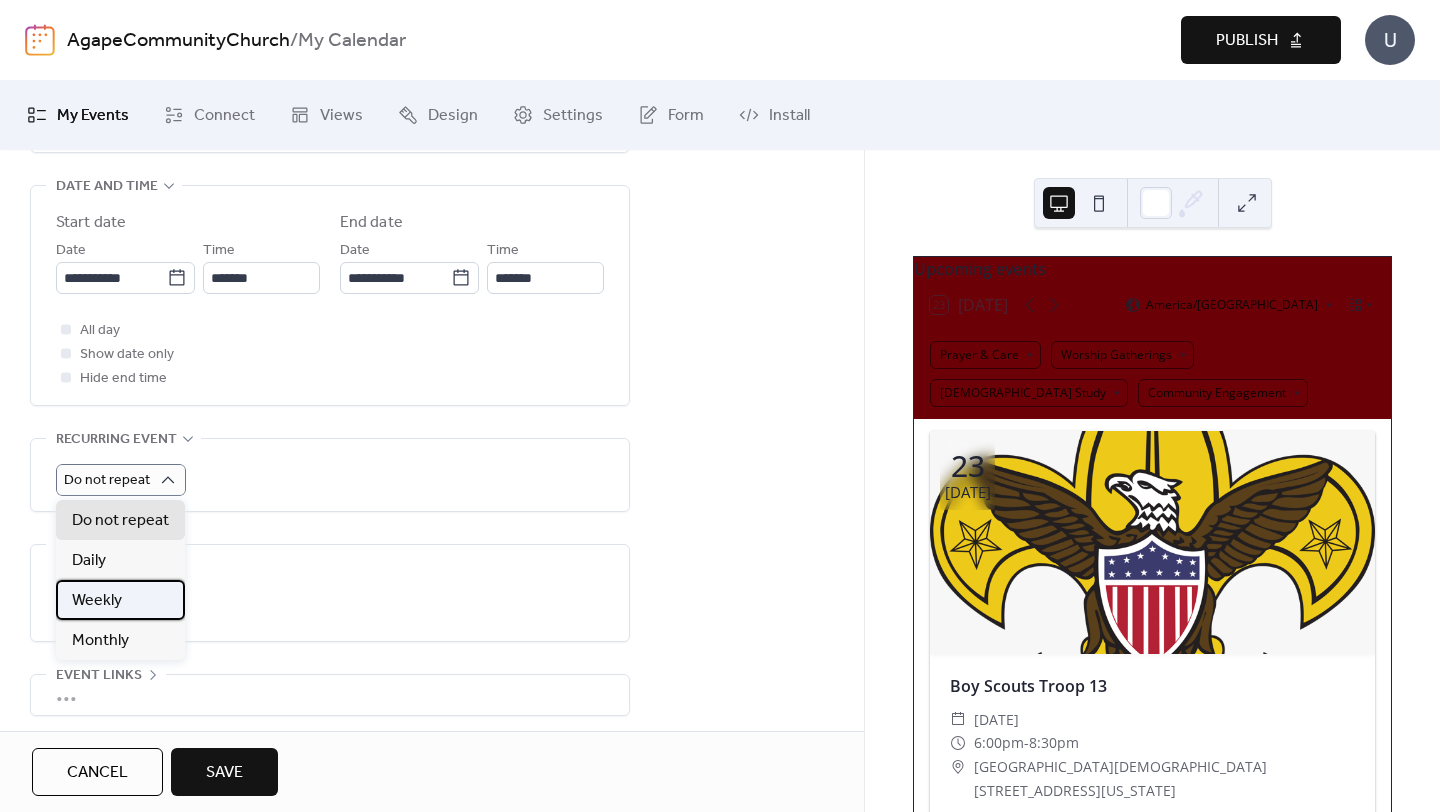 click on "Weekly" at bounding box center [120, 600] 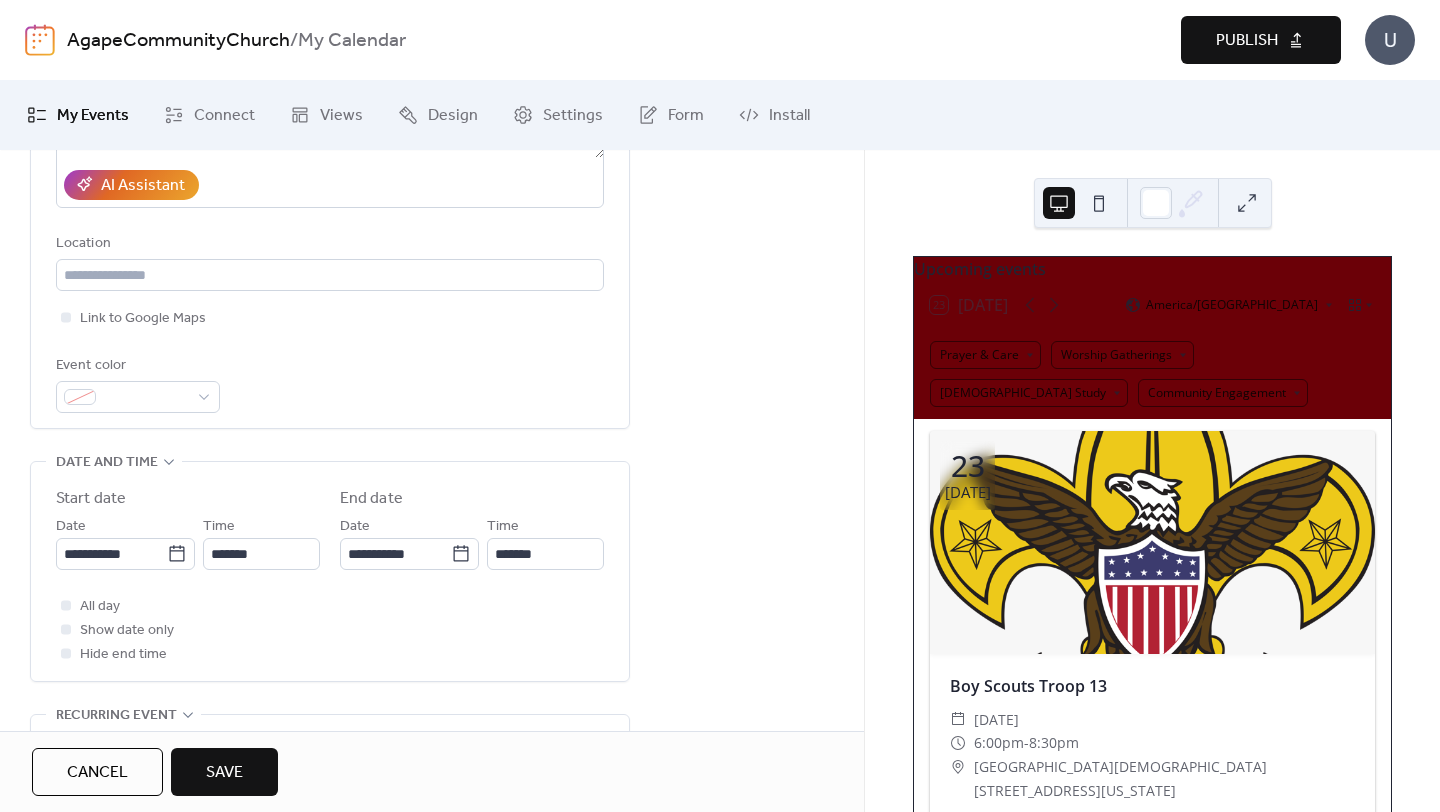 scroll, scrollTop: 379, scrollLeft: 0, axis: vertical 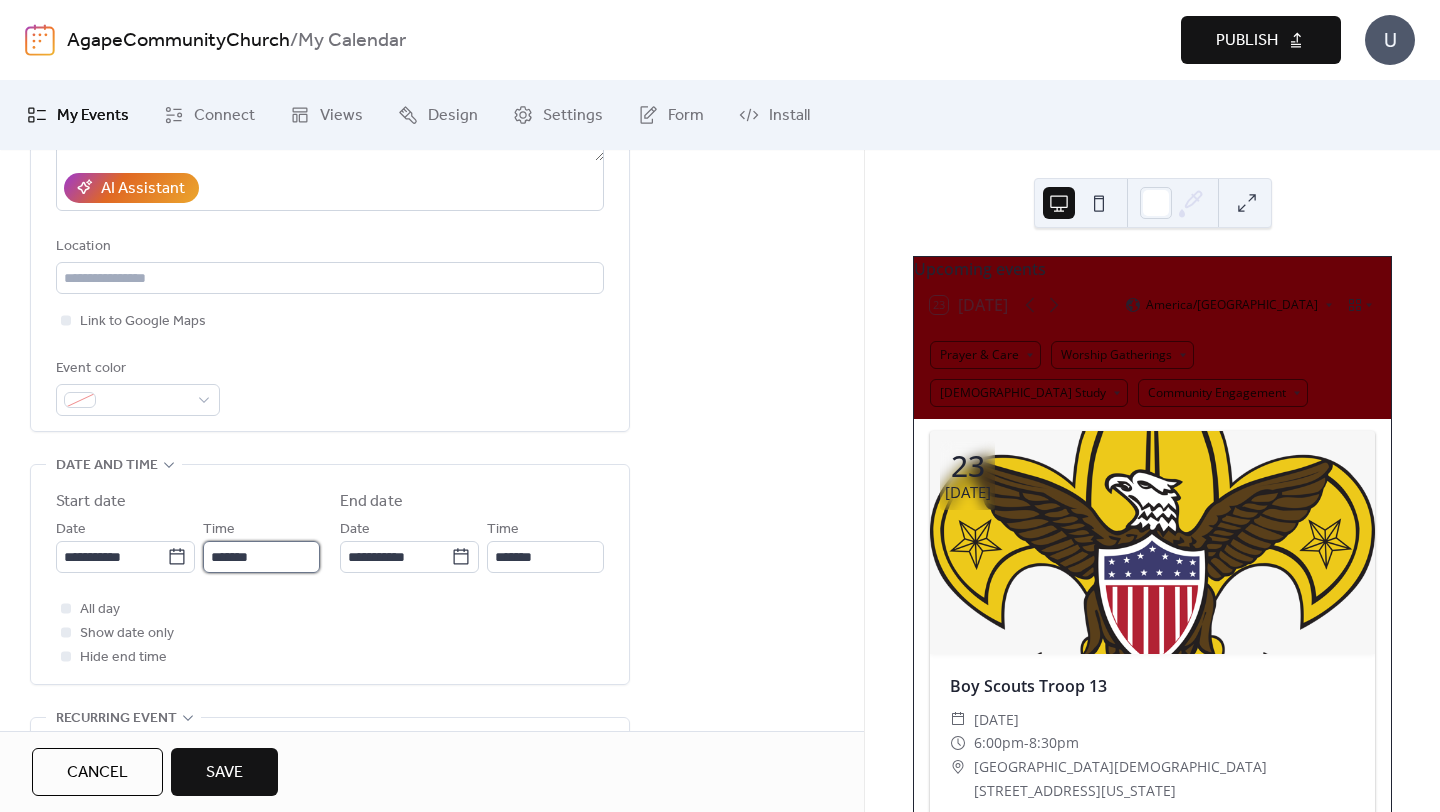 click on "*******" at bounding box center (261, 557) 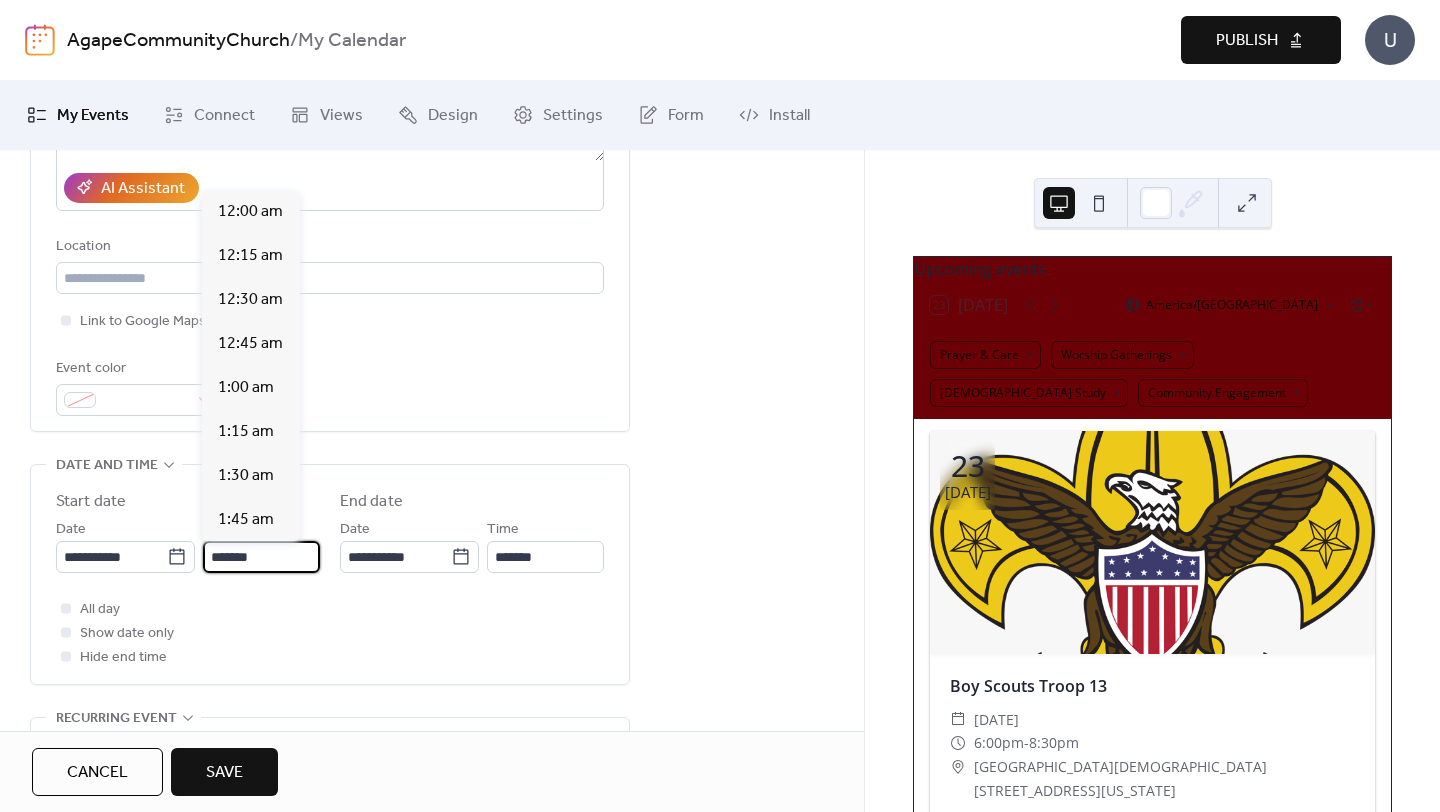 scroll, scrollTop: 3168, scrollLeft: 0, axis: vertical 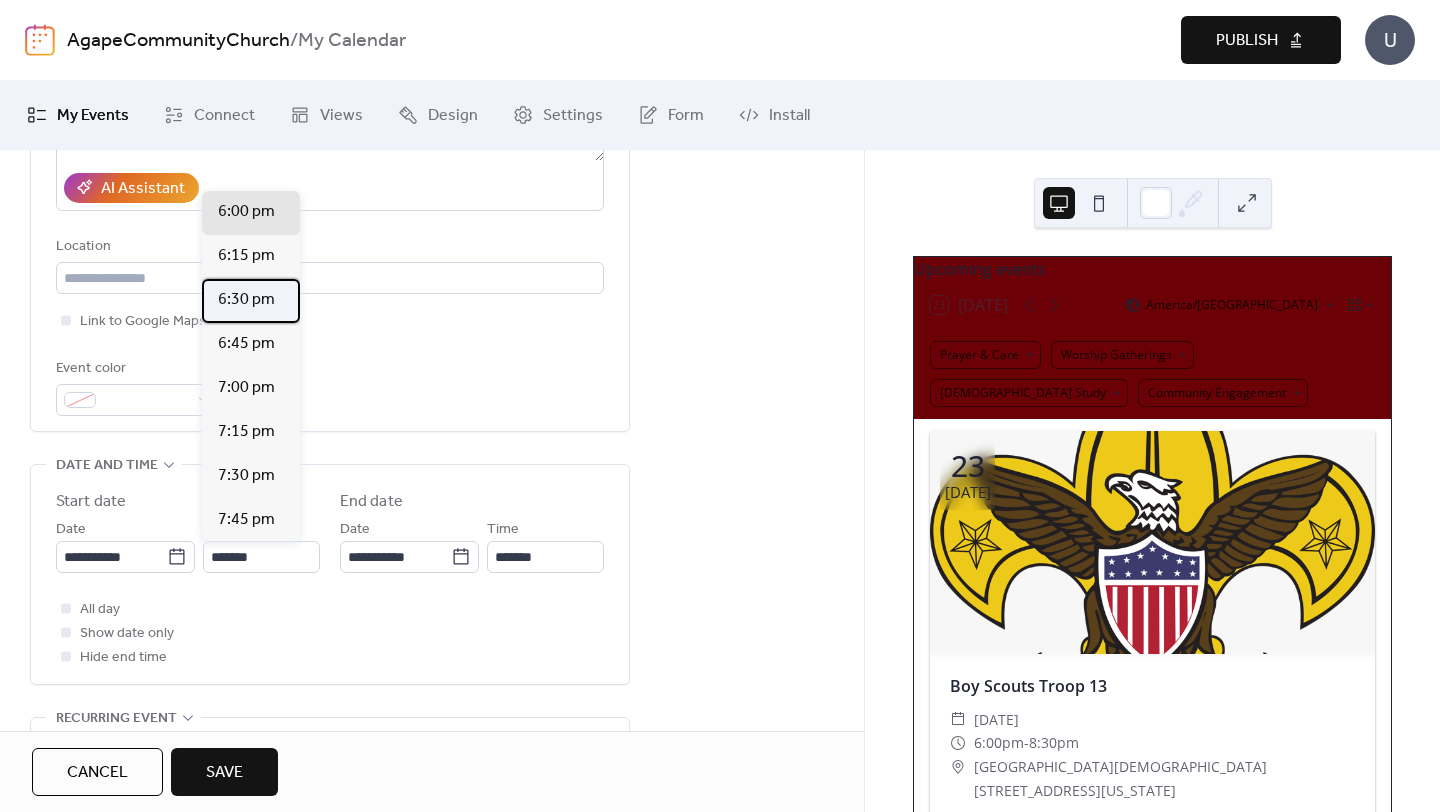 click on "6:30 pm" at bounding box center (246, 300) 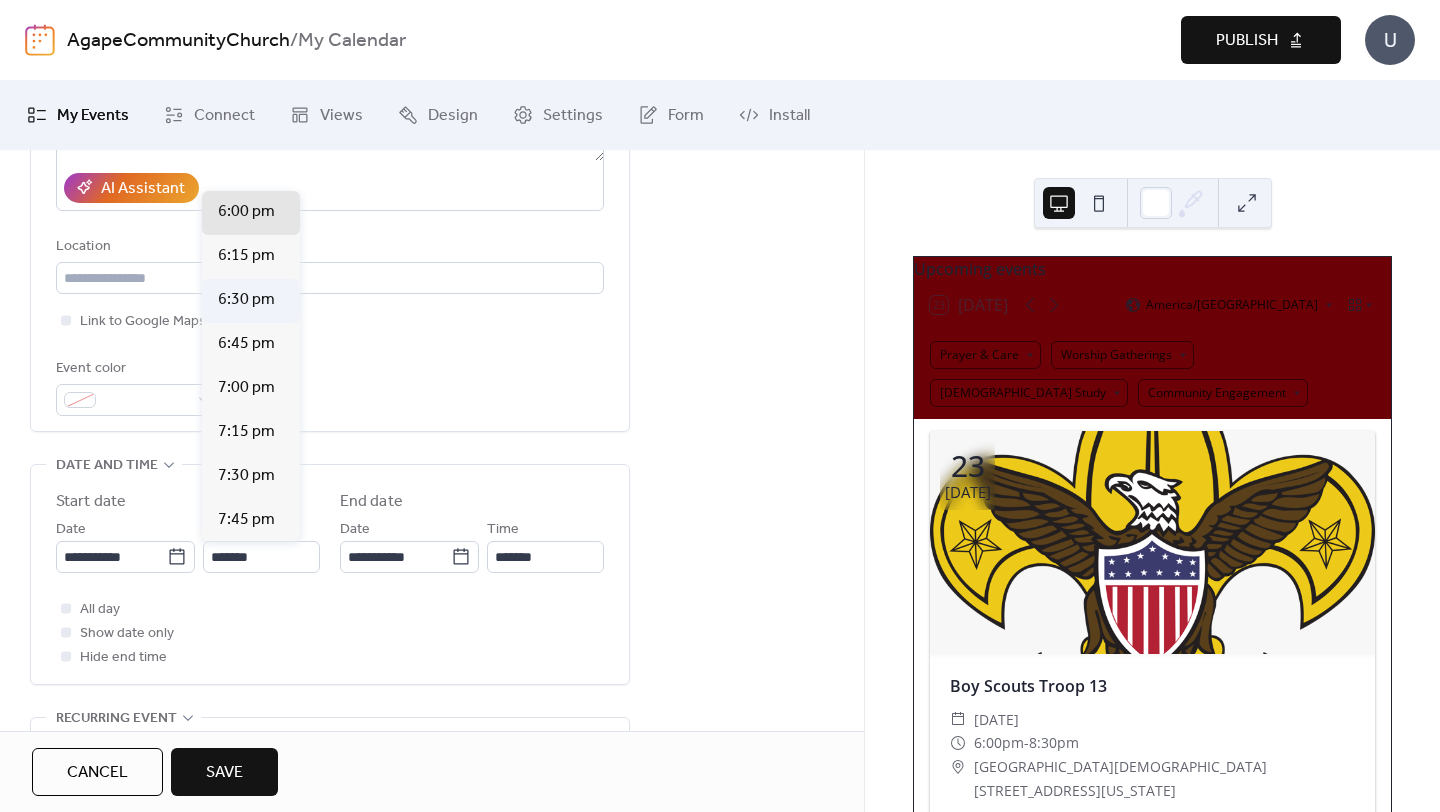 type on "*******" 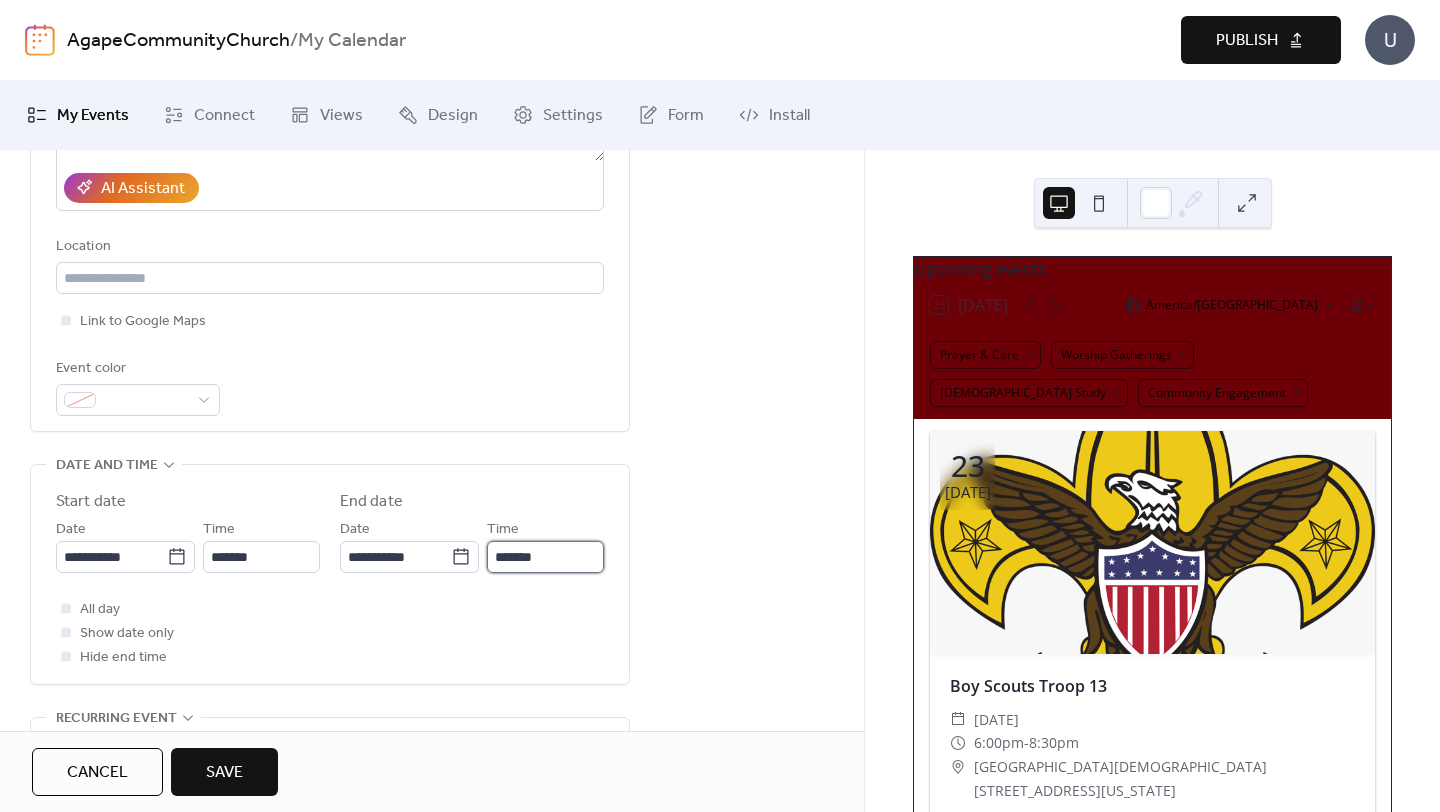 click on "*******" at bounding box center [545, 557] 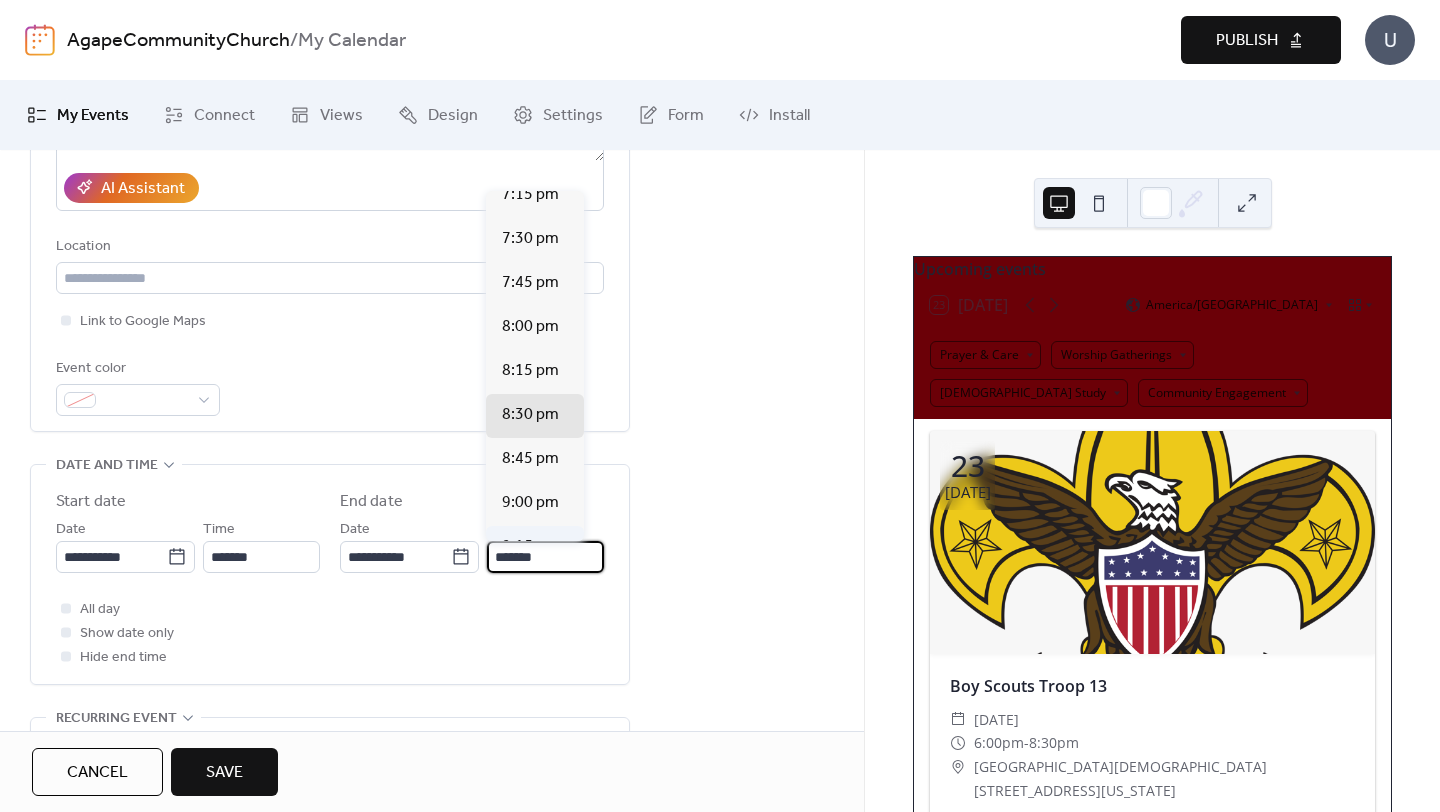 scroll, scrollTop: 103, scrollLeft: 0, axis: vertical 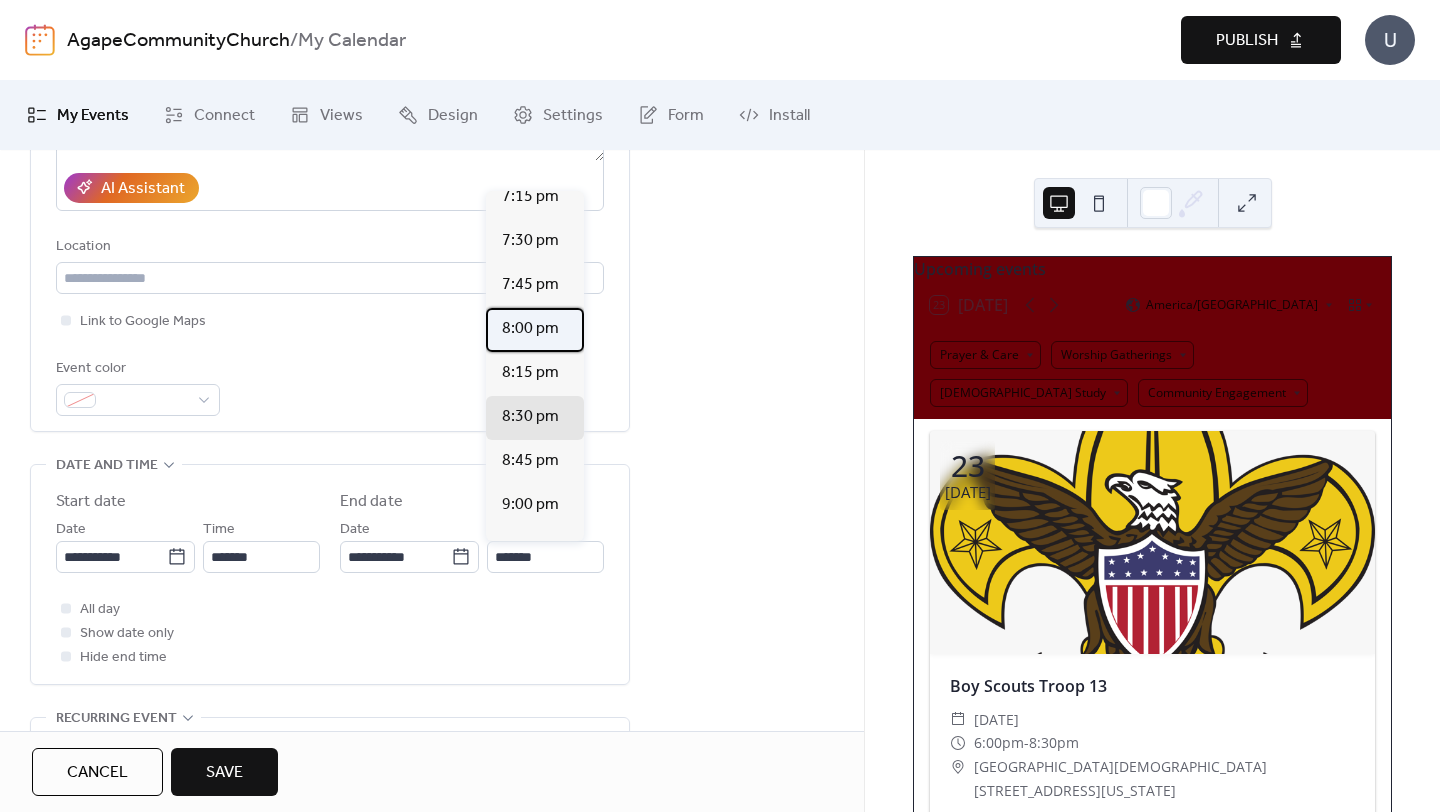 click on "8:00 pm" at bounding box center [530, 329] 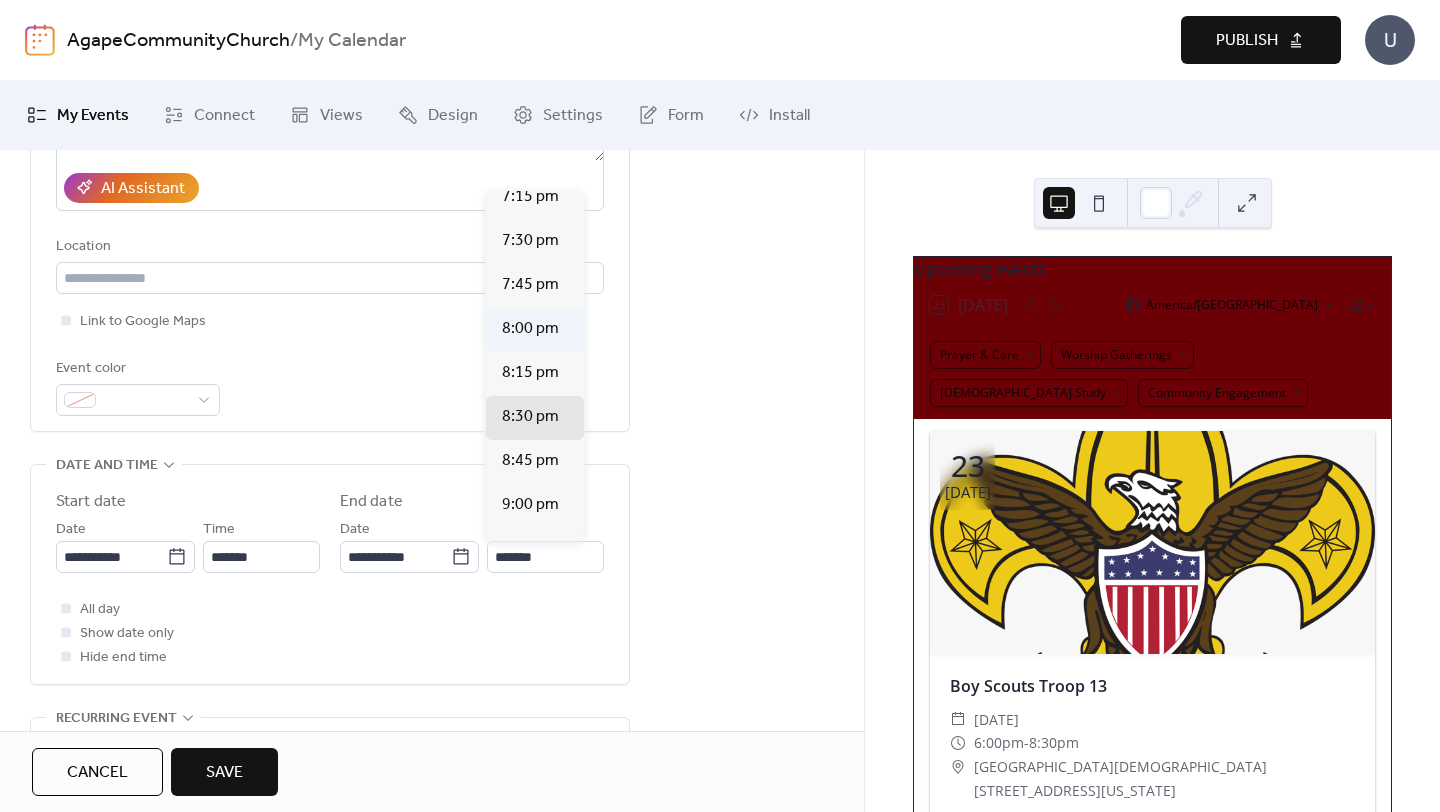 type on "*******" 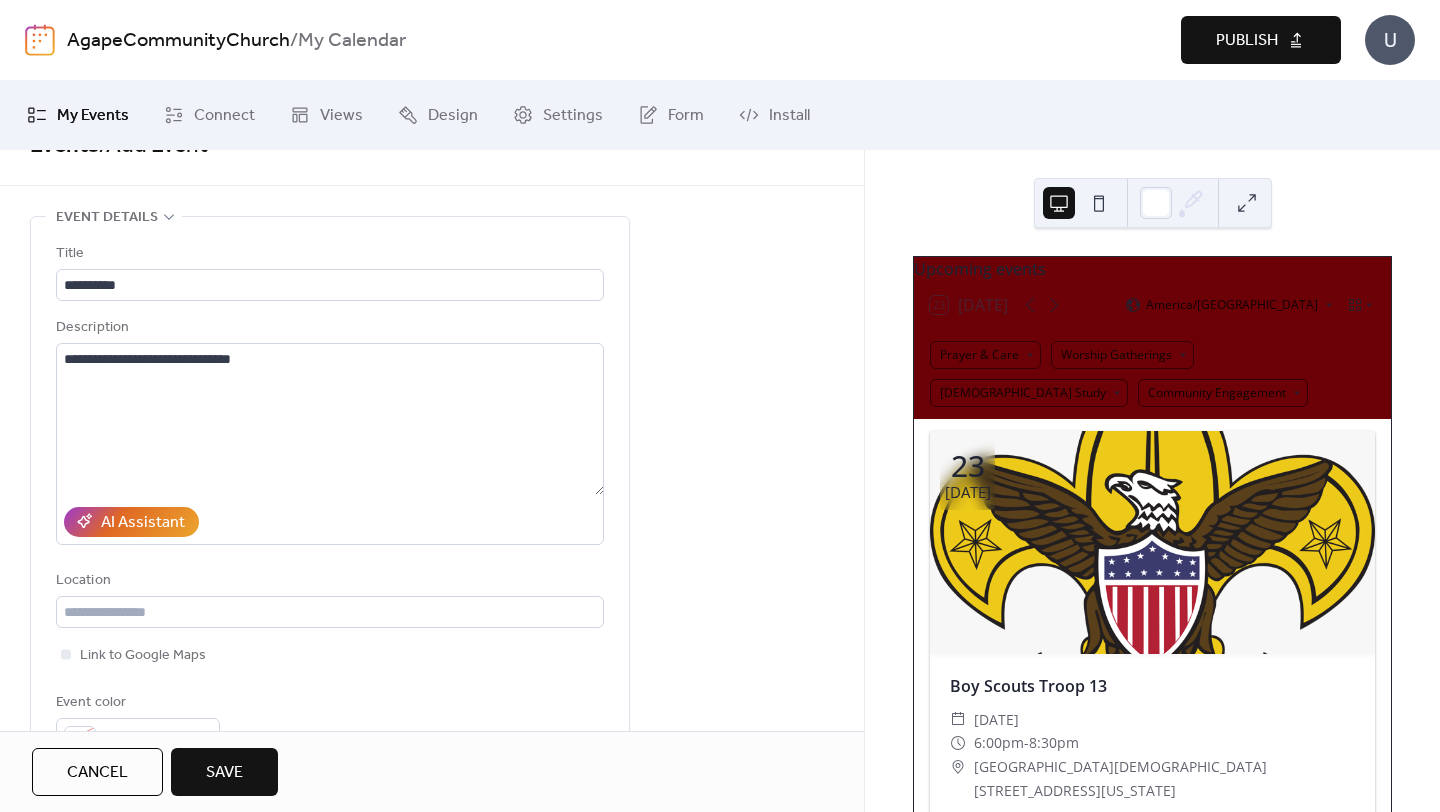 scroll, scrollTop: 44, scrollLeft: 0, axis: vertical 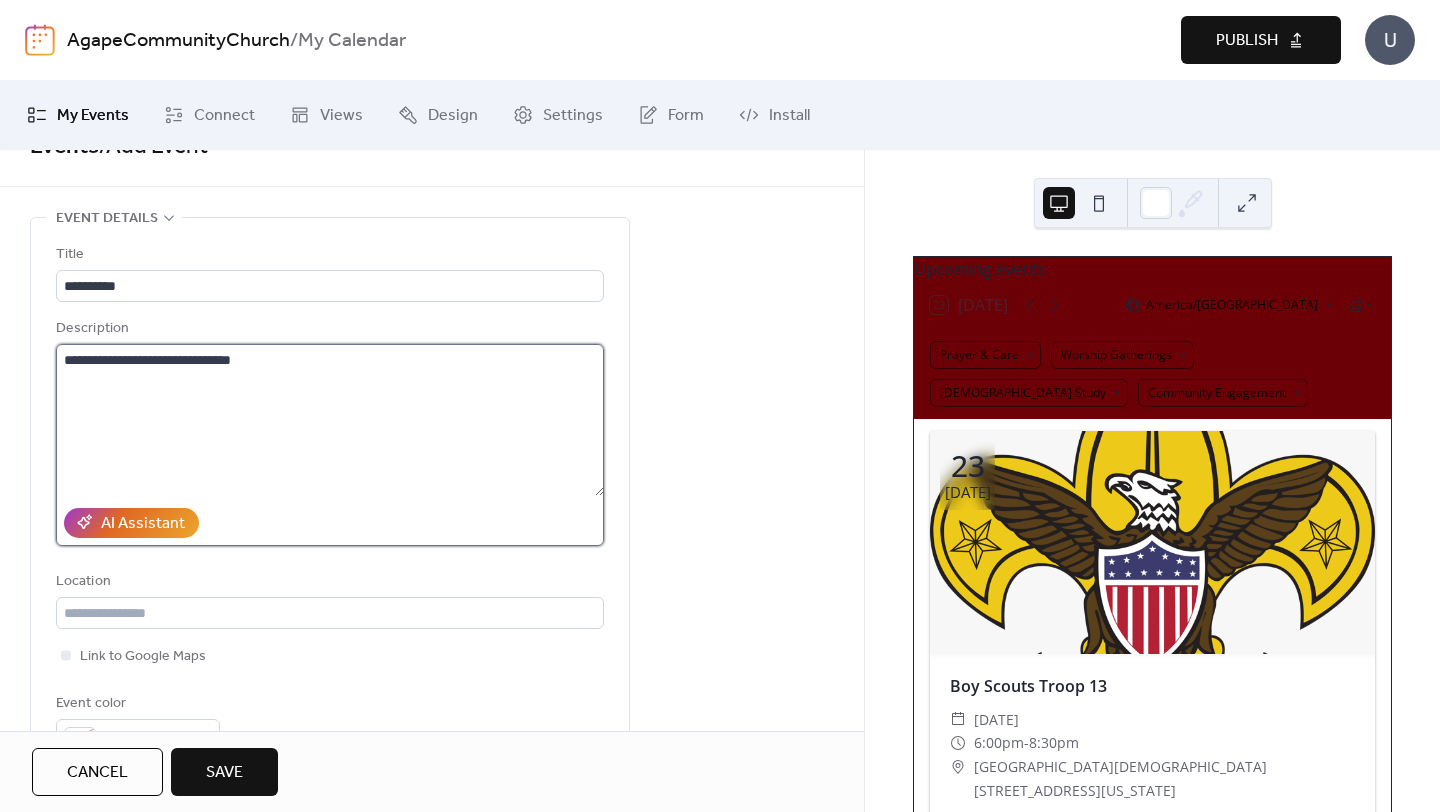 click on "**********" at bounding box center (330, 420) 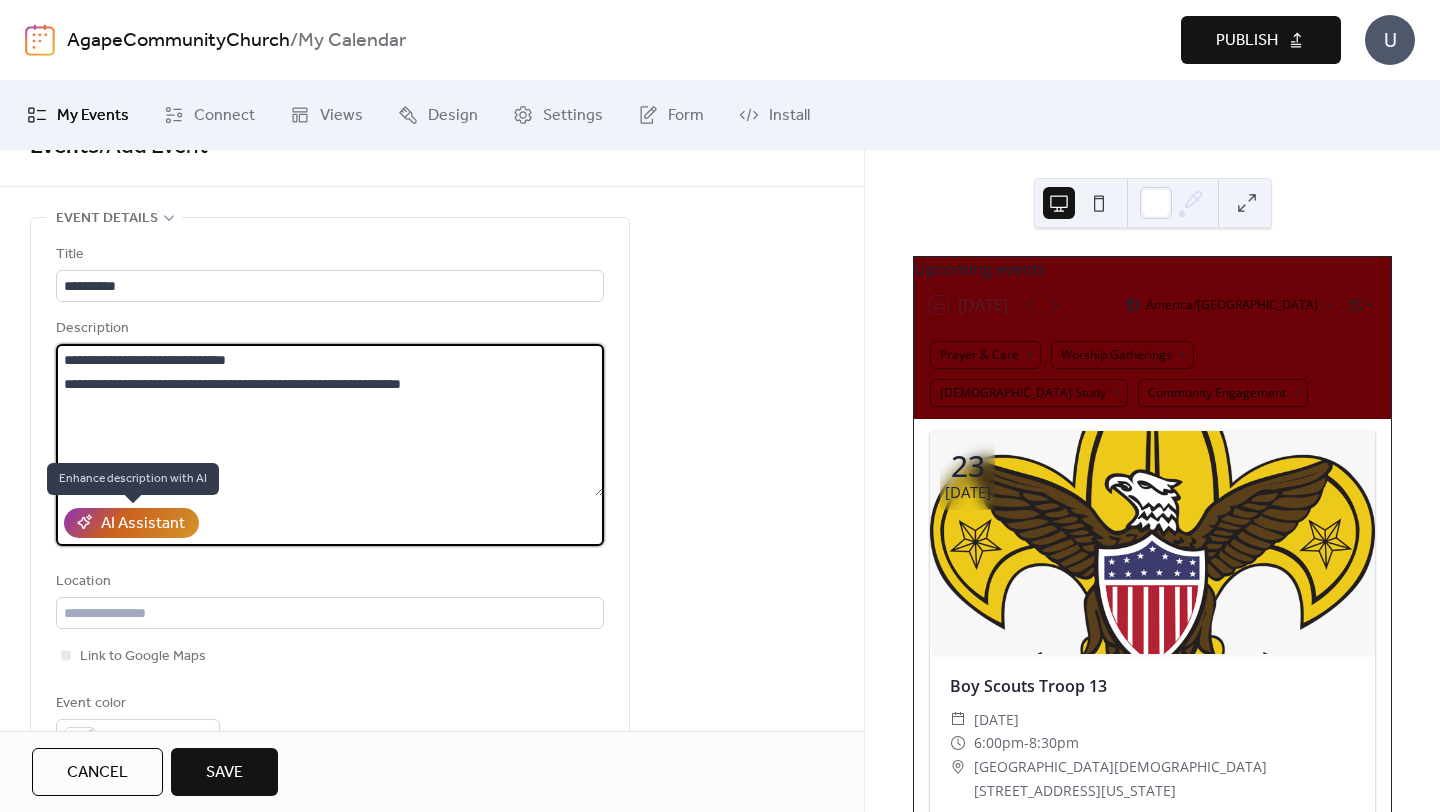 type on "**********" 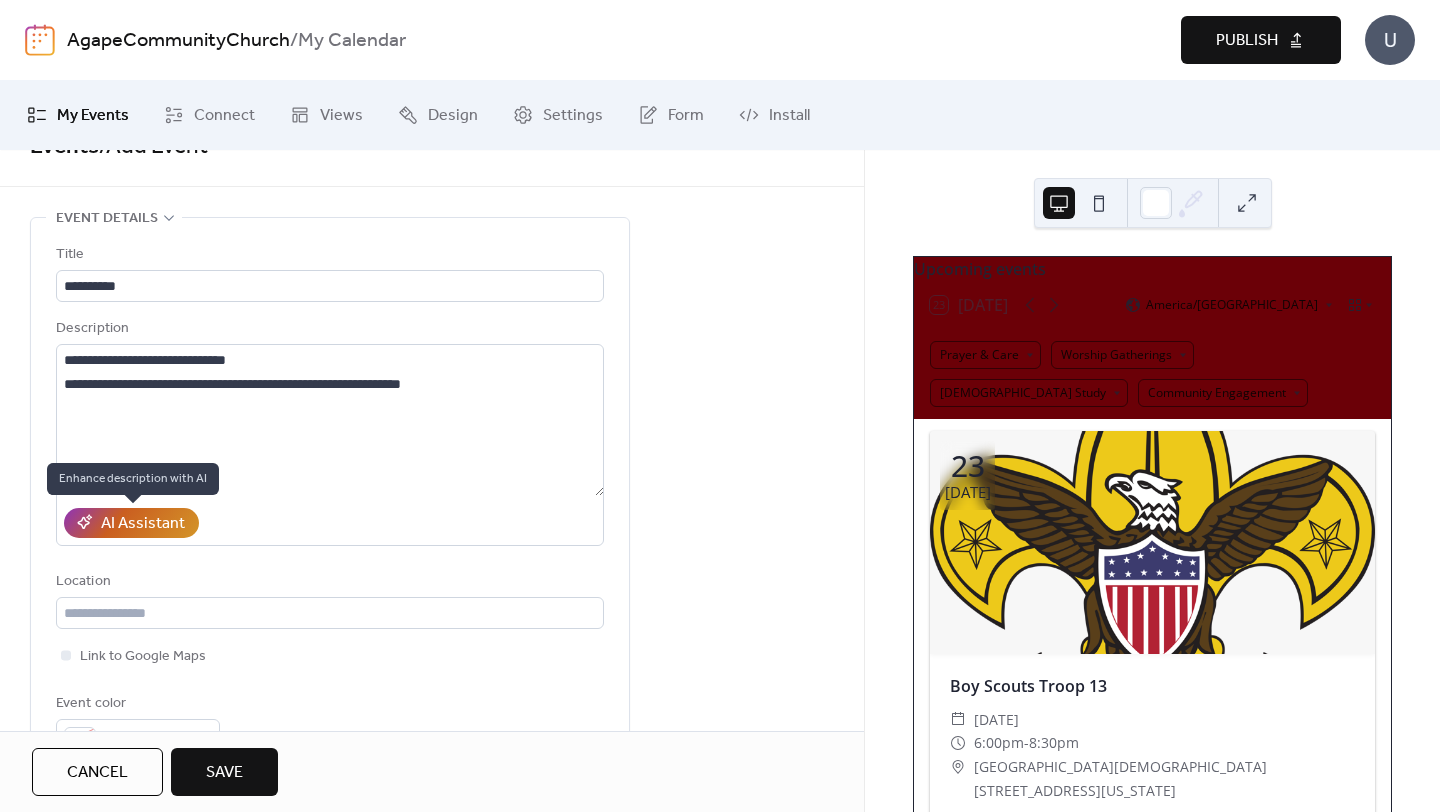 click on "AI Assistant" at bounding box center [143, 524] 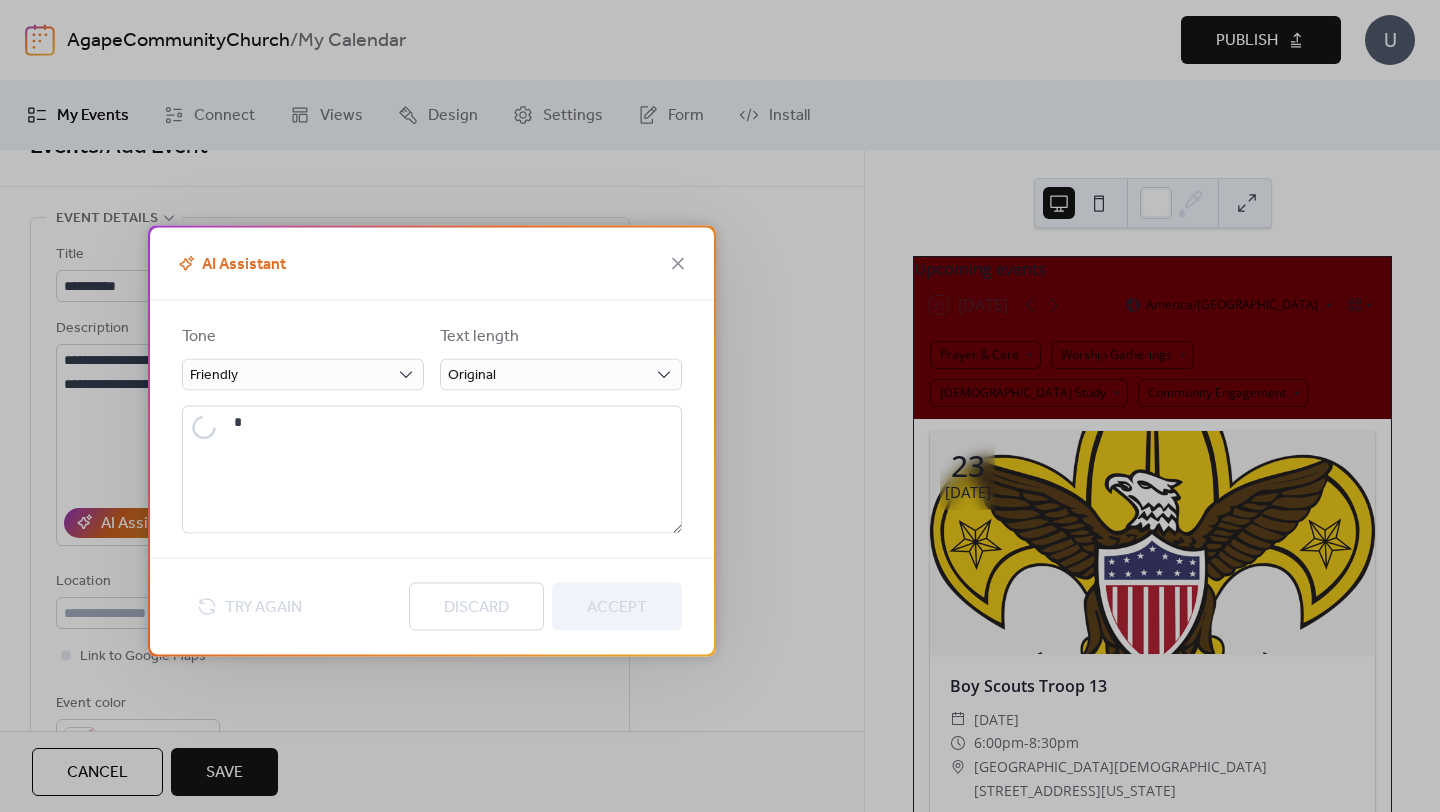 type on "**********" 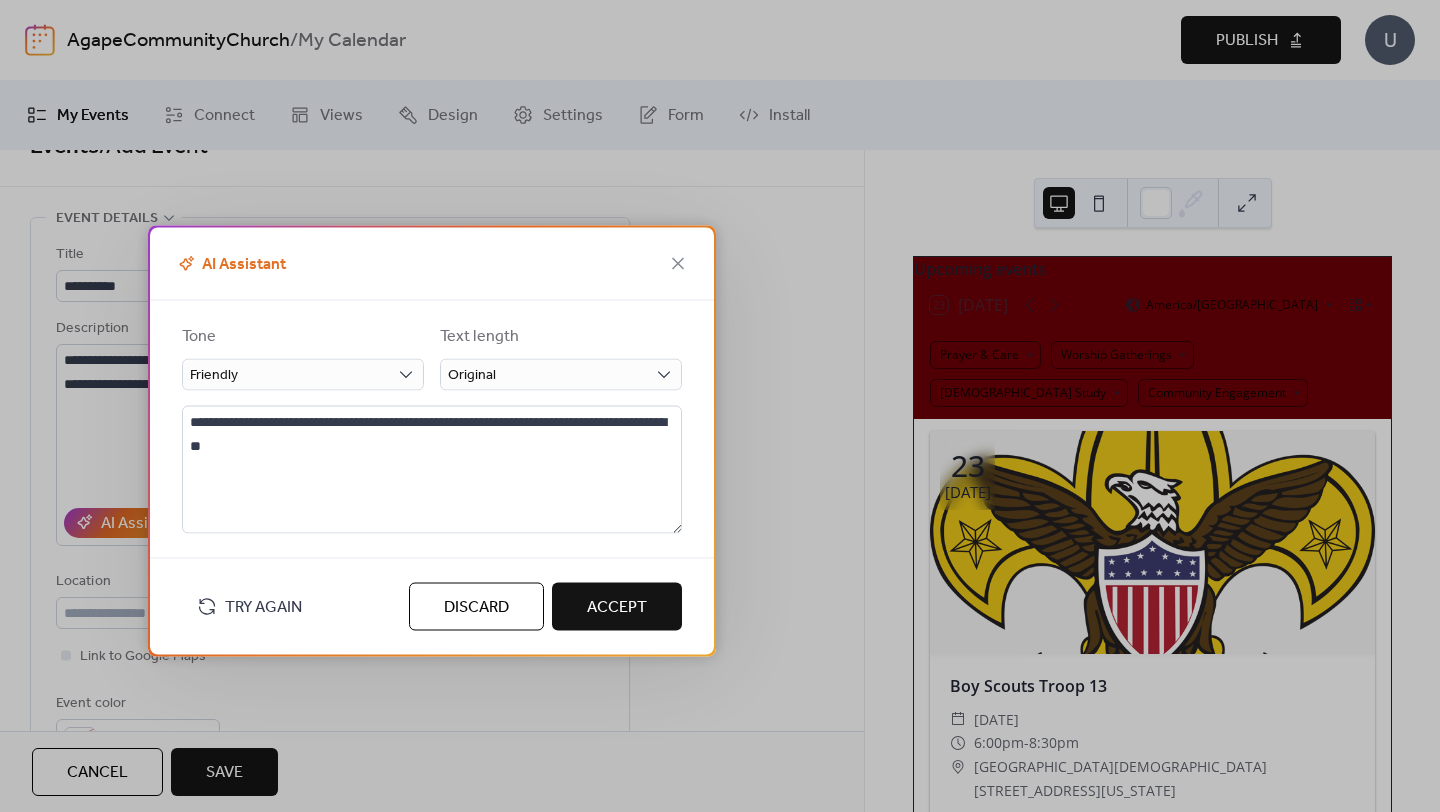 click on "Accept" at bounding box center (617, 607) 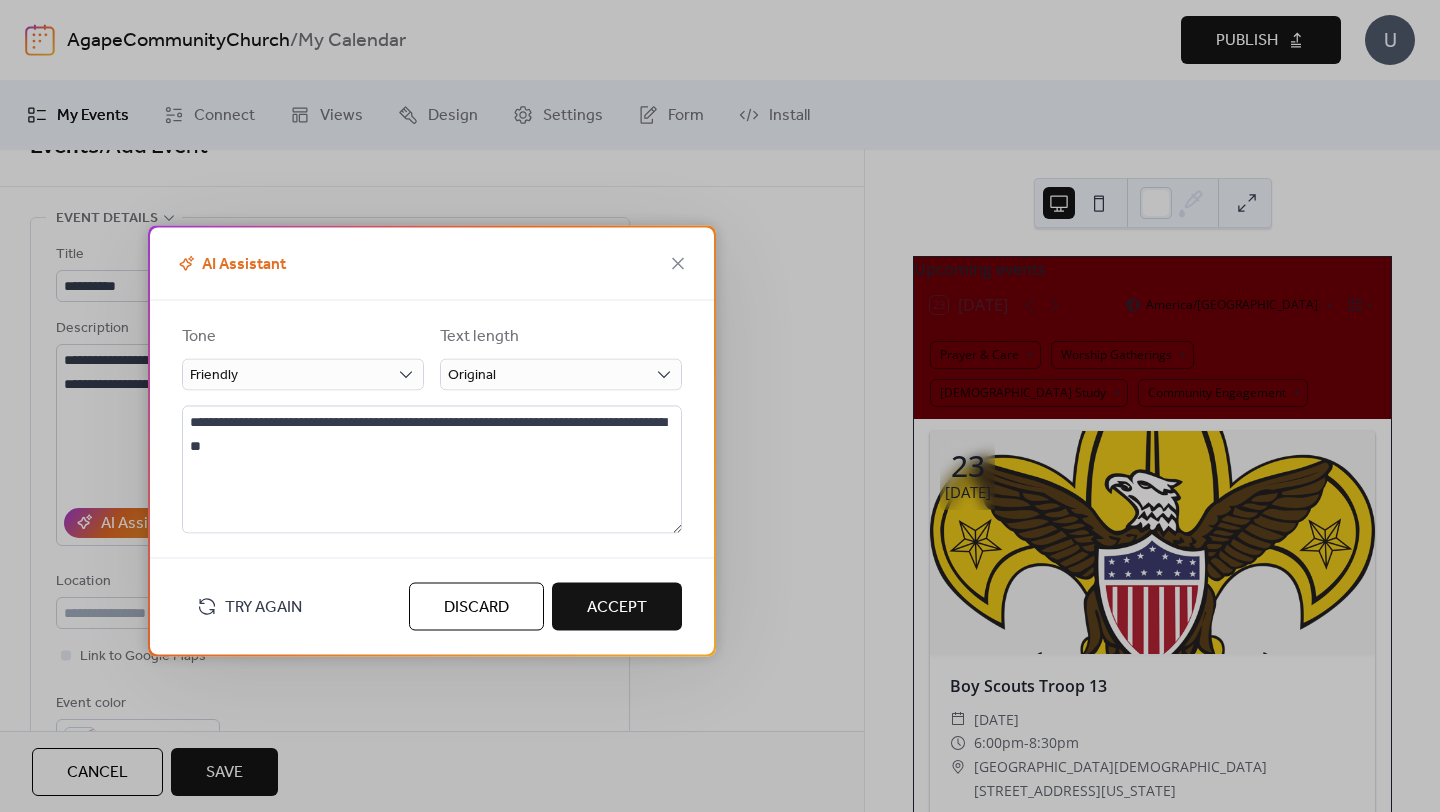 type on "**********" 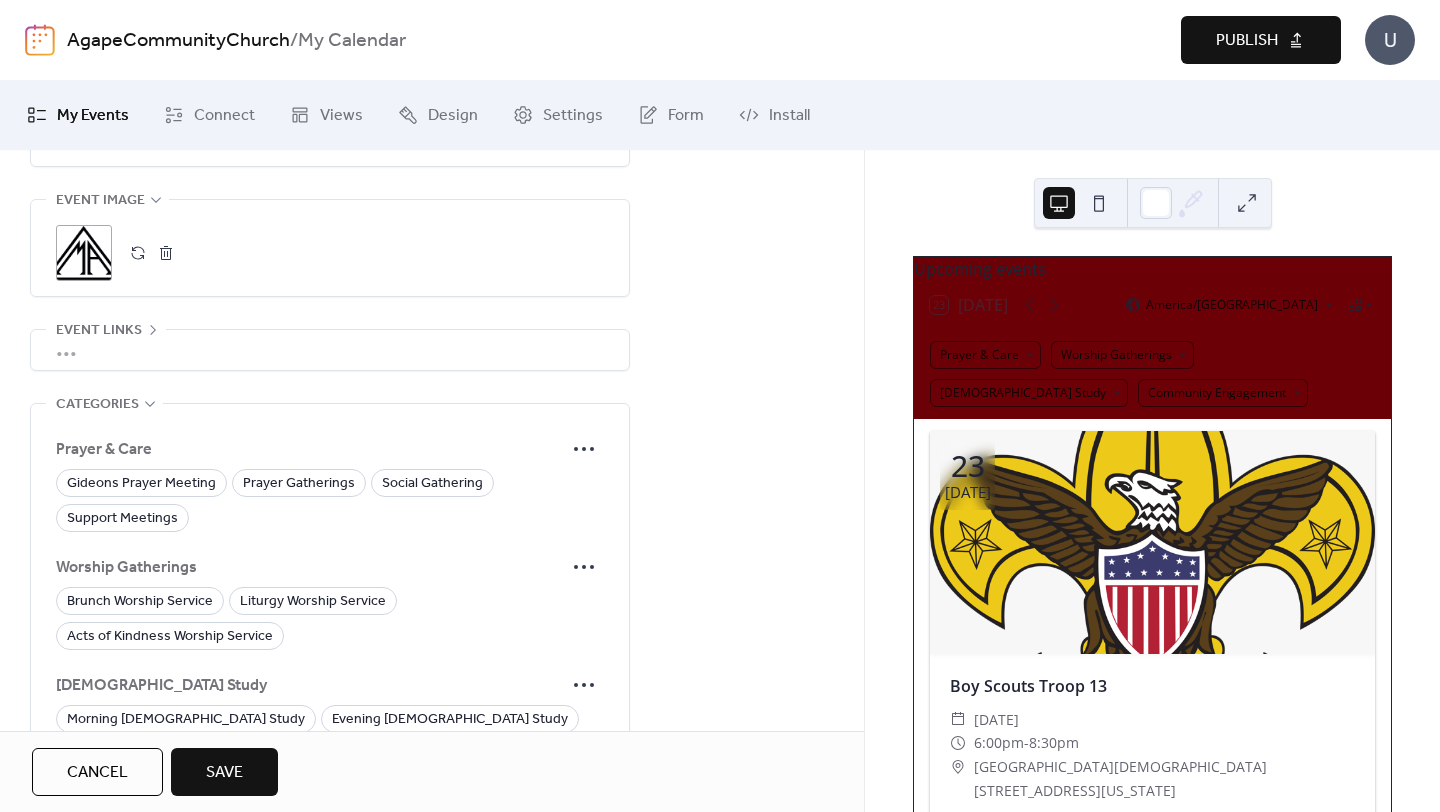 scroll, scrollTop: 1401, scrollLeft: 0, axis: vertical 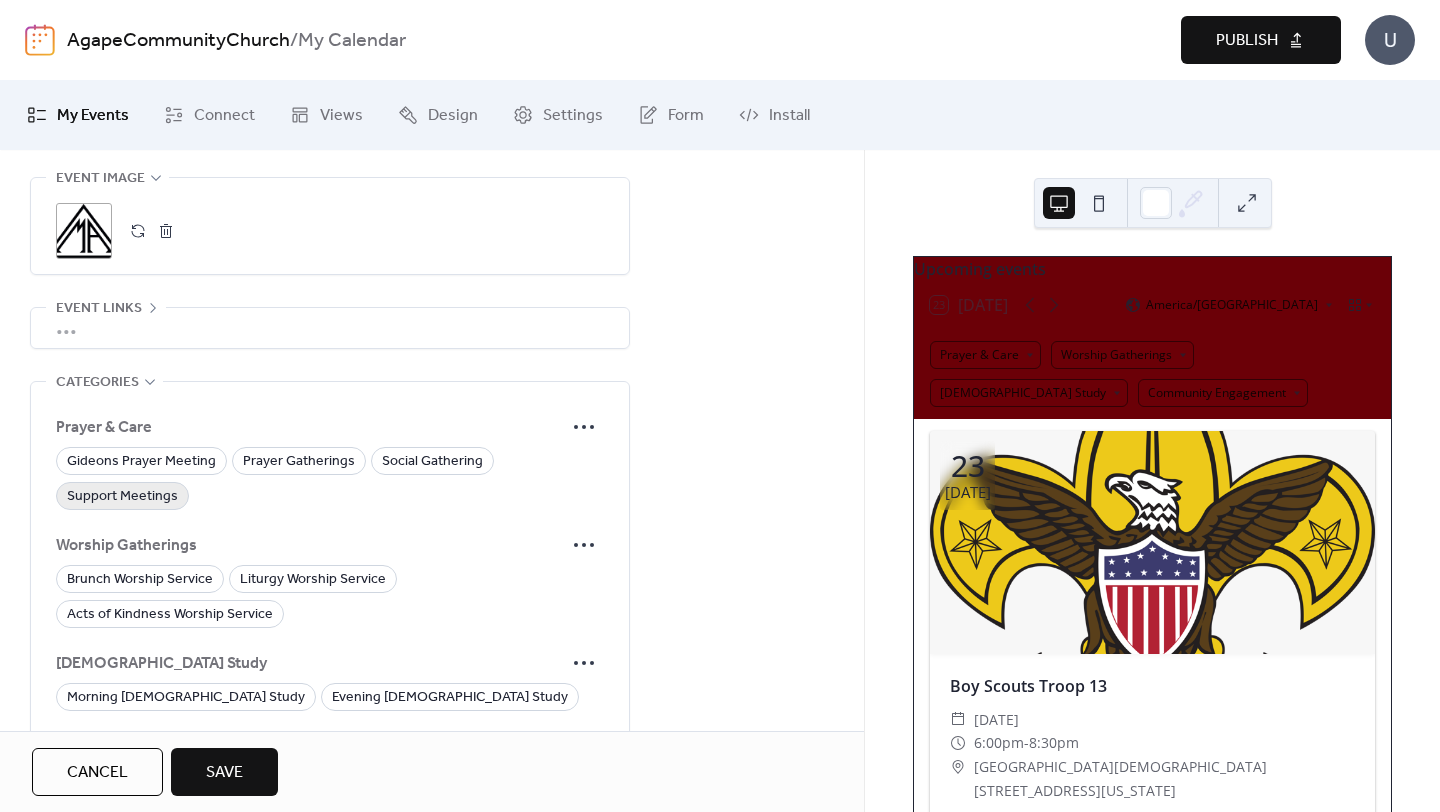 click on "Support Meetings" at bounding box center (122, 497) 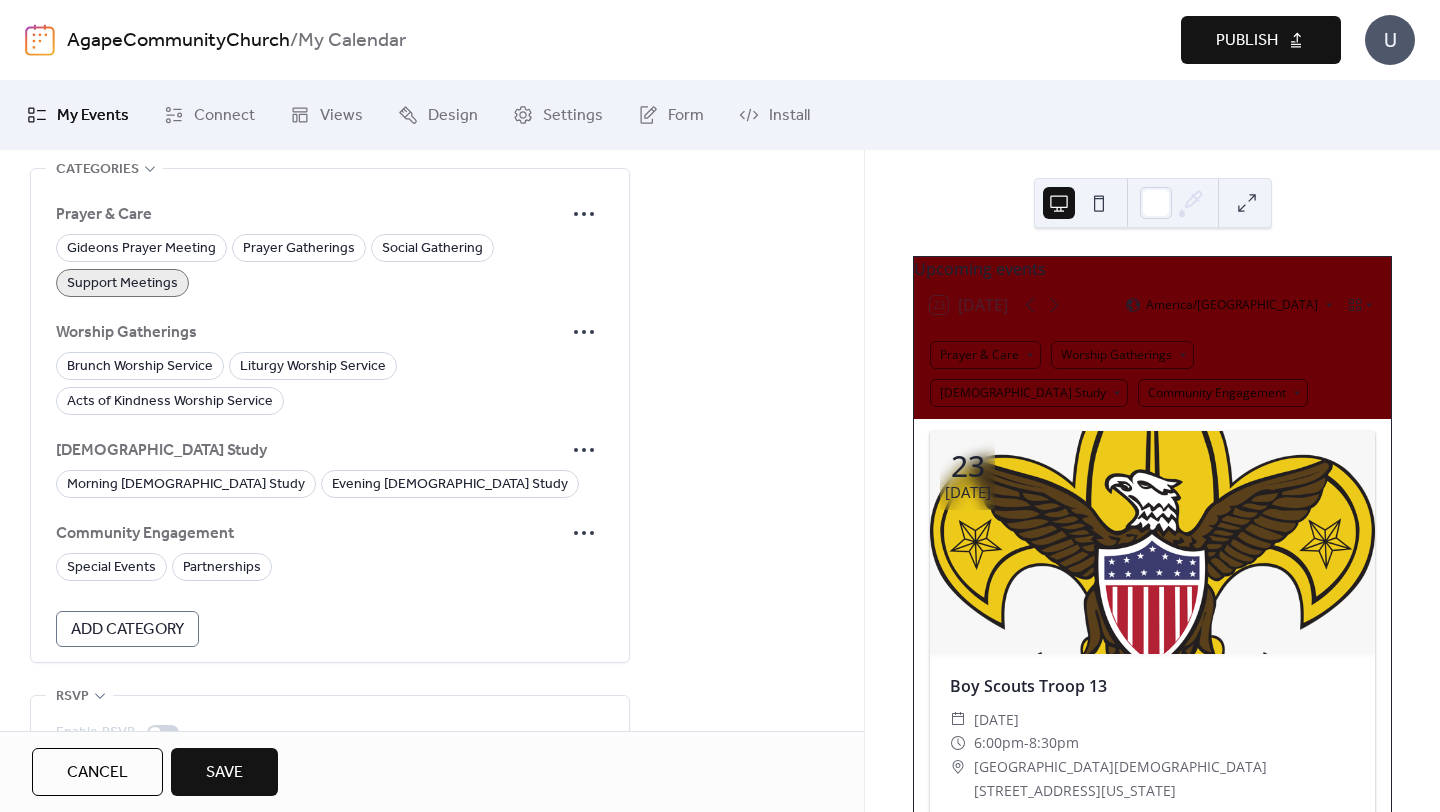 scroll, scrollTop: 1619, scrollLeft: 0, axis: vertical 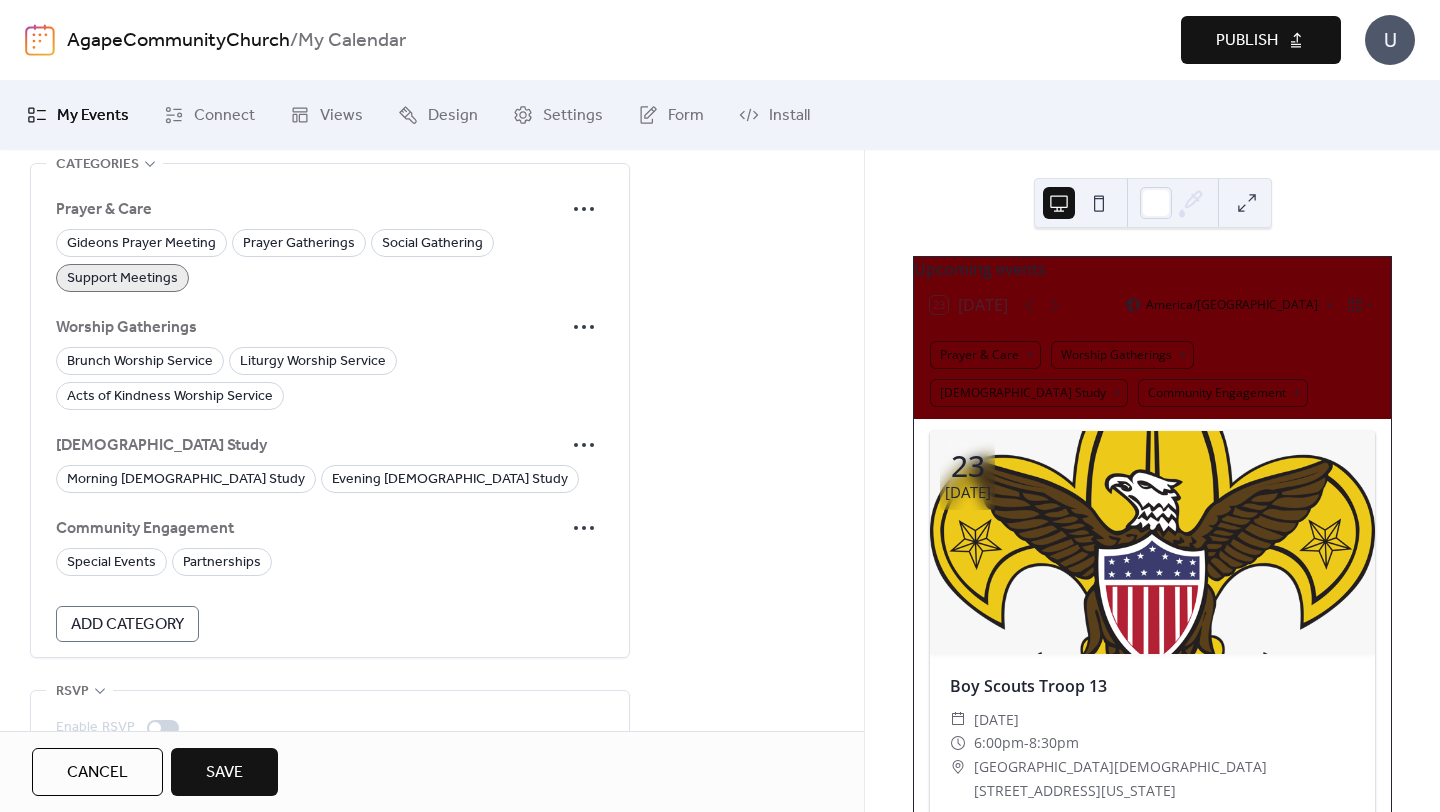 click on "Save" at bounding box center (224, 773) 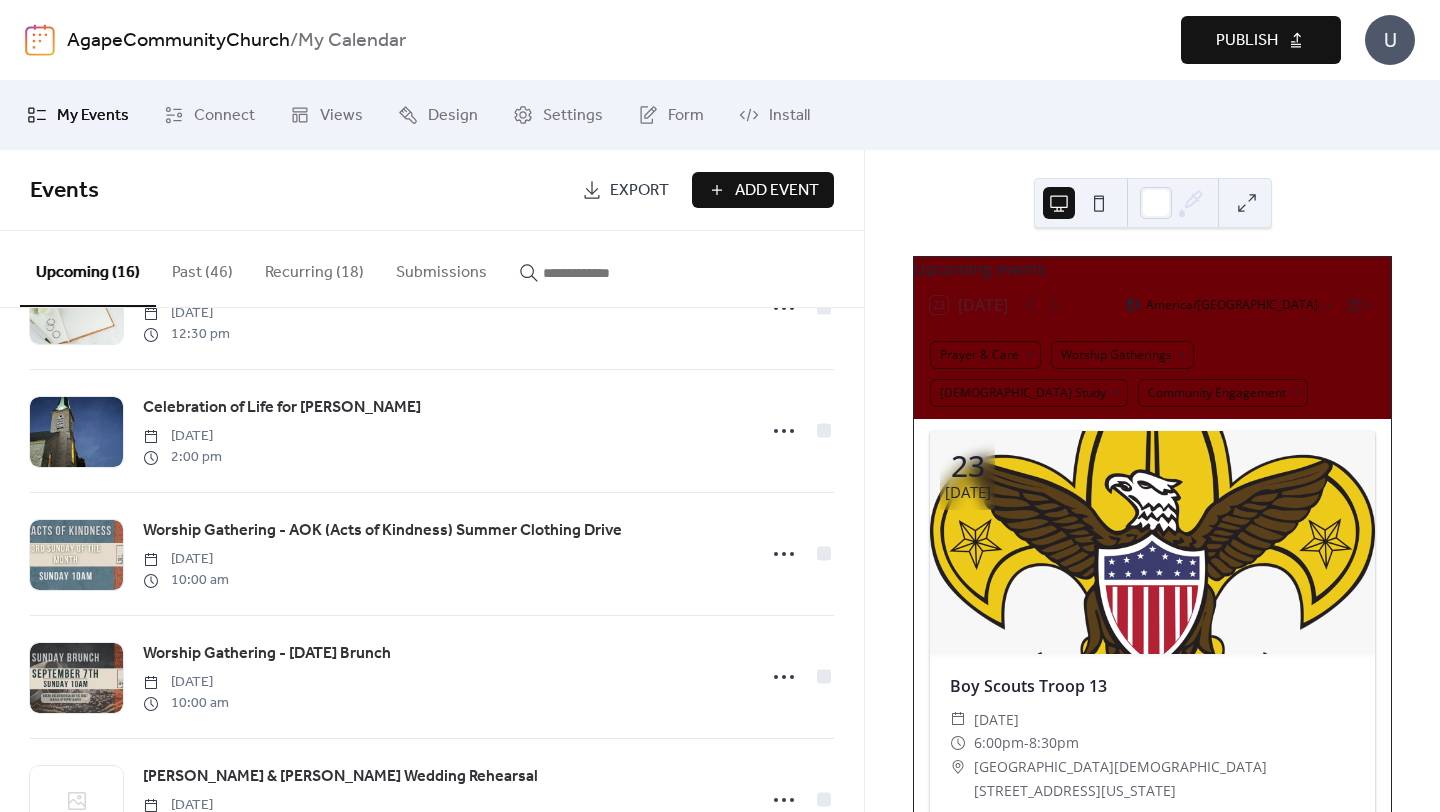 scroll, scrollTop: 0, scrollLeft: 0, axis: both 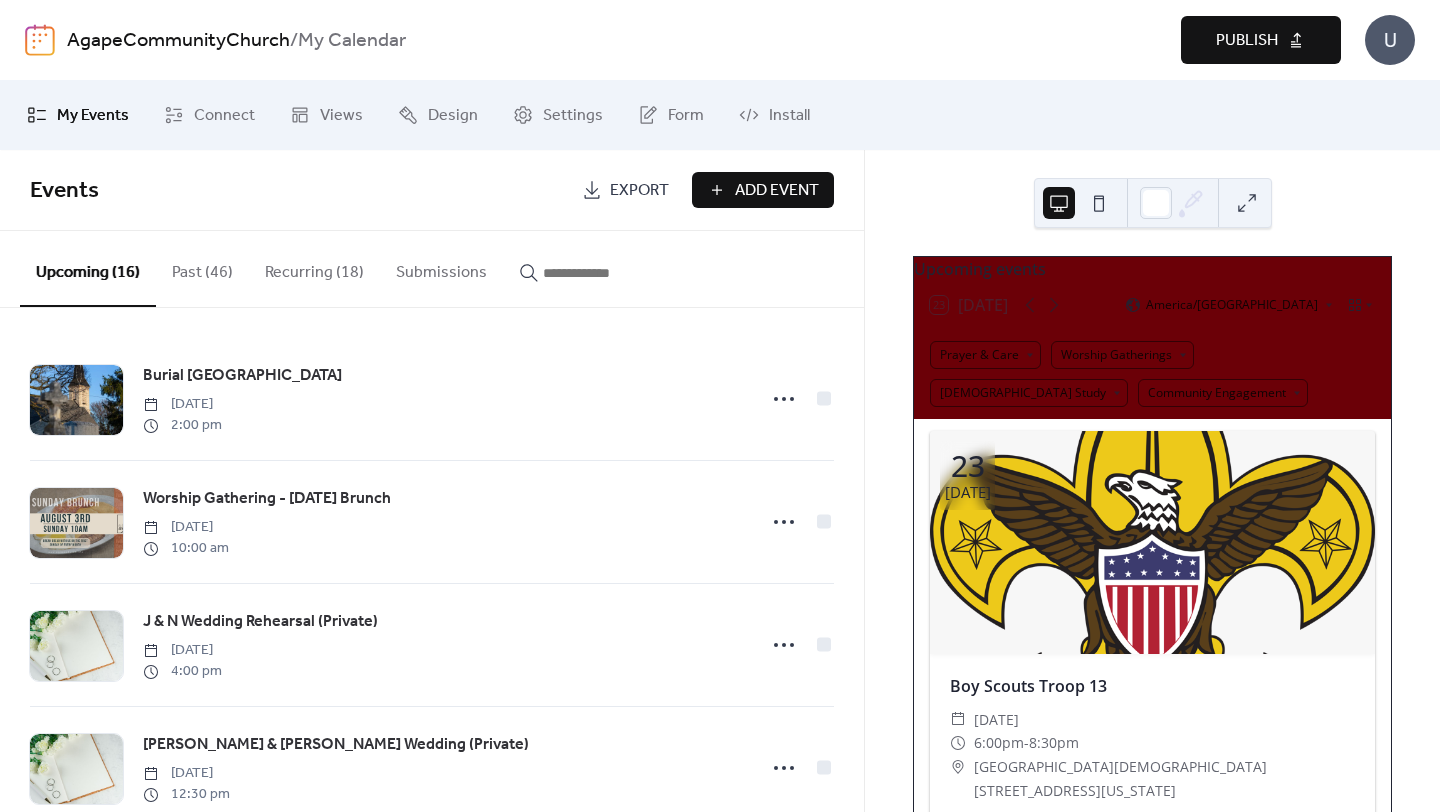 click on "Publish" at bounding box center [1247, 41] 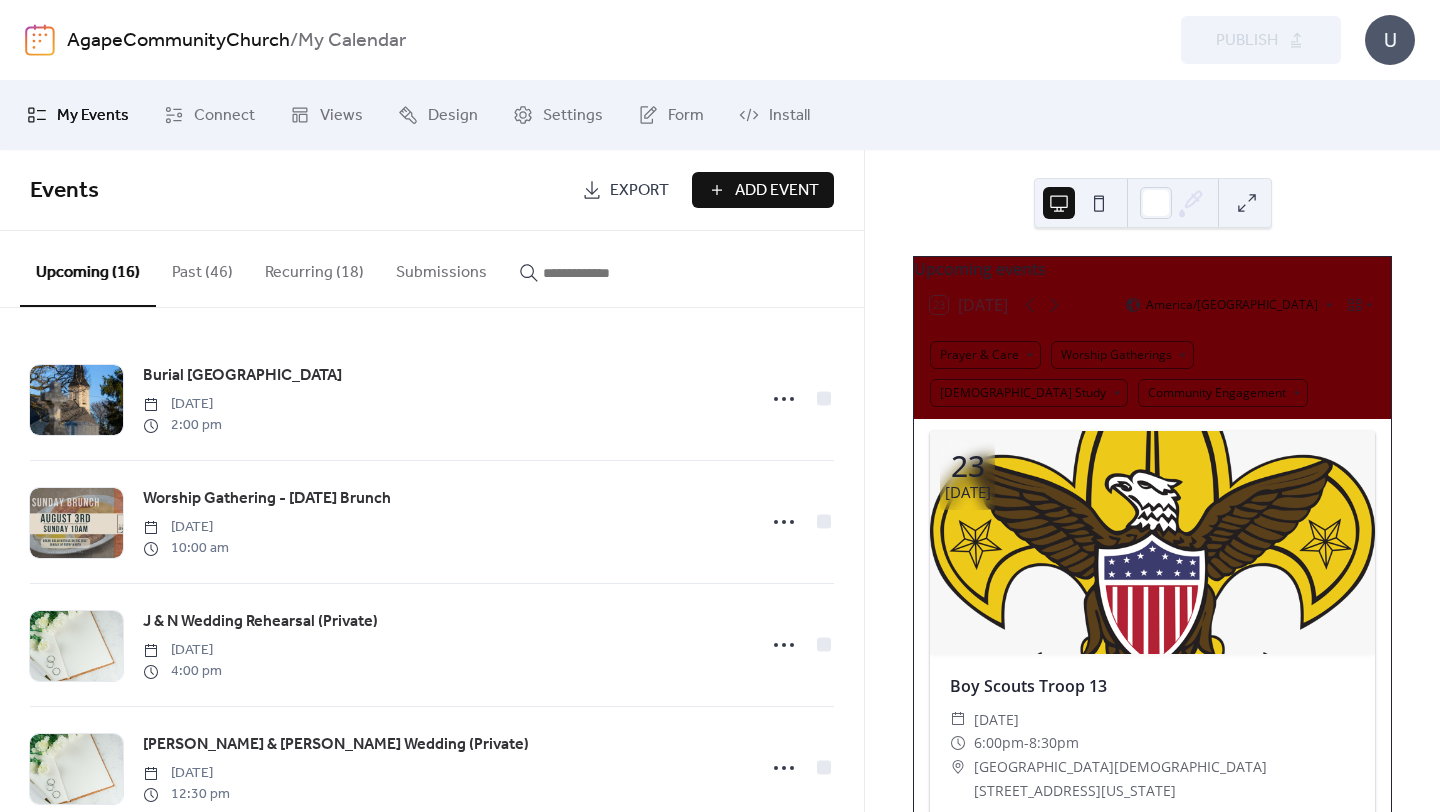 click on "Recurring (18)" at bounding box center (314, 268) 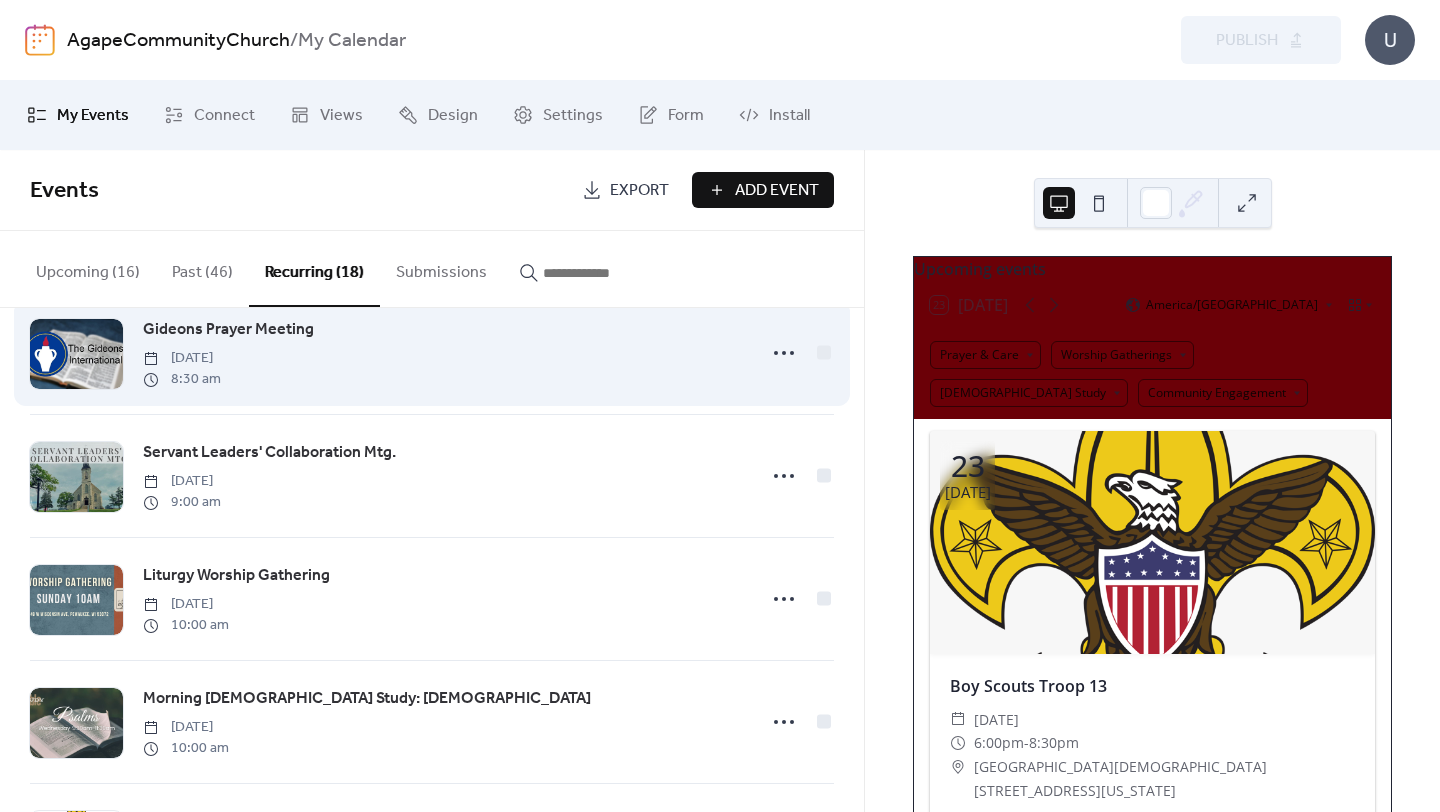 scroll, scrollTop: 0, scrollLeft: 0, axis: both 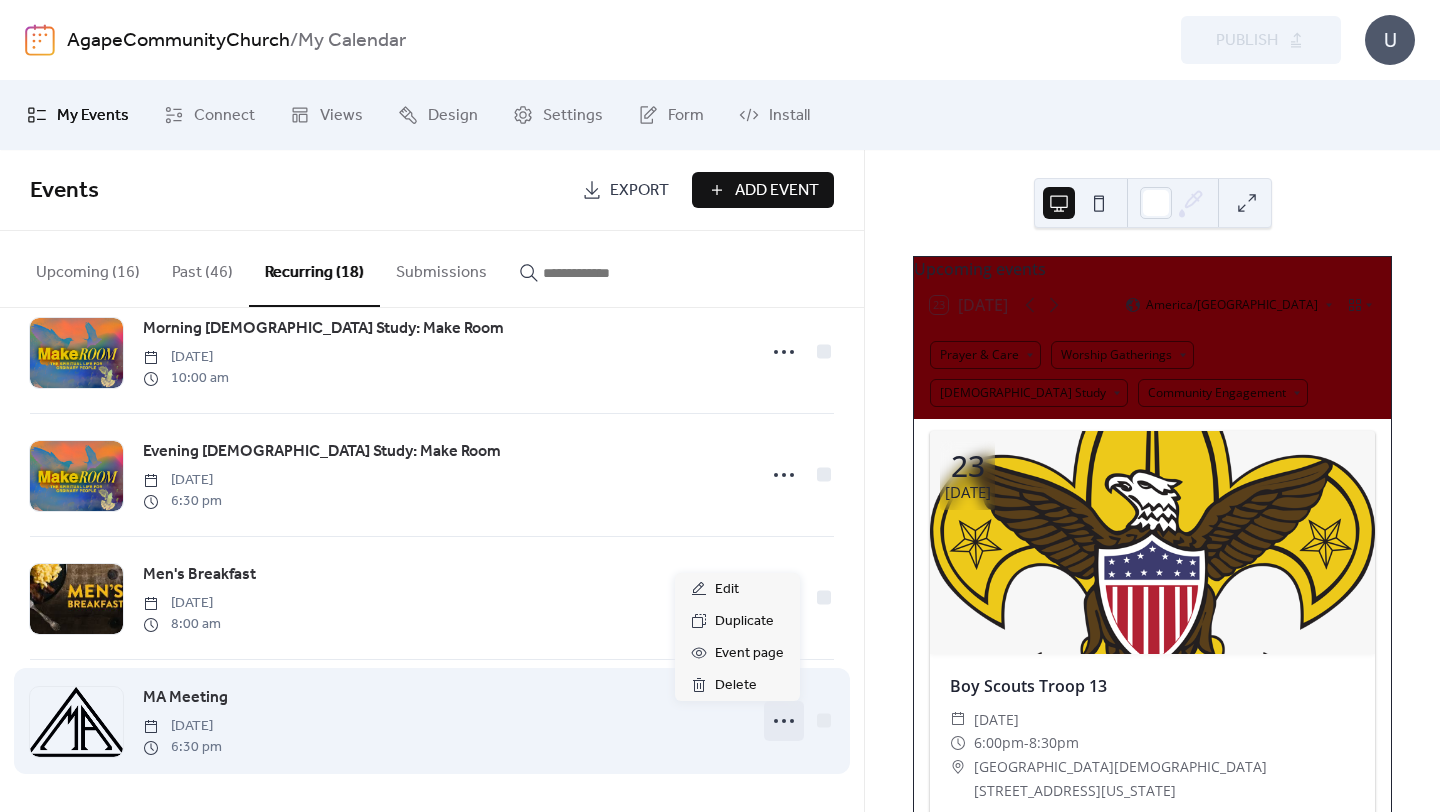 click 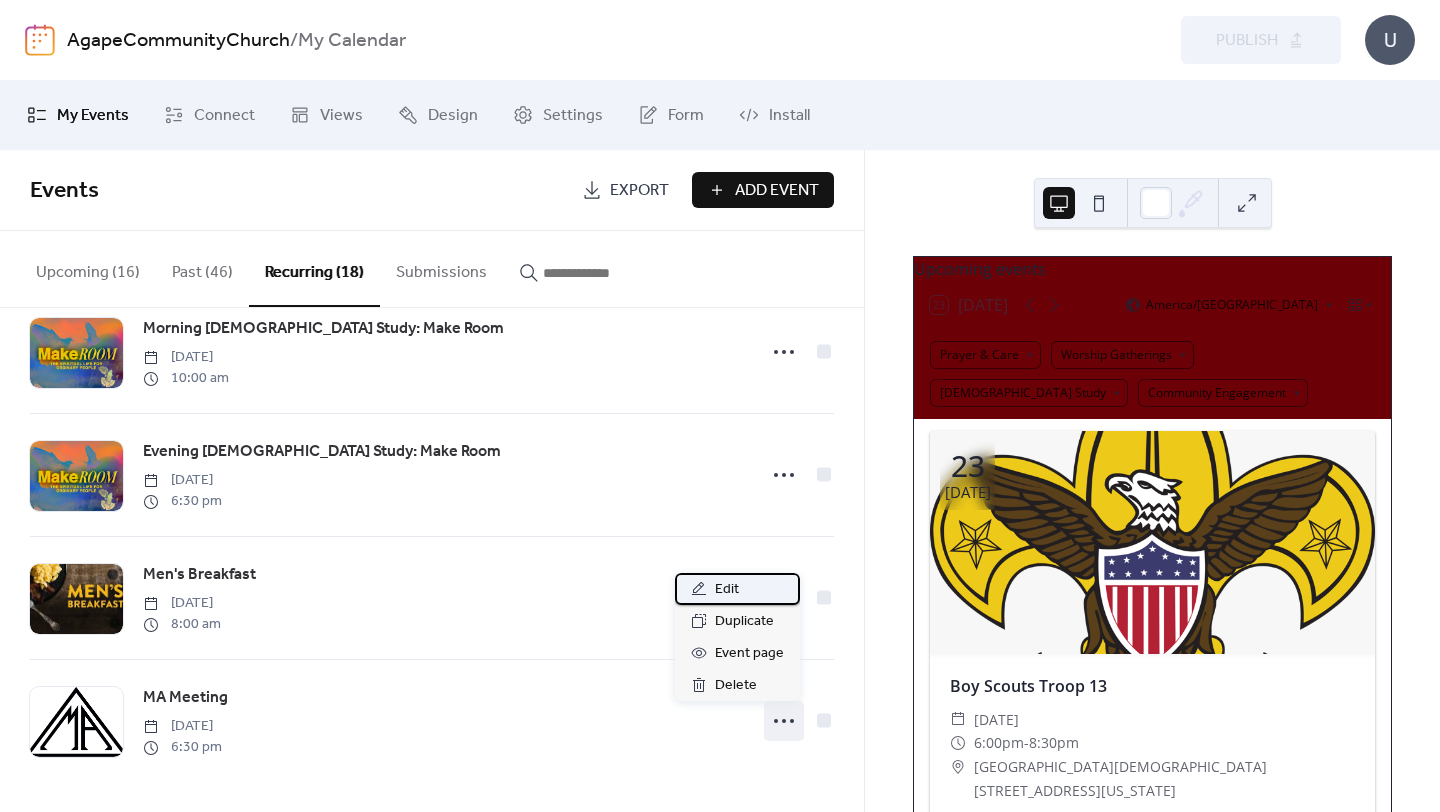 click on "Edit" at bounding box center [727, 590] 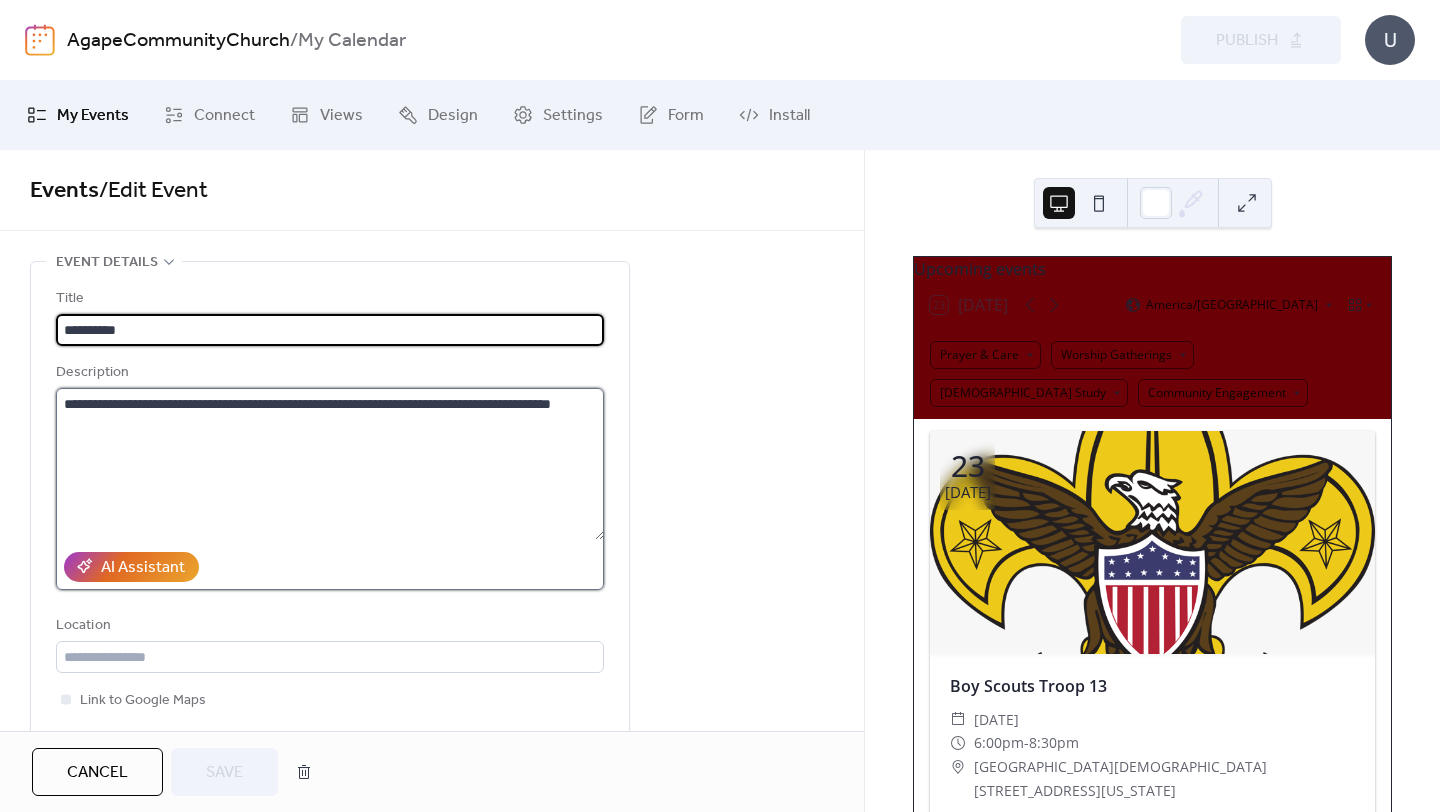 click on "**********" at bounding box center [330, 464] 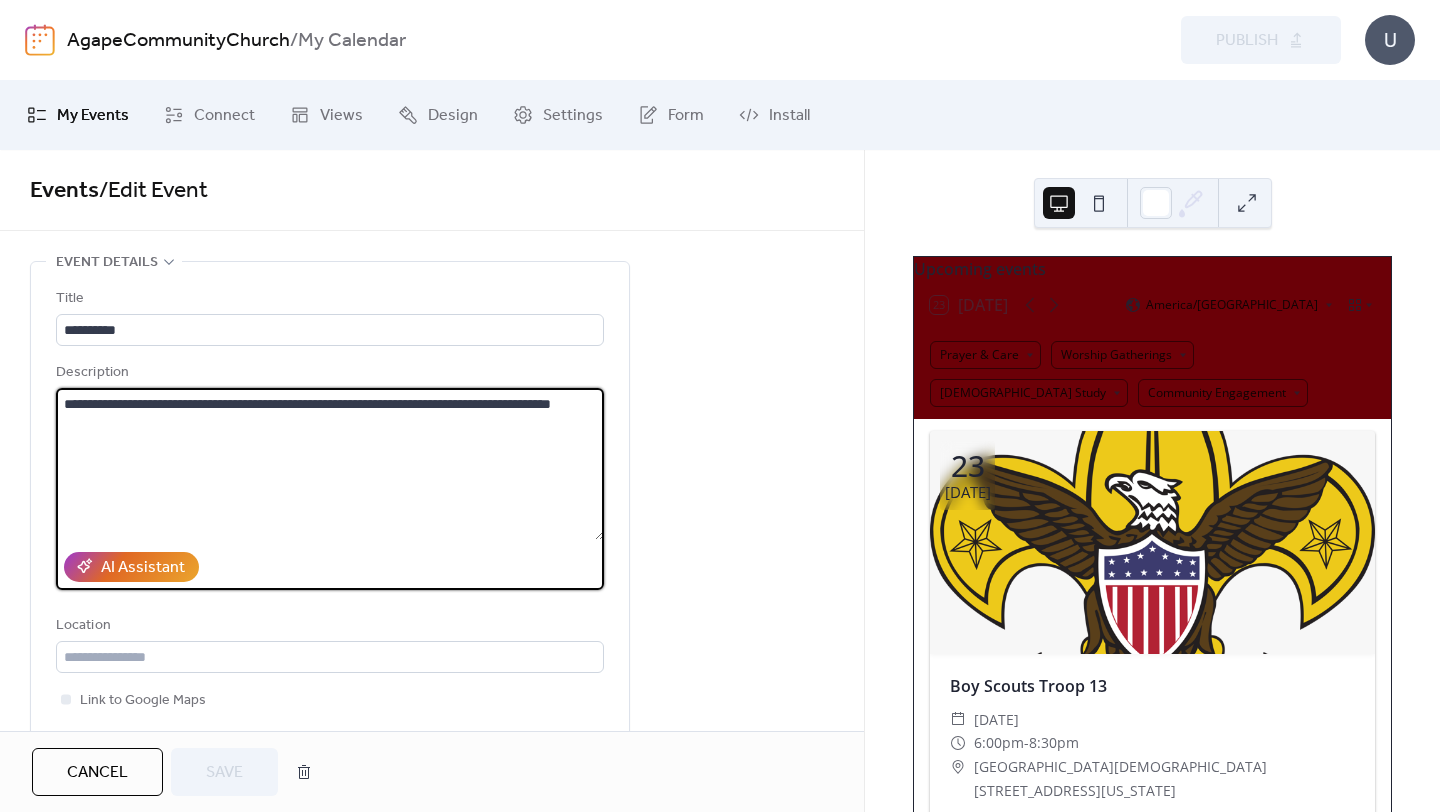 paste on "**********" 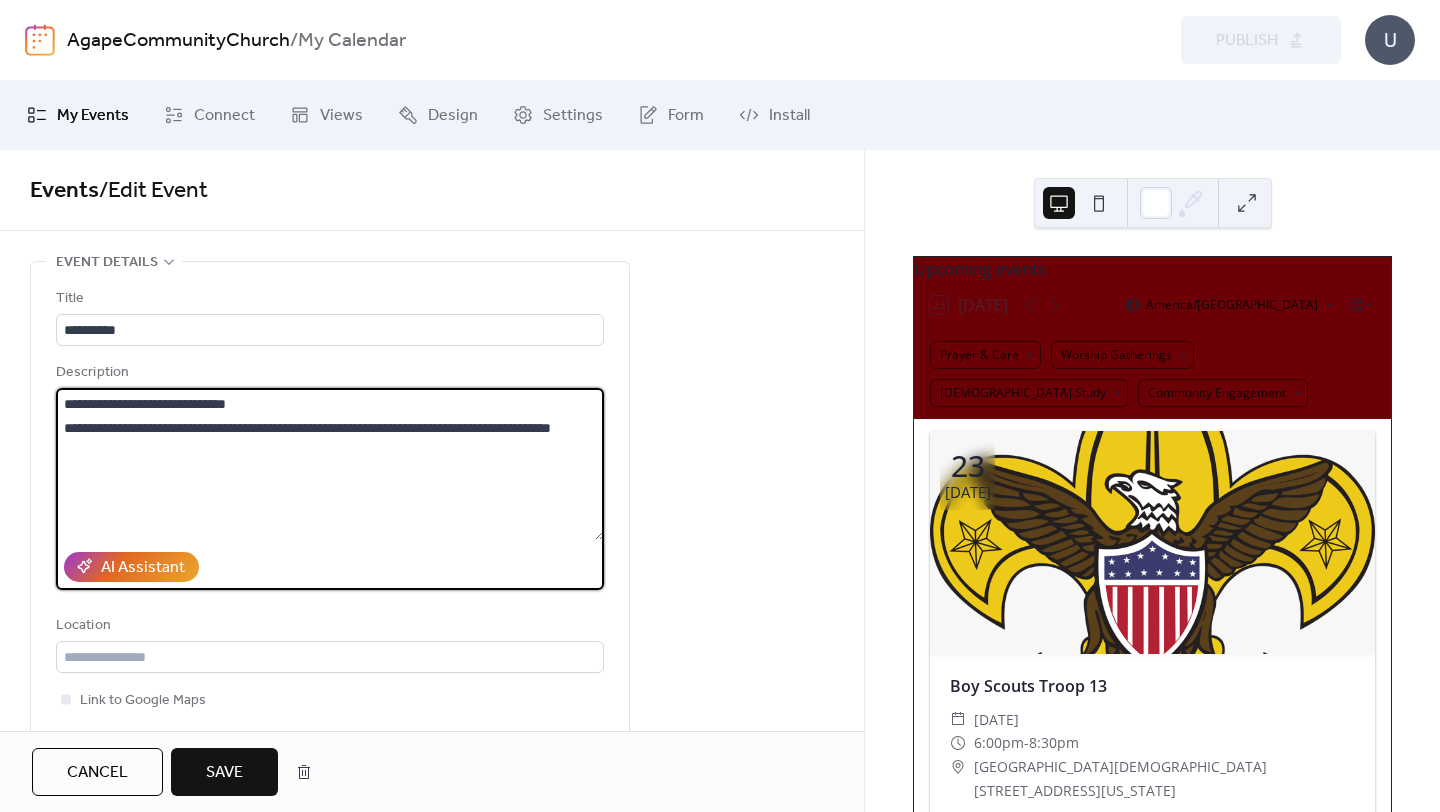 type on "**********" 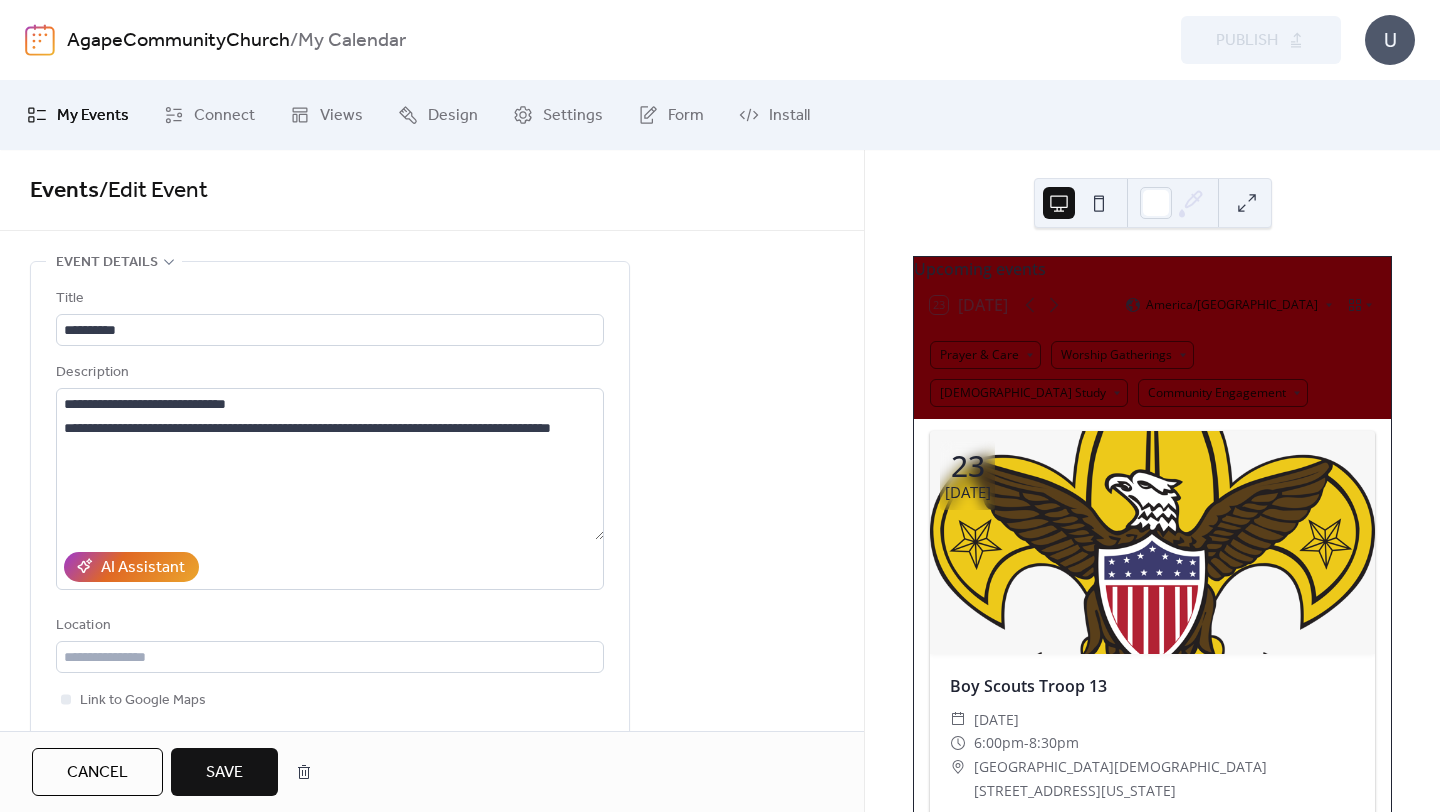 click on "Save" at bounding box center (224, 773) 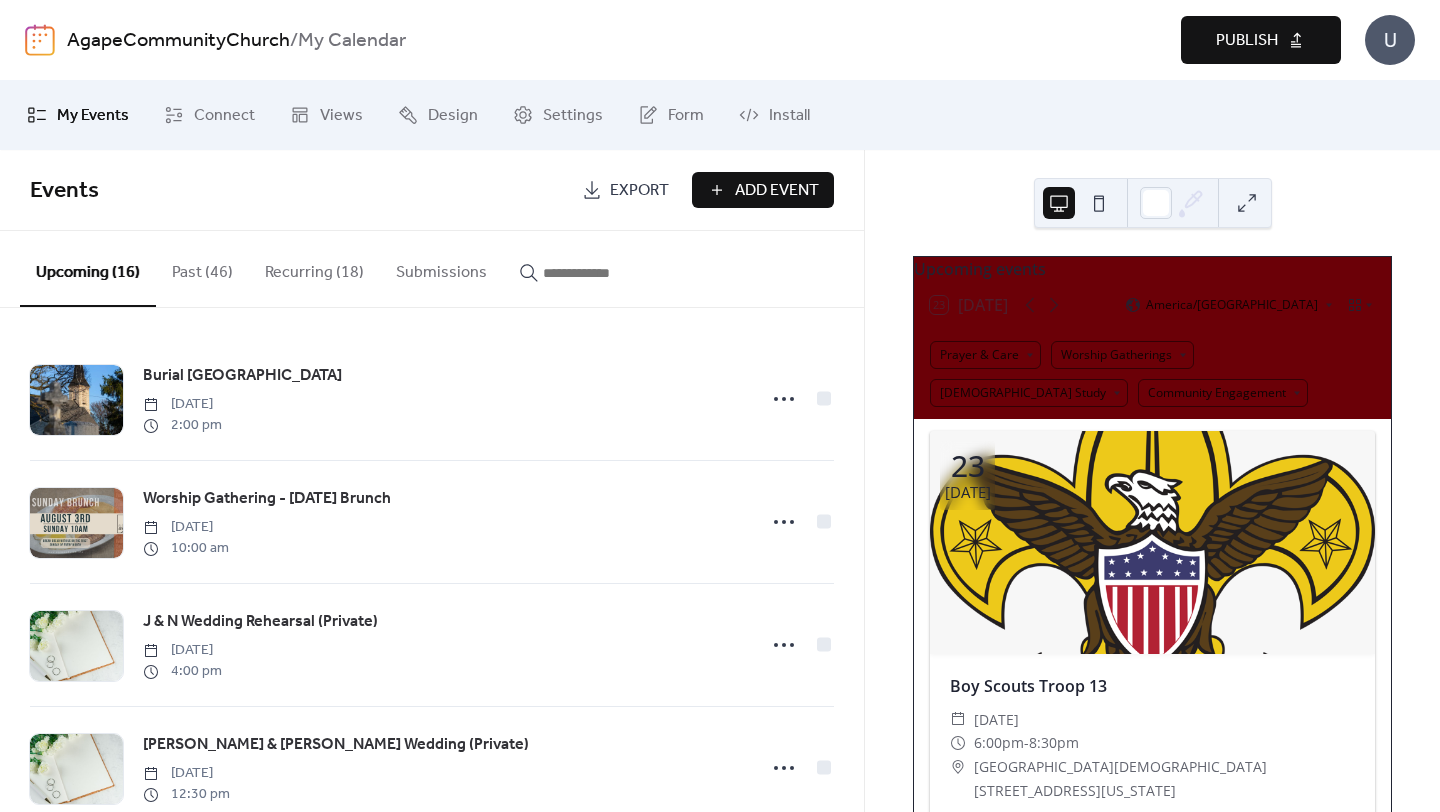 click on "Publish" at bounding box center [1247, 41] 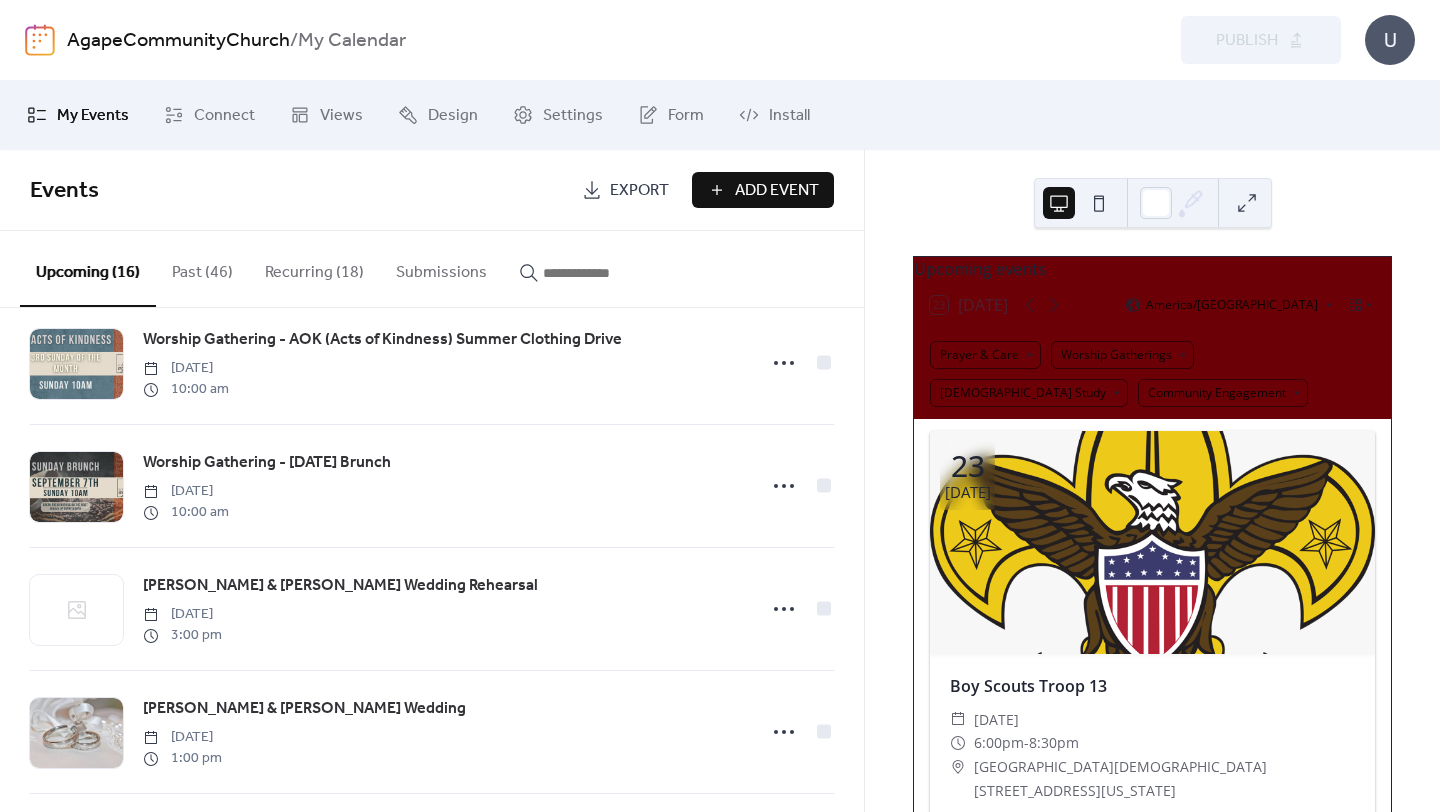 scroll, scrollTop: 1523, scrollLeft: 0, axis: vertical 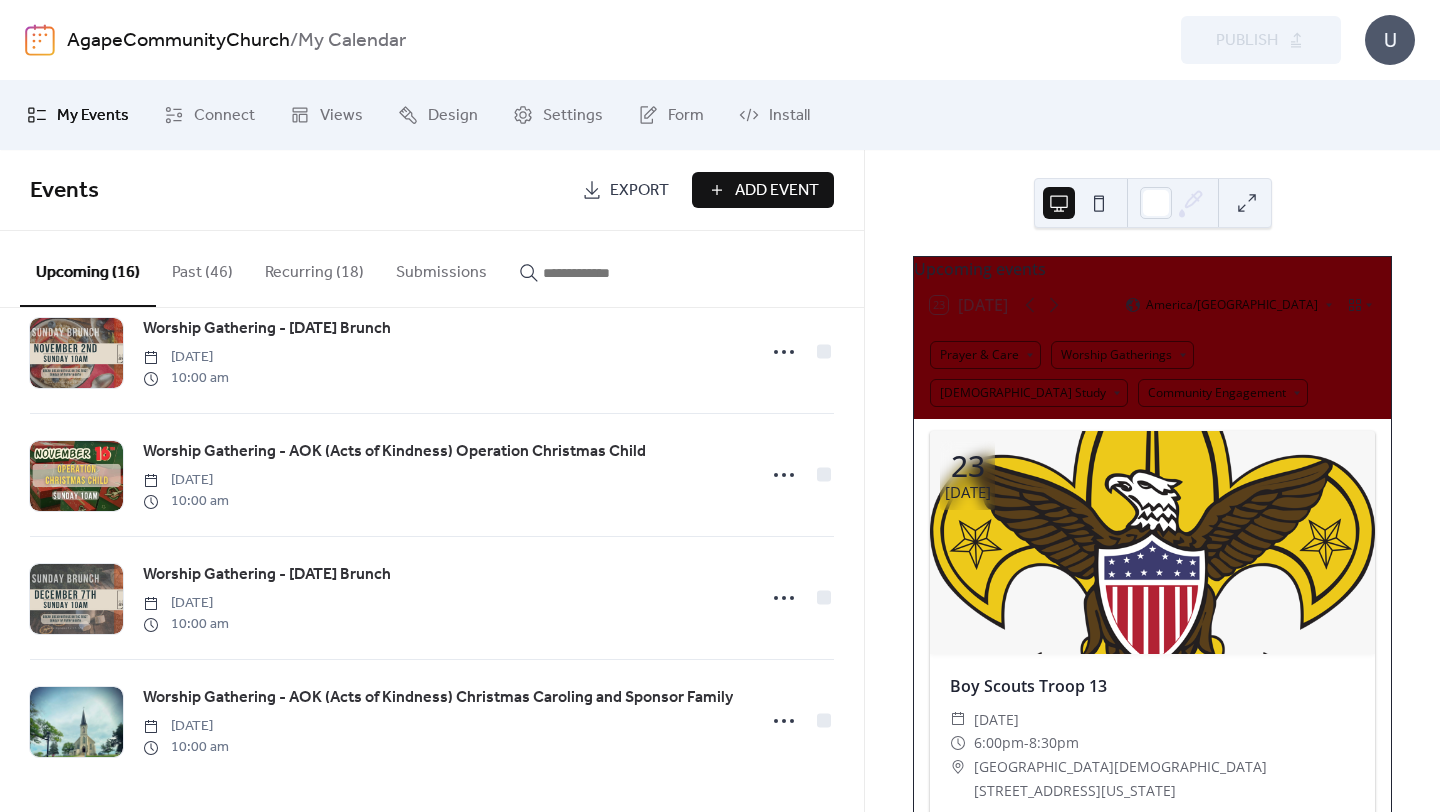 click on "Recurring (18)" at bounding box center [314, 268] 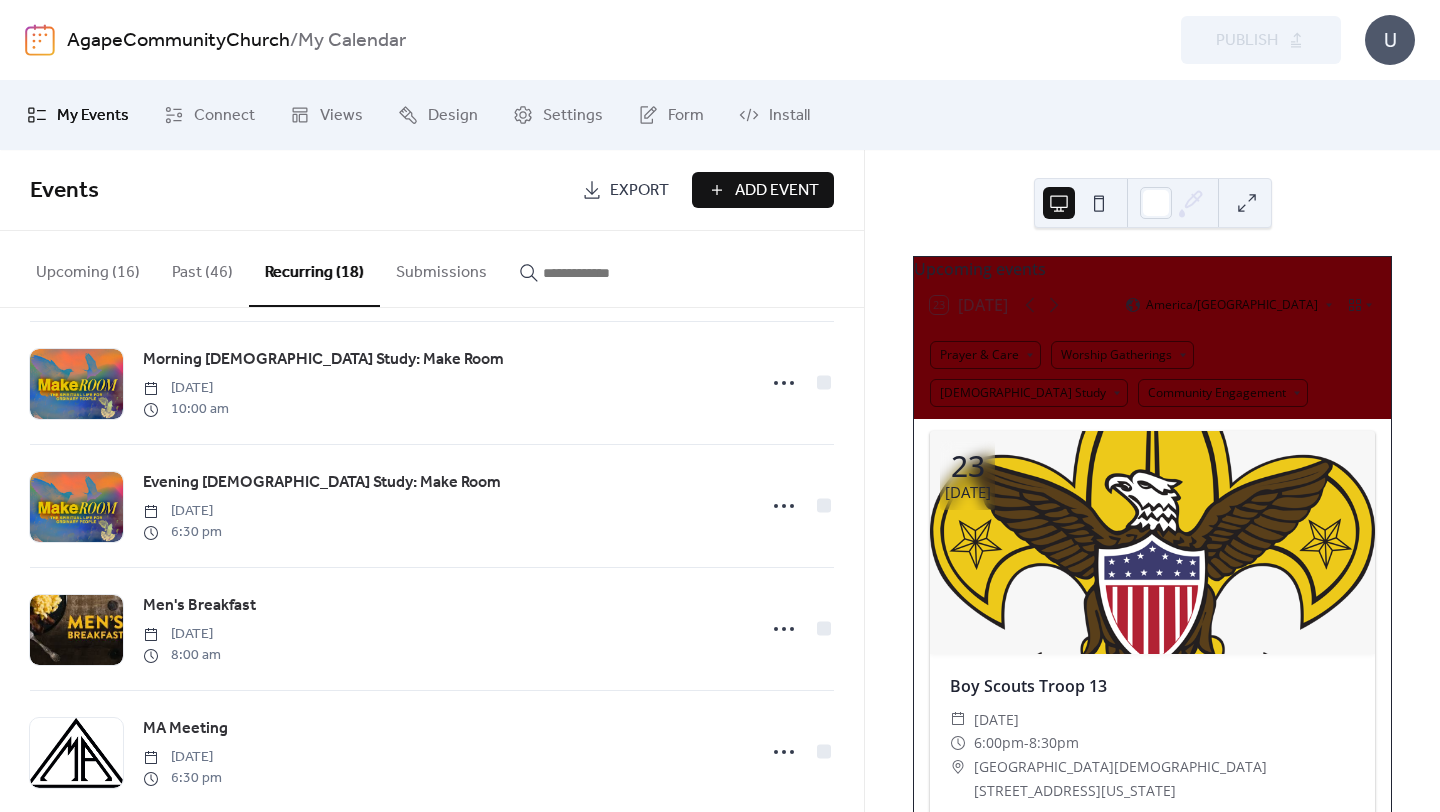 scroll, scrollTop: 1769, scrollLeft: 0, axis: vertical 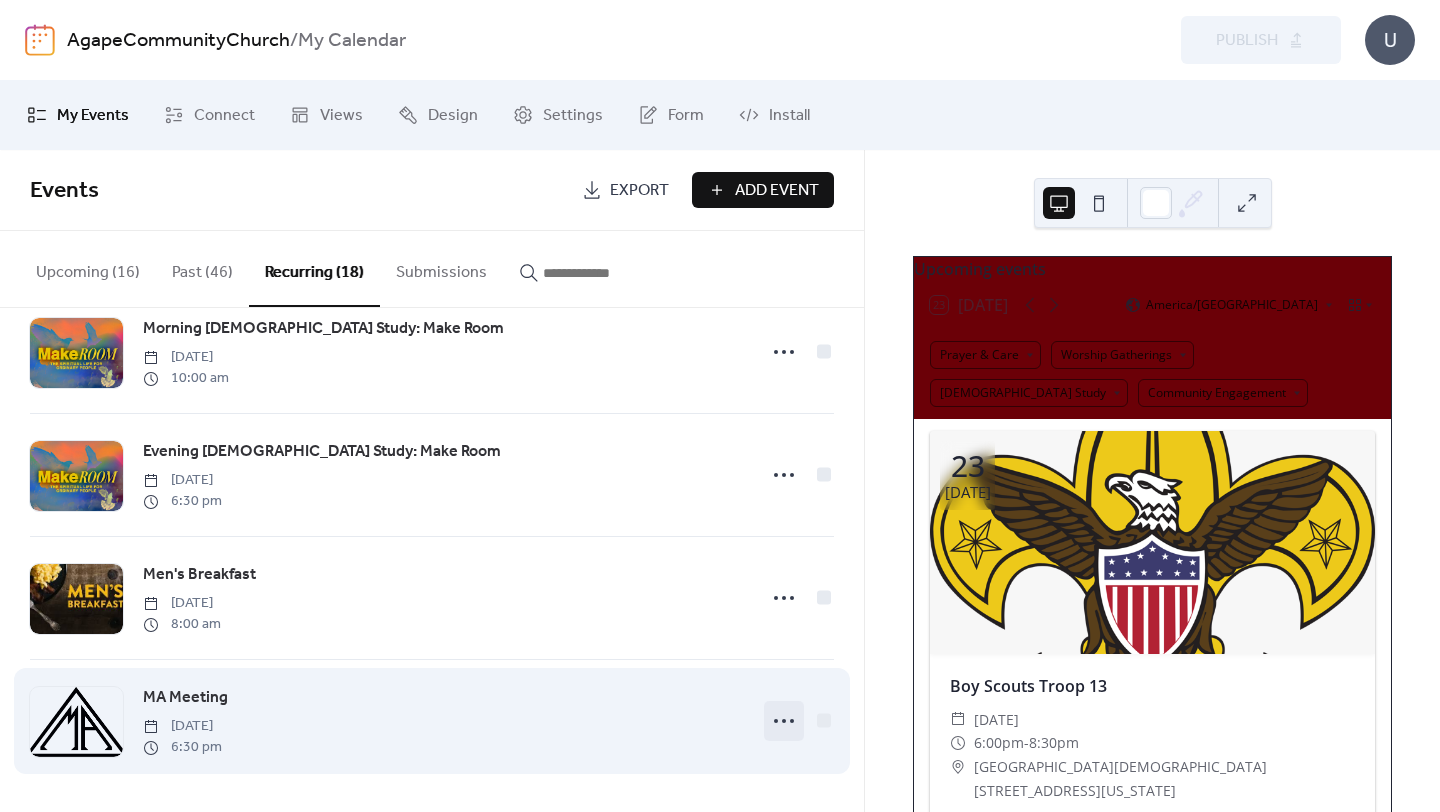 click 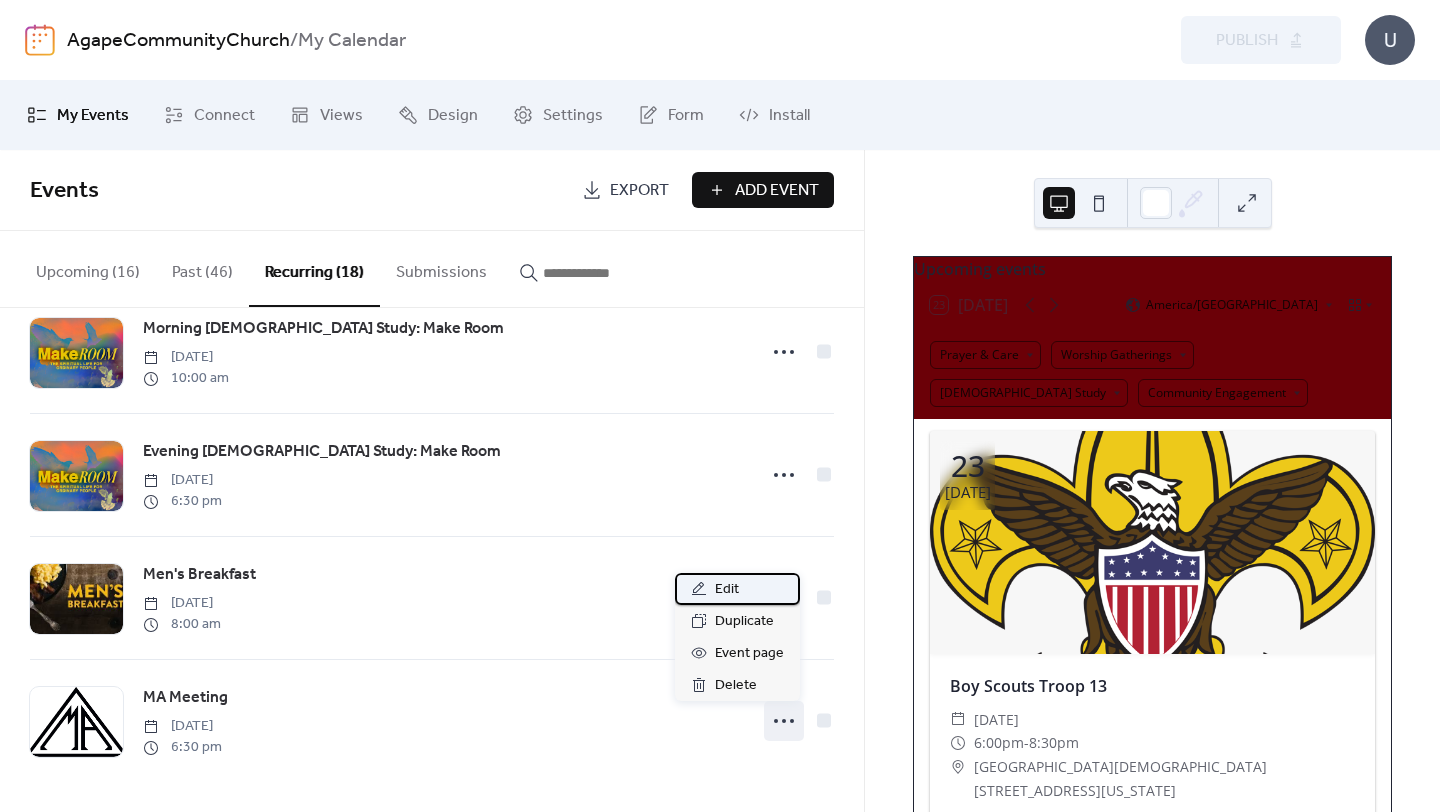 click on "Edit" at bounding box center [727, 590] 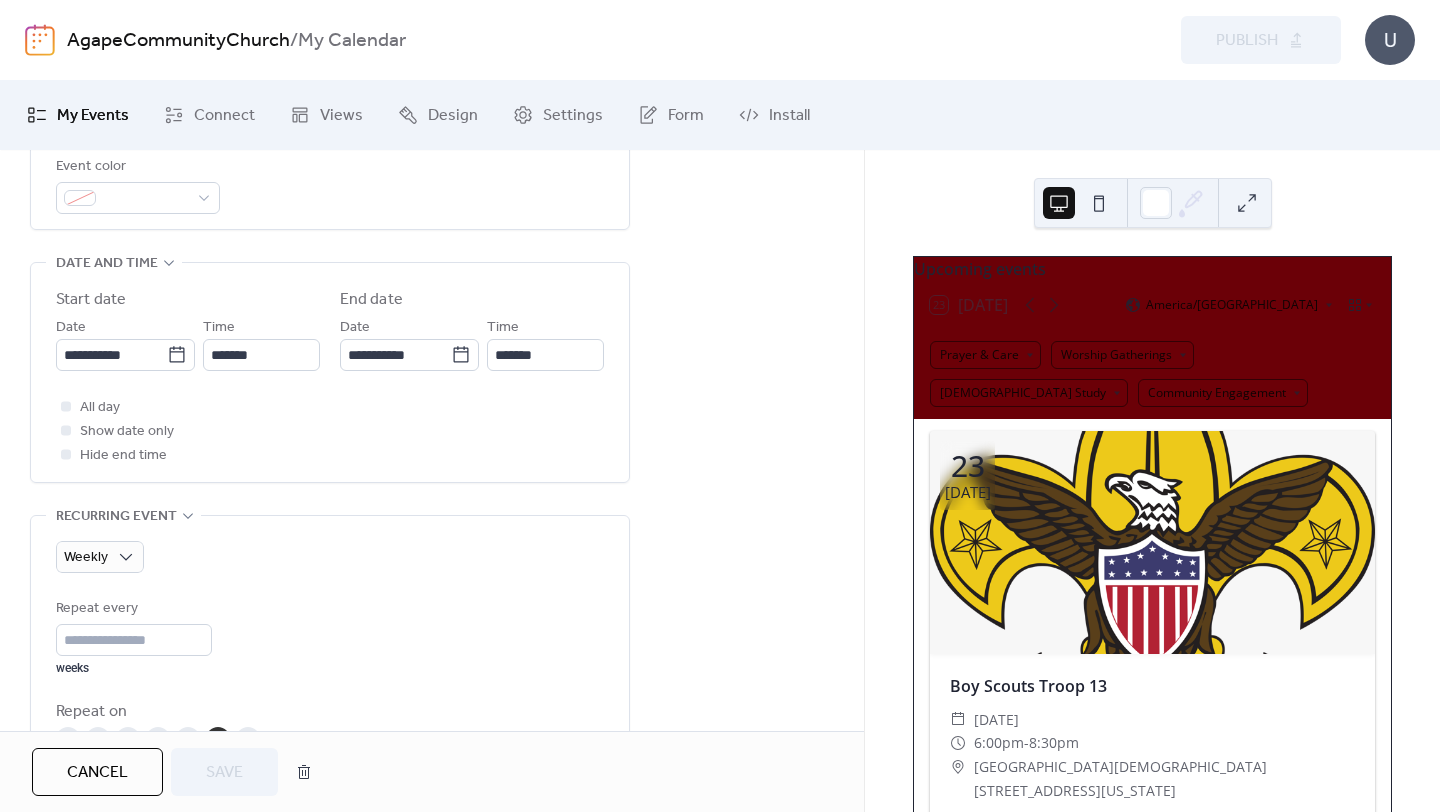 scroll, scrollTop: 588, scrollLeft: 0, axis: vertical 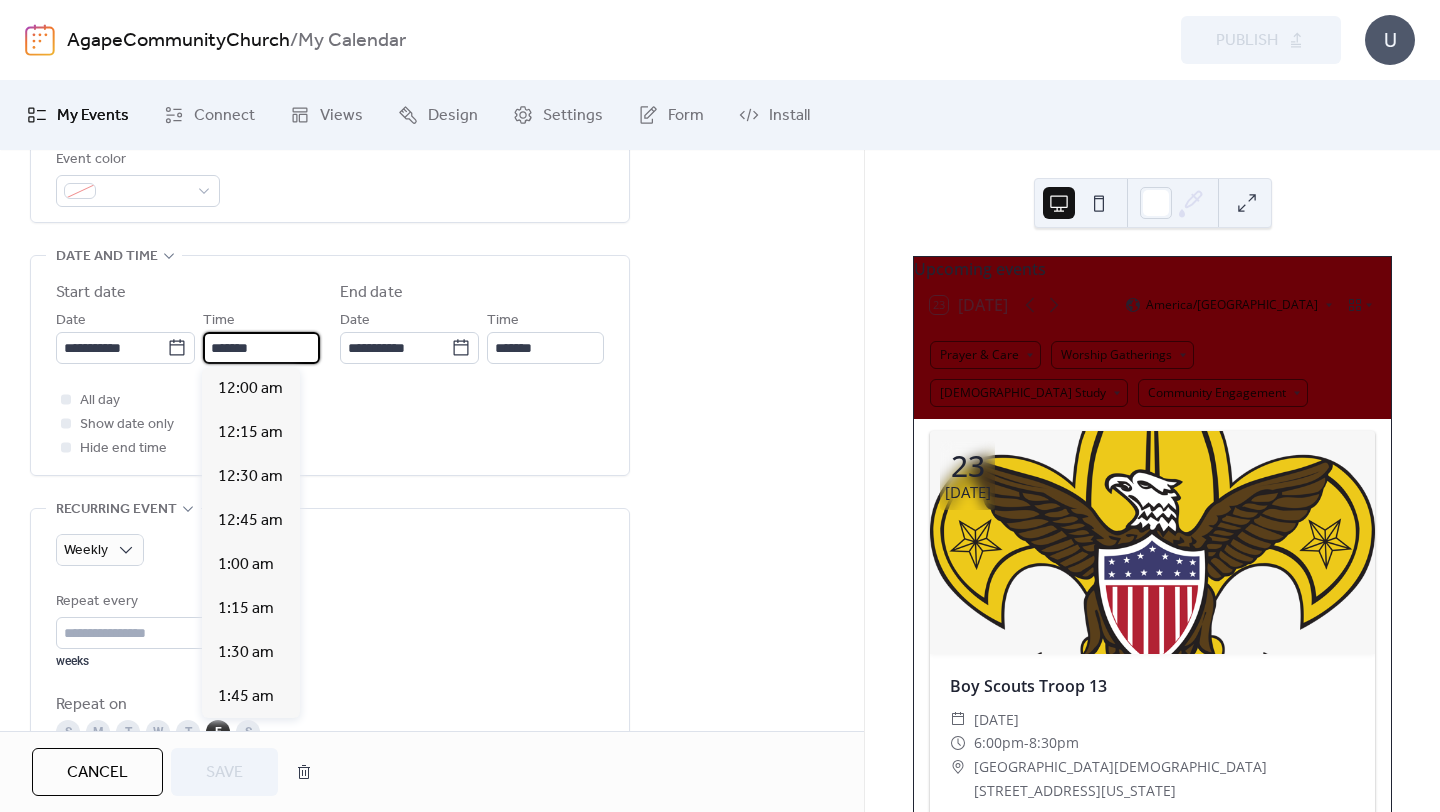 click on "*******" at bounding box center (261, 348) 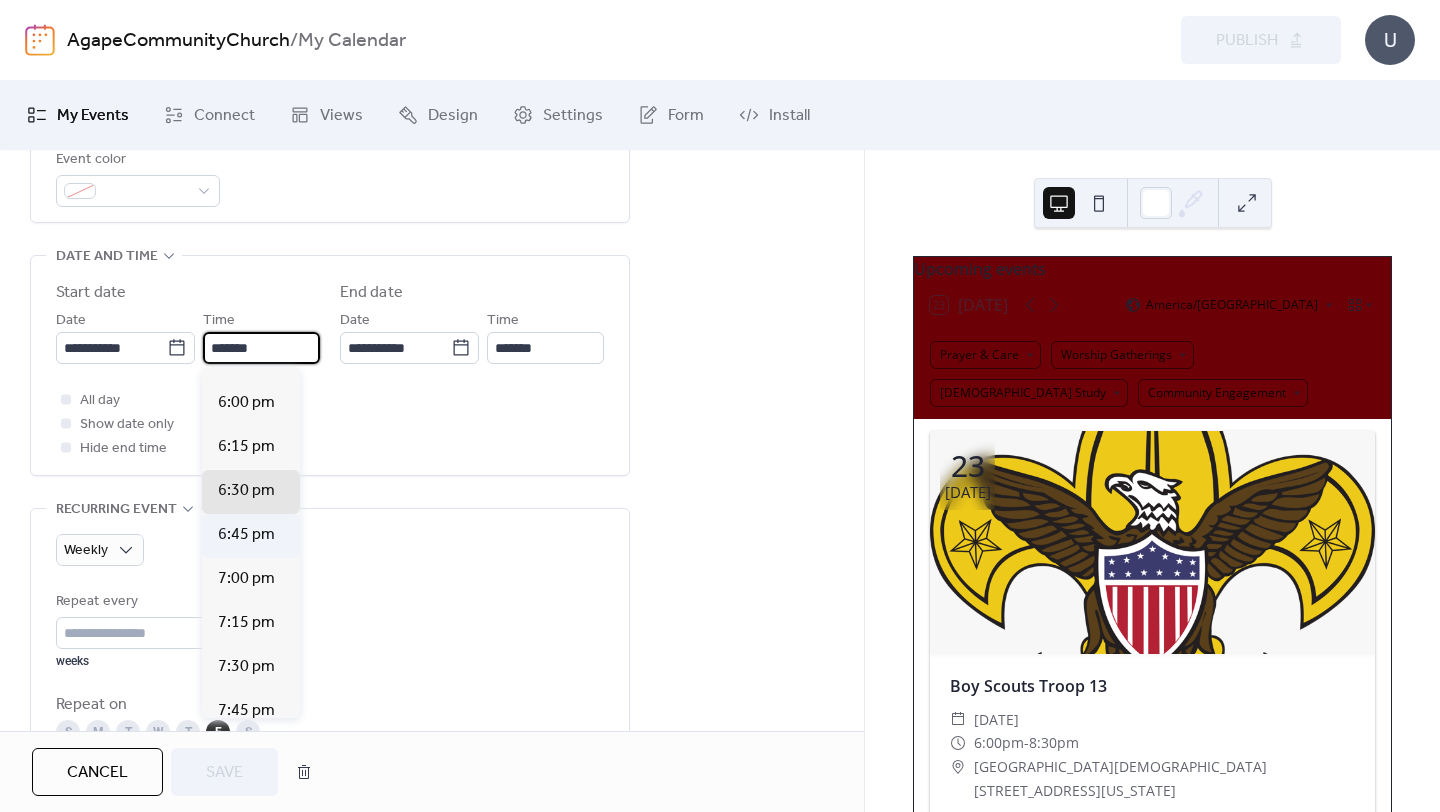 scroll, scrollTop: 3140, scrollLeft: 0, axis: vertical 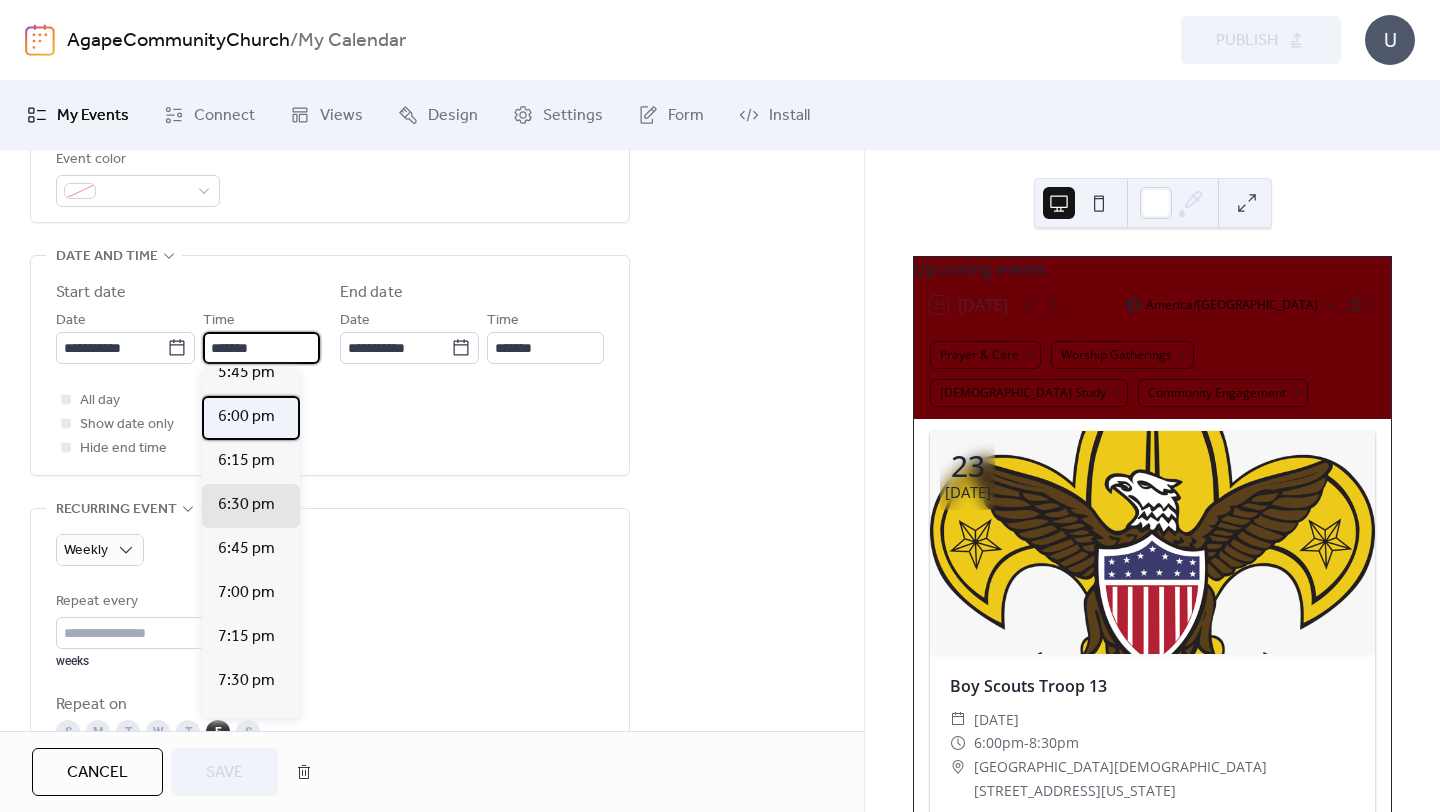 click on "6:00 pm" at bounding box center (246, 417) 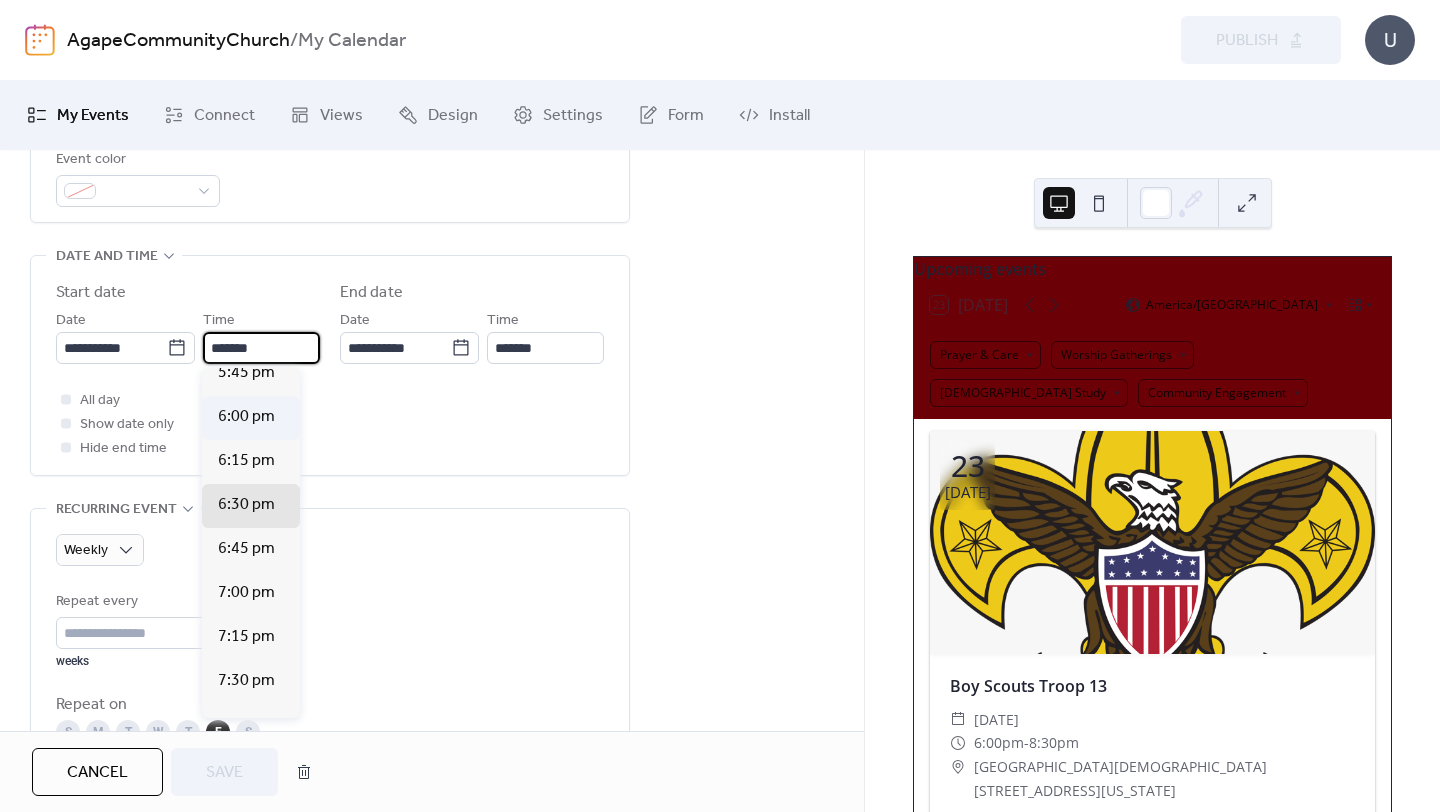 type on "*******" 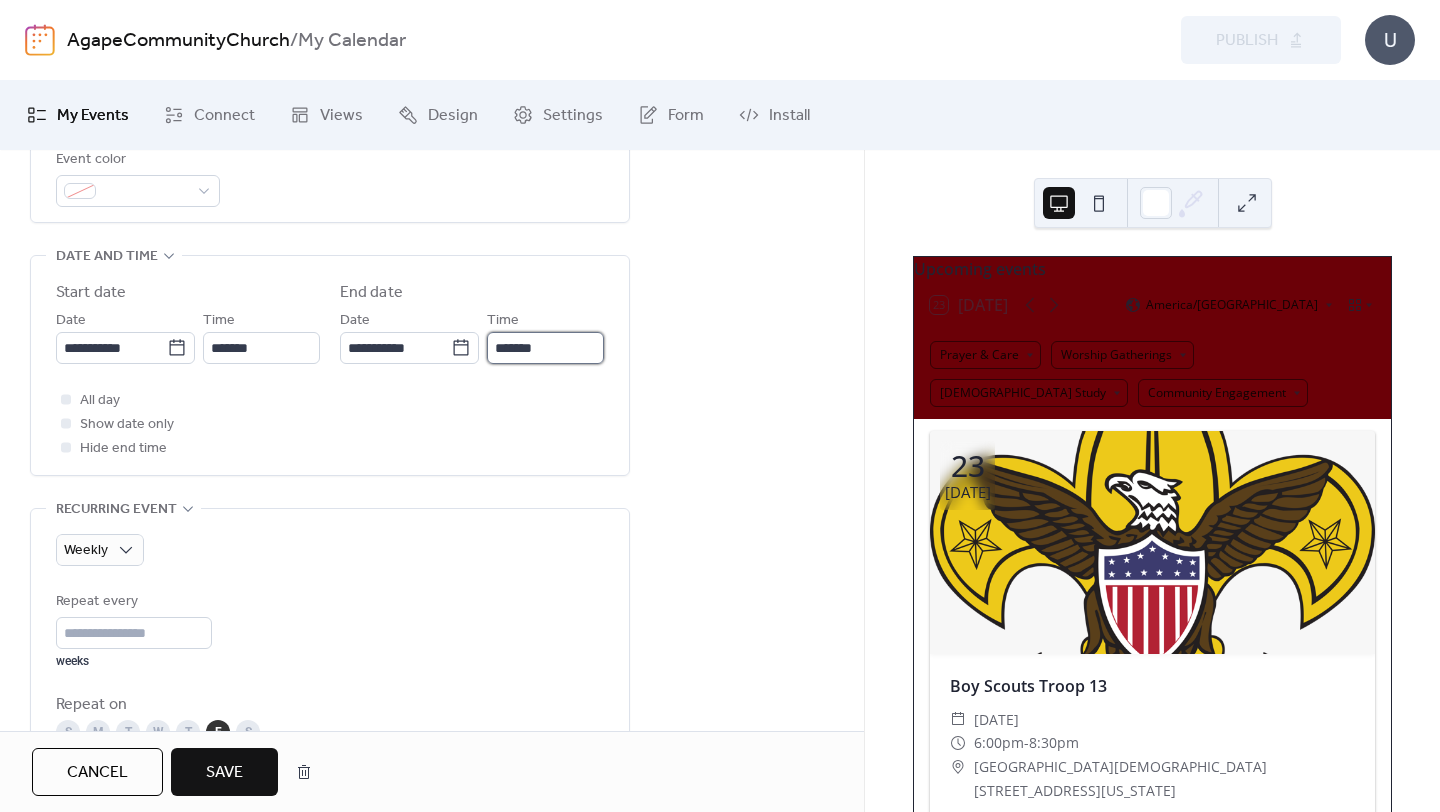 click on "*******" at bounding box center (545, 348) 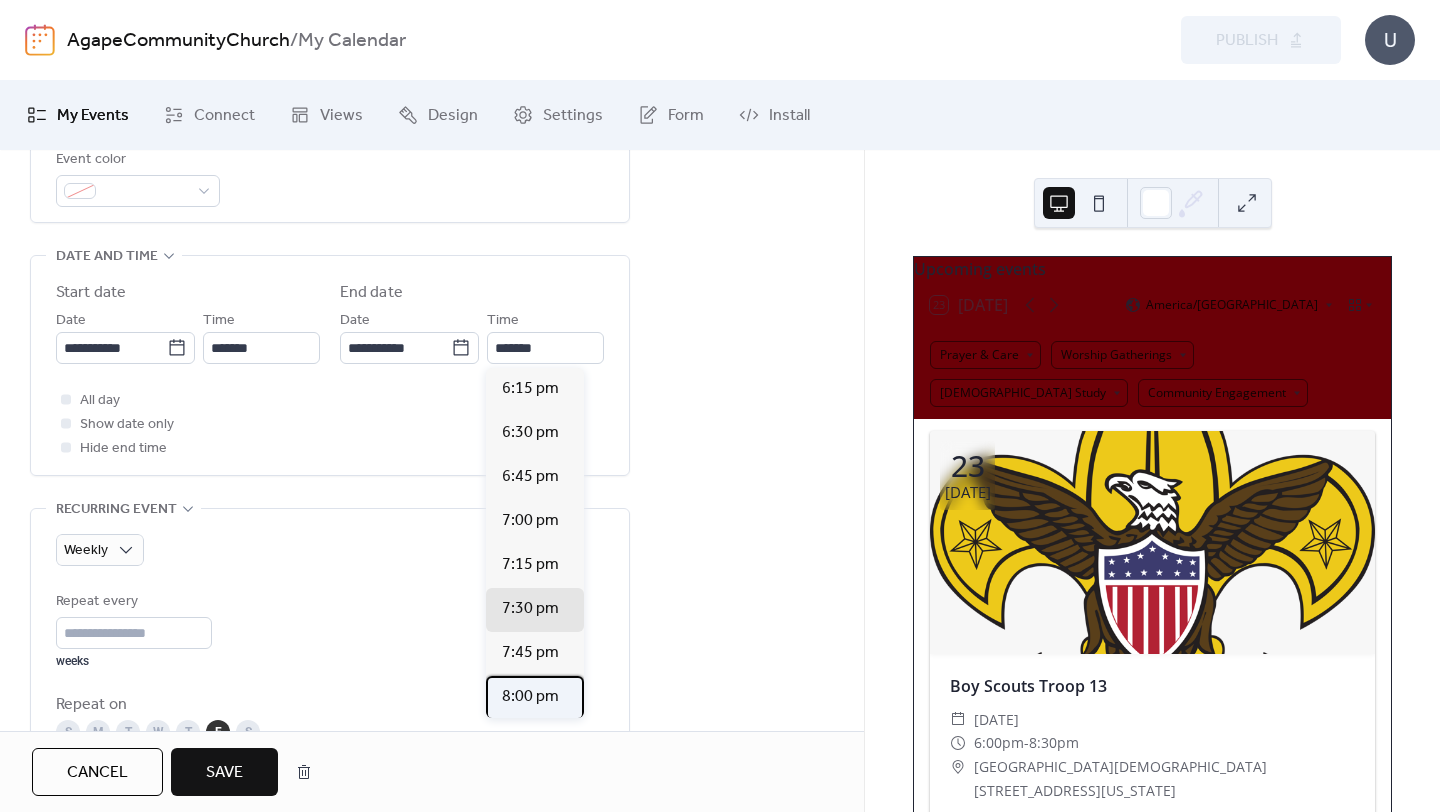click on "8:00 pm" at bounding box center (530, 697) 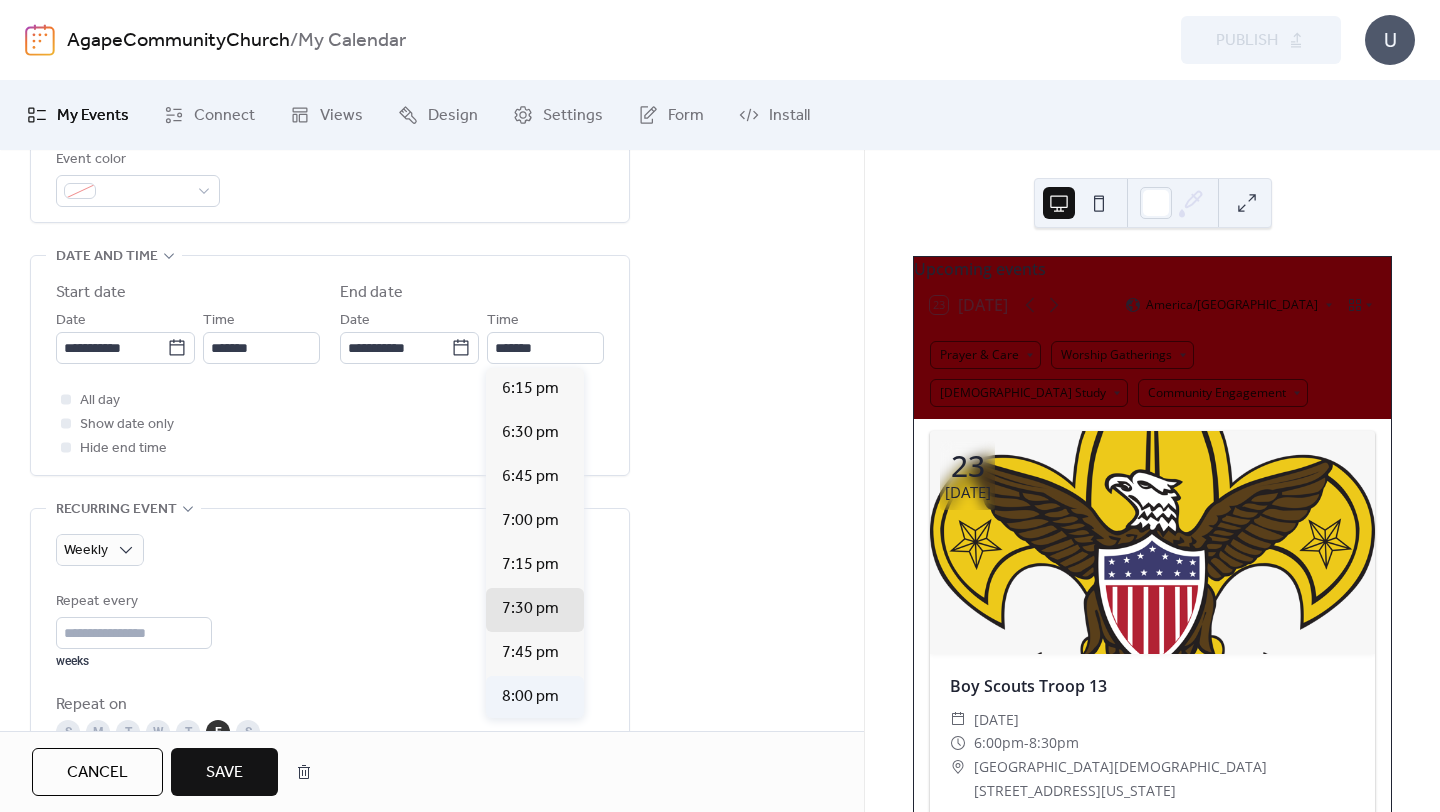 type on "*******" 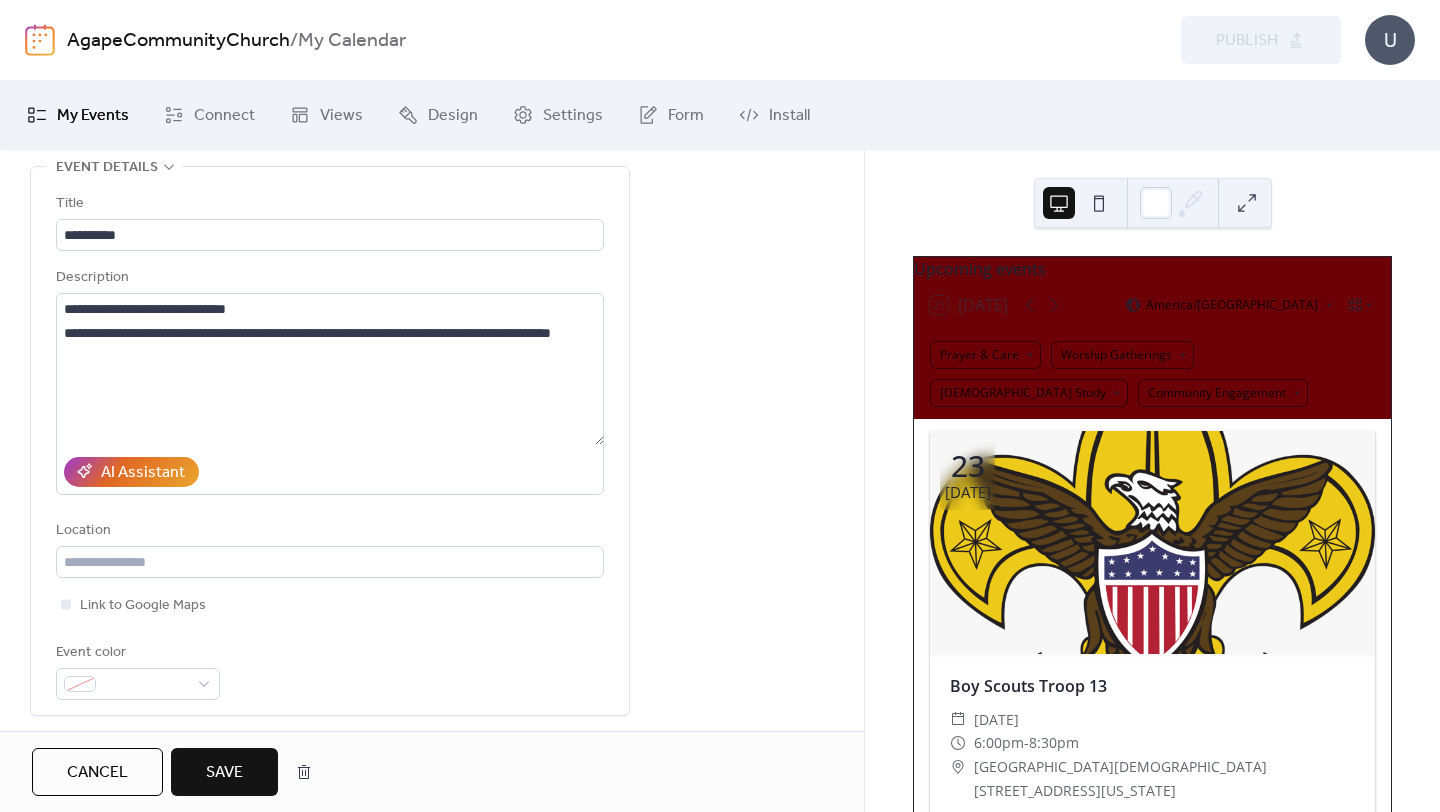 scroll, scrollTop: 0, scrollLeft: 0, axis: both 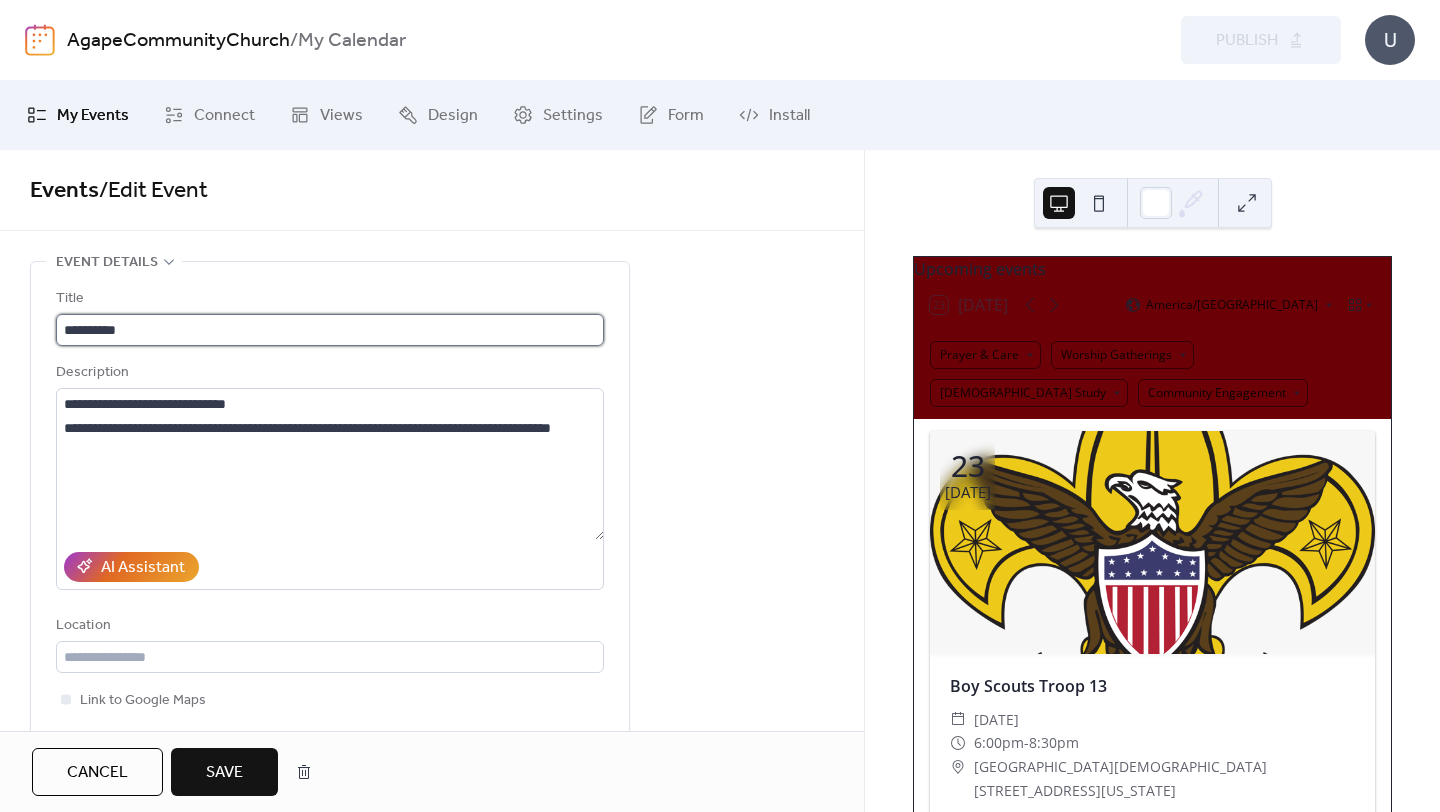 click on "**********" at bounding box center (330, 330) 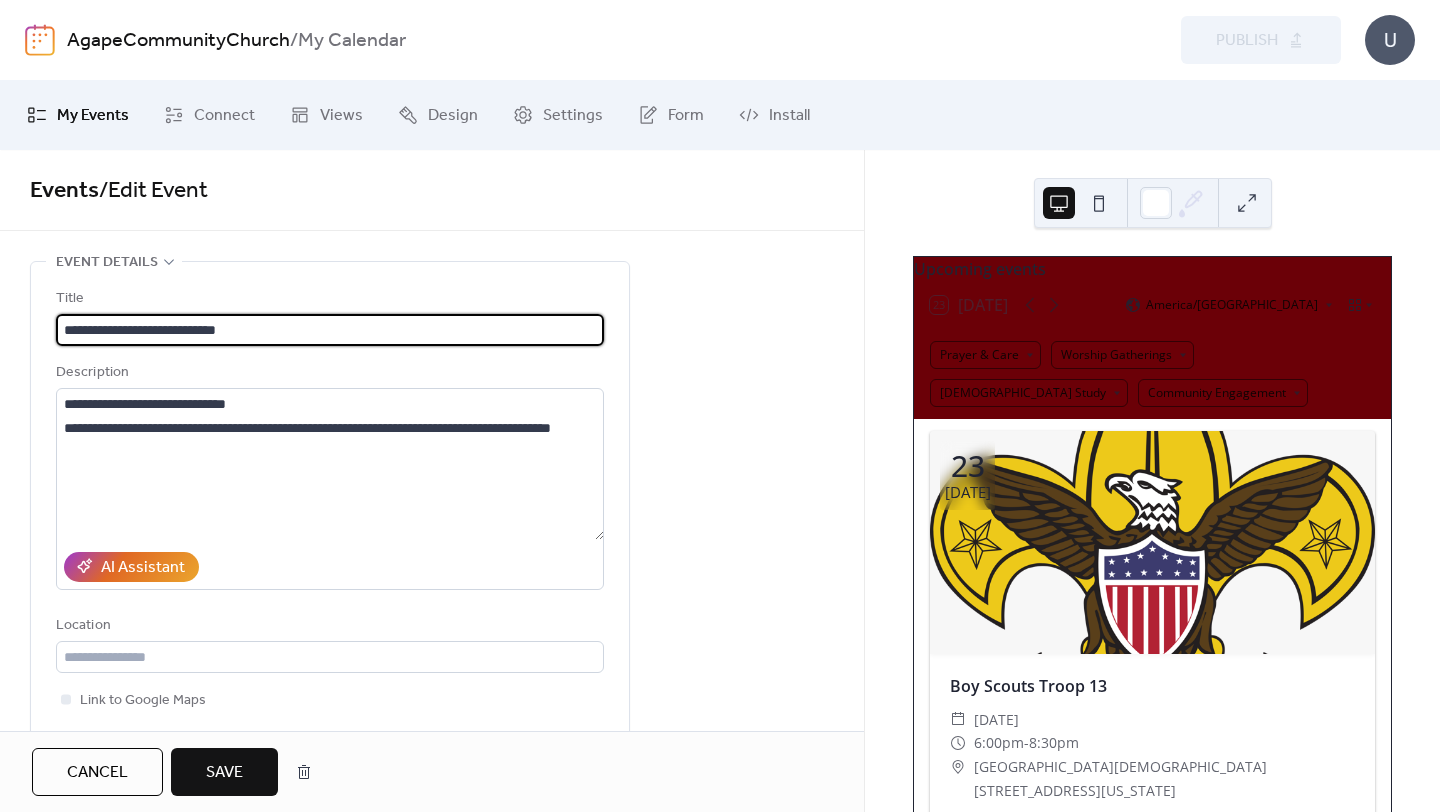 type on "**********" 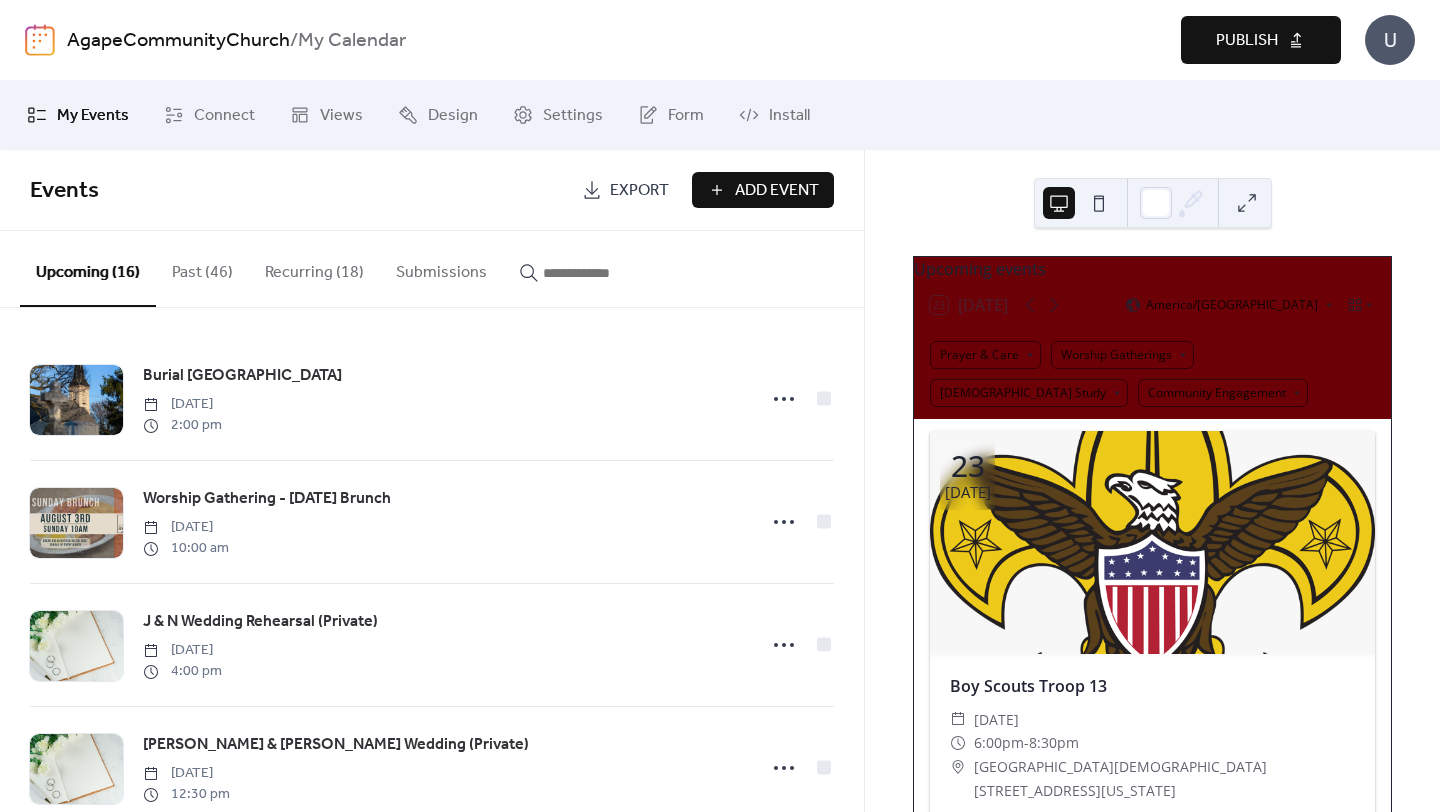 click on "Publish" at bounding box center (1247, 41) 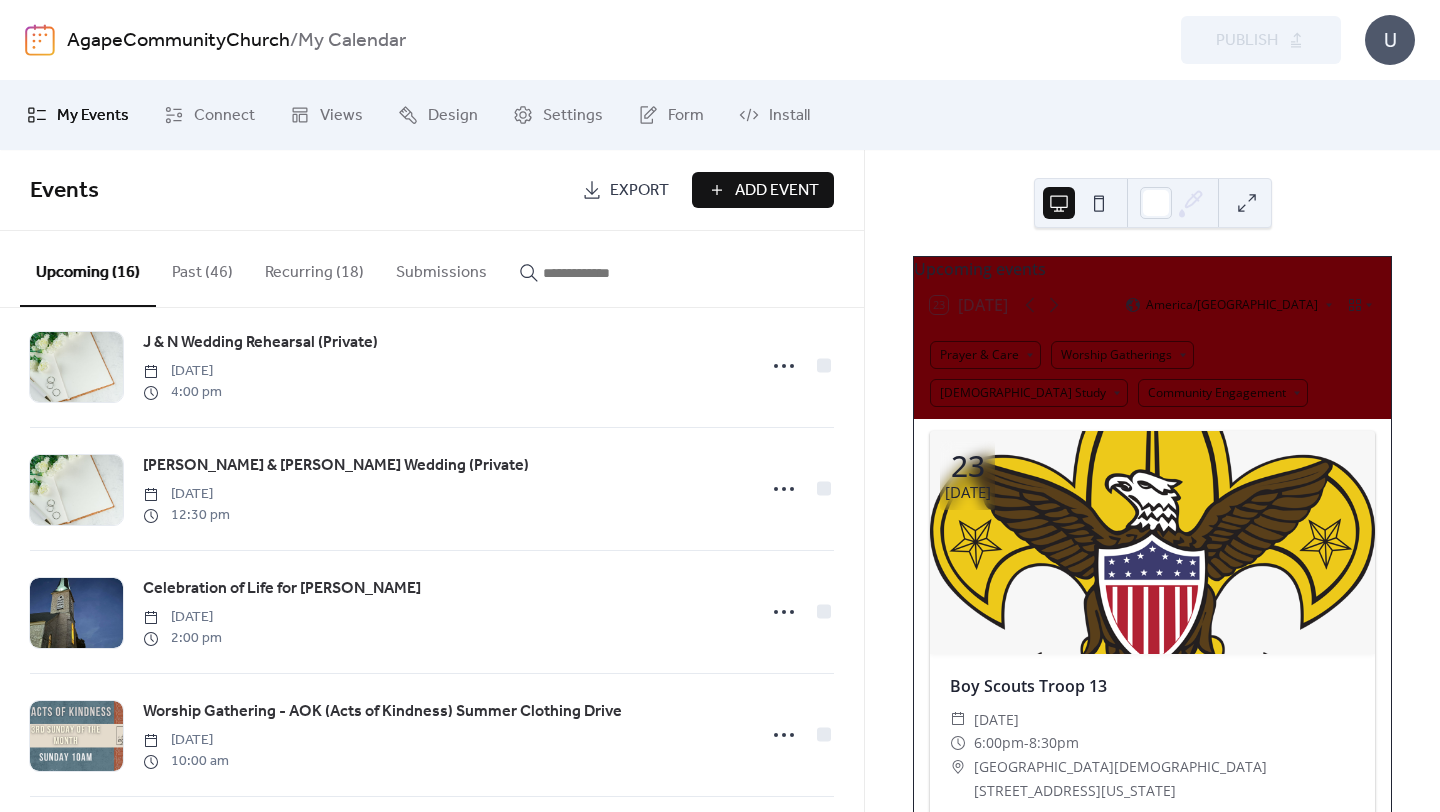 scroll, scrollTop: 0, scrollLeft: 0, axis: both 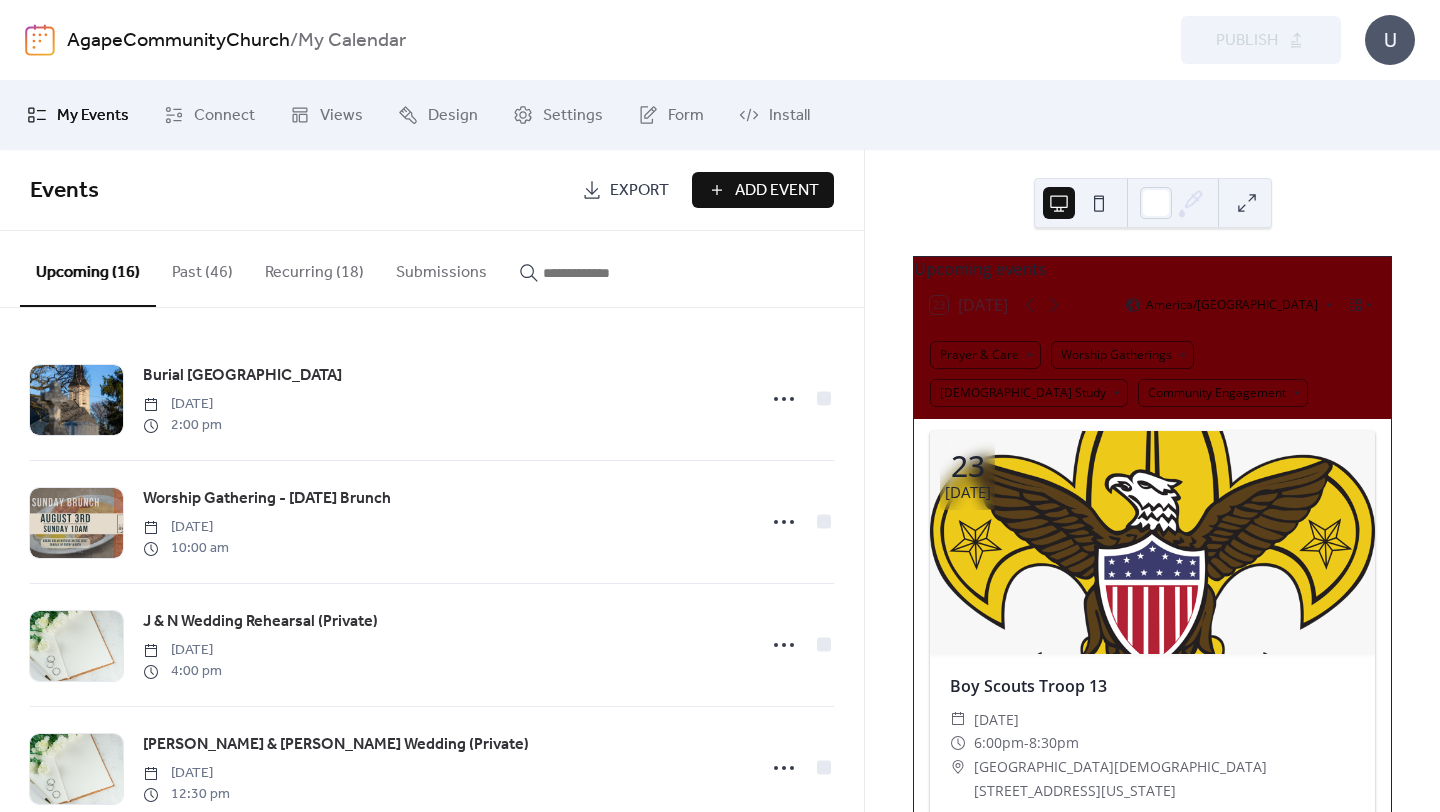 click on "Recurring (18)" at bounding box center (314, 268) 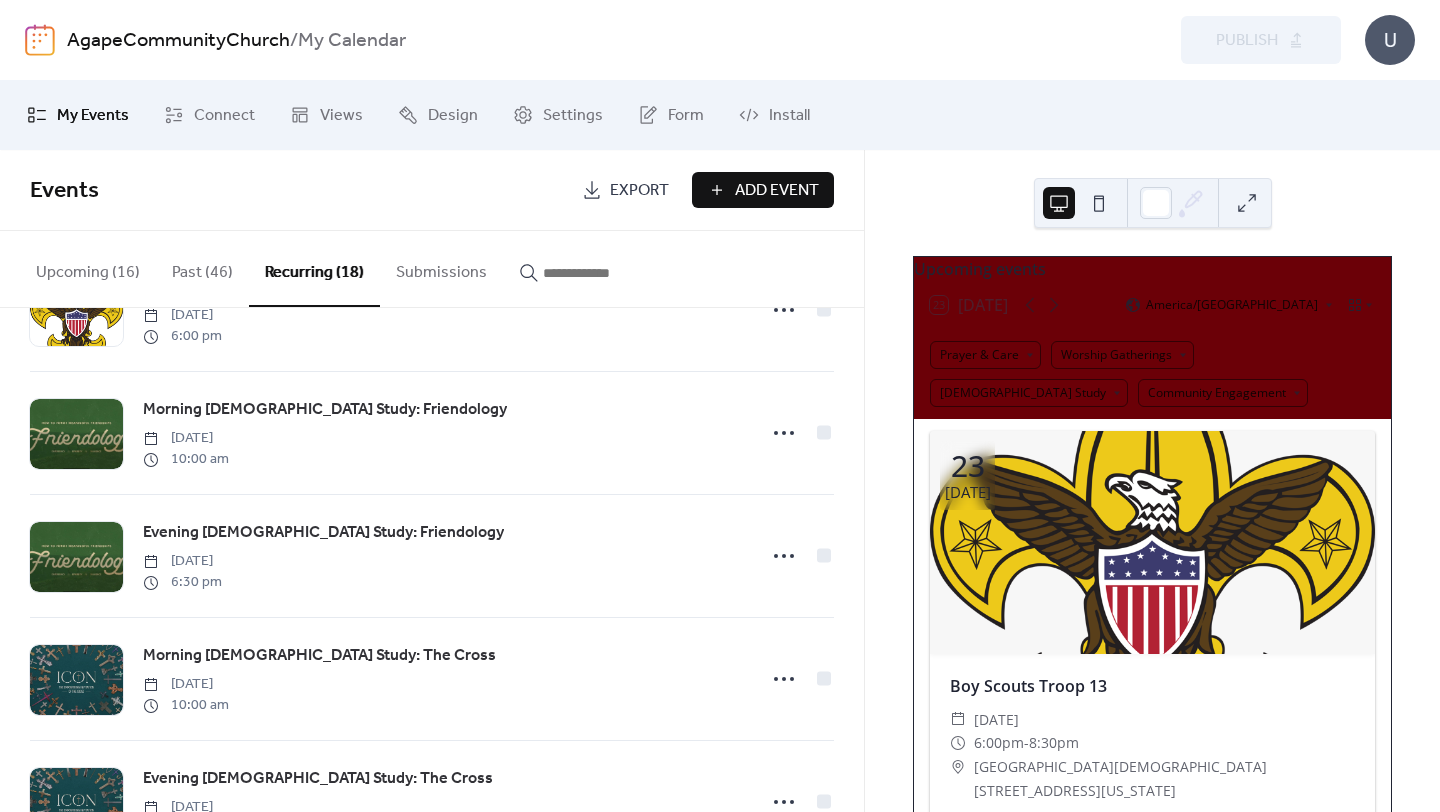 scroll, scrollTop: 1769, scrollLeft: 0, axis: vertical 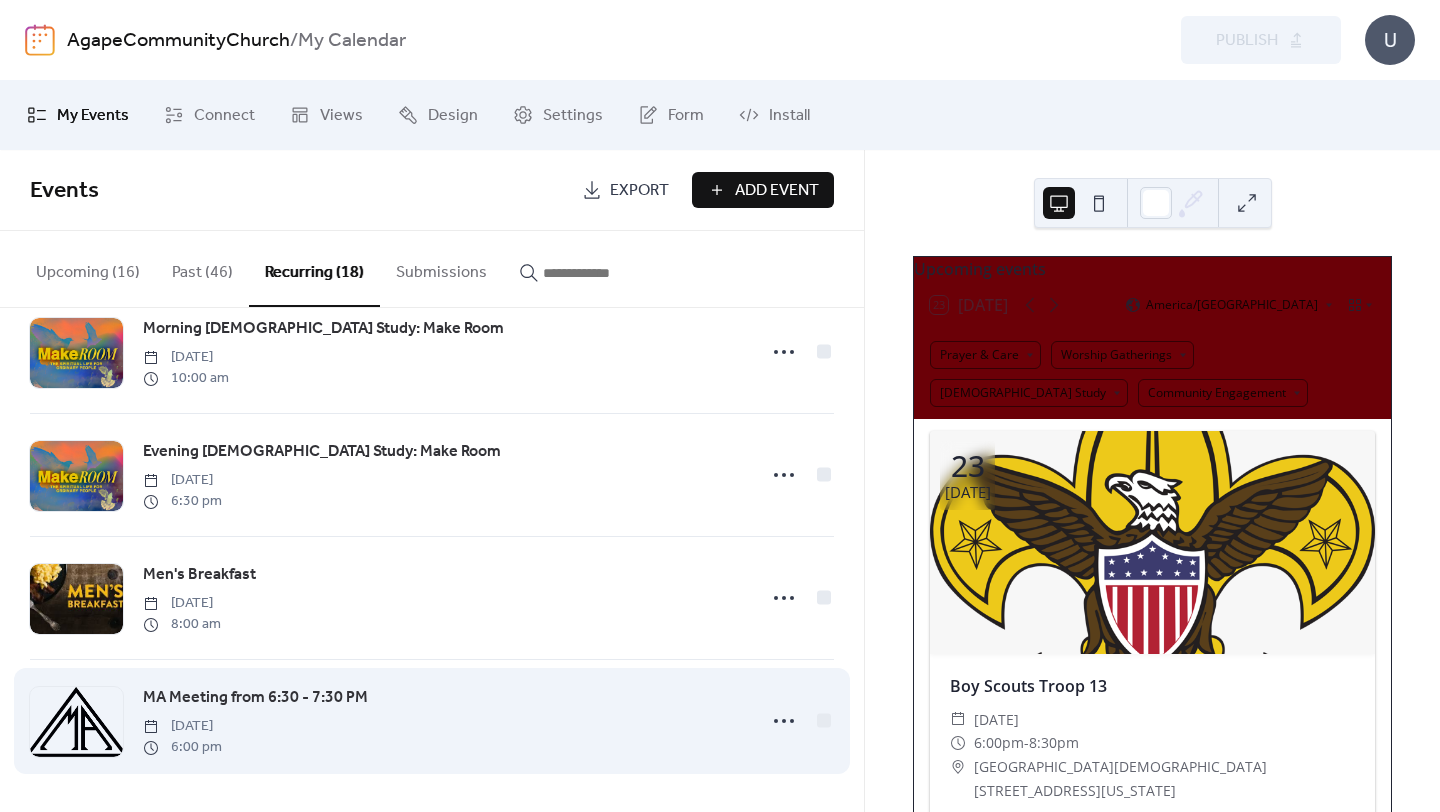 click on "MA Meeting from 6:30 - 7:30 PM" at bounding box center (255, 698) 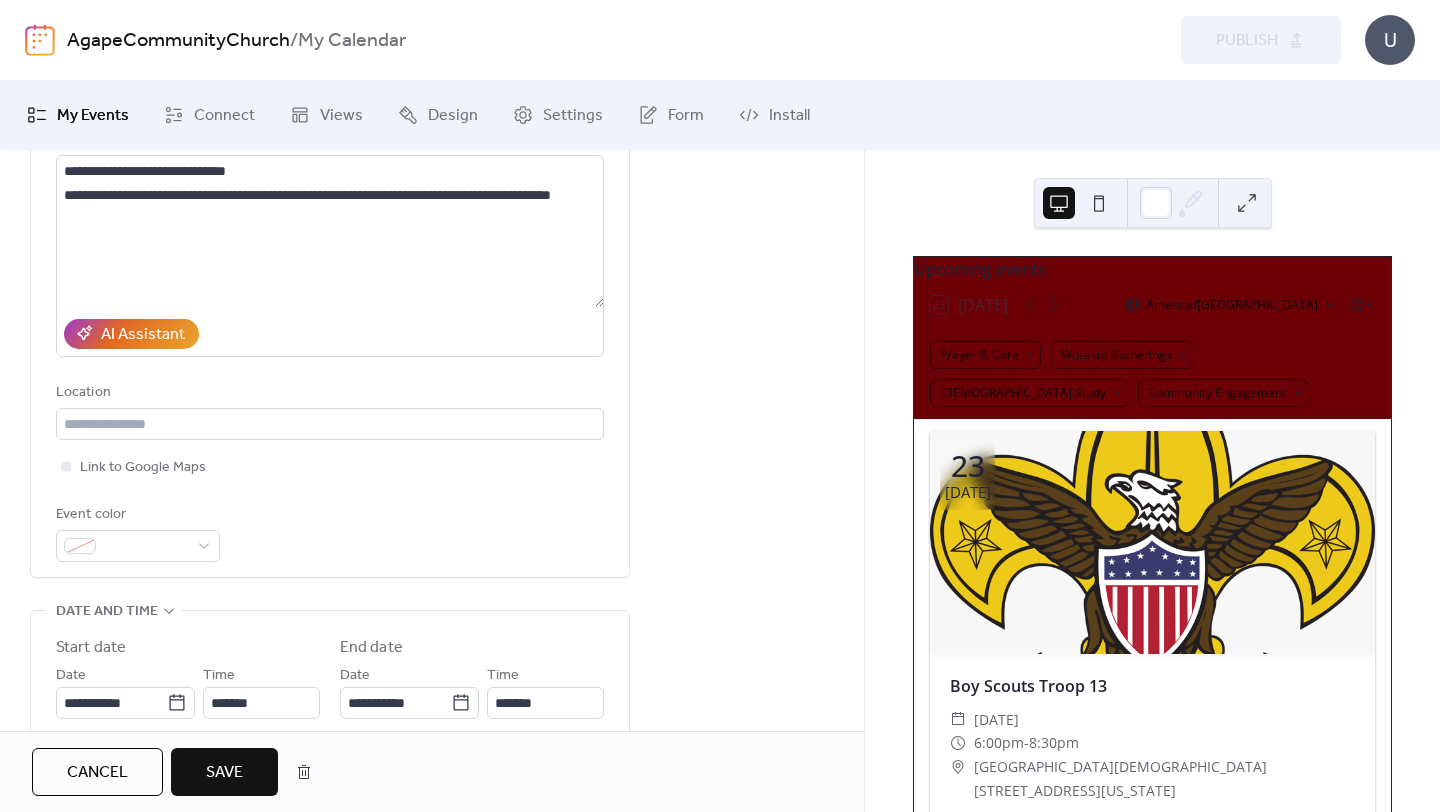 scroll, scrollTop: 238, scrollLeft: 0, axis: vertical 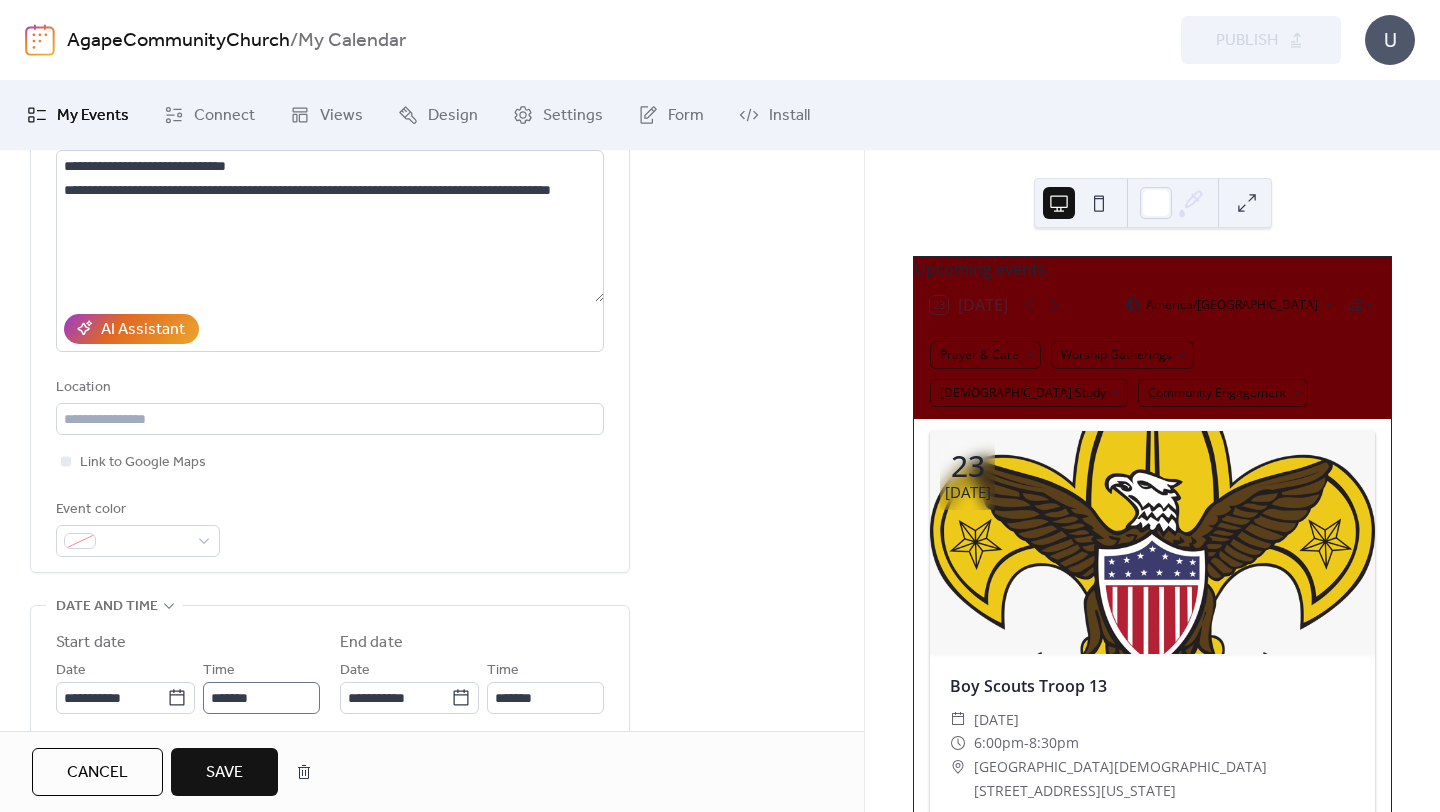 type on "**********" 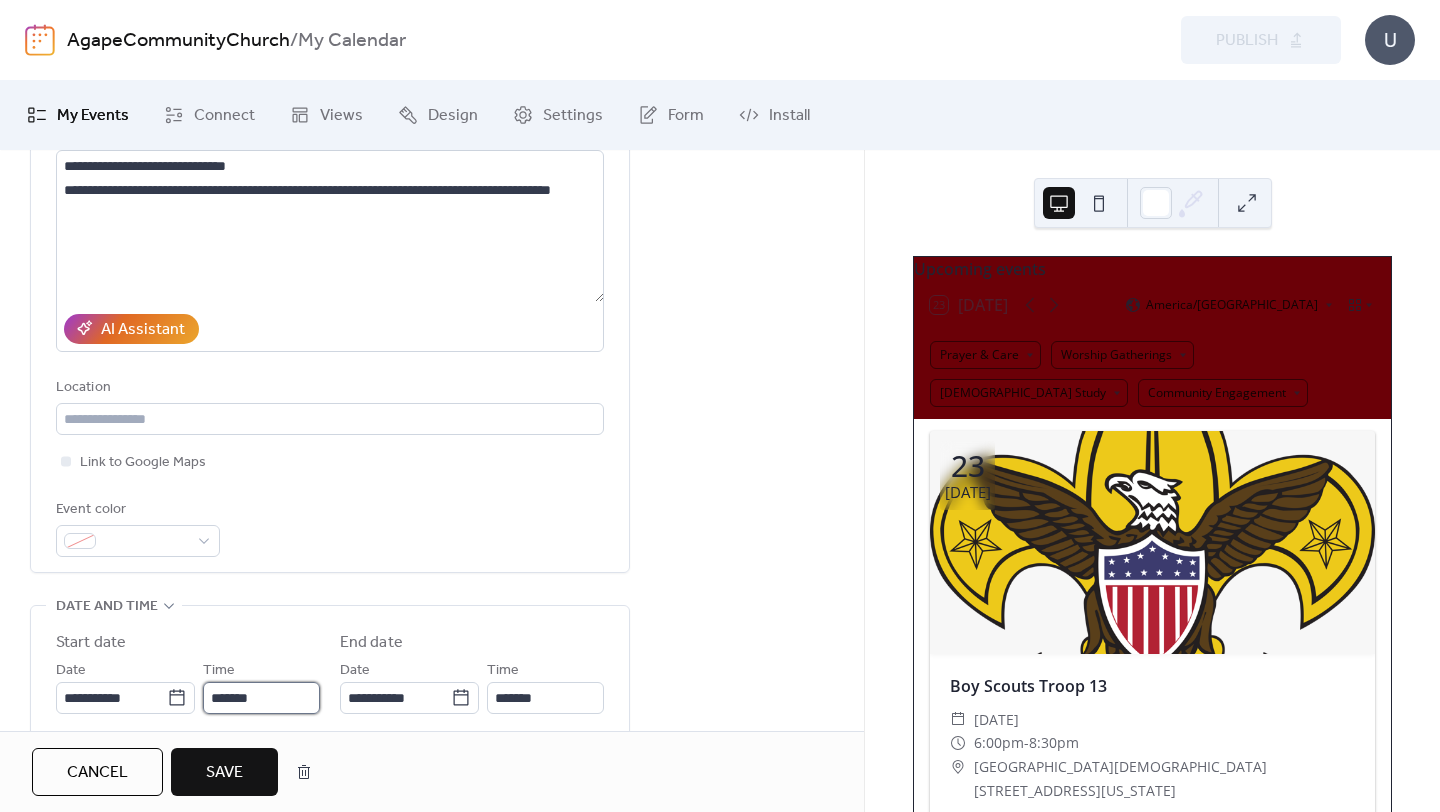 click on "*******" at bounding box center [261, 698] 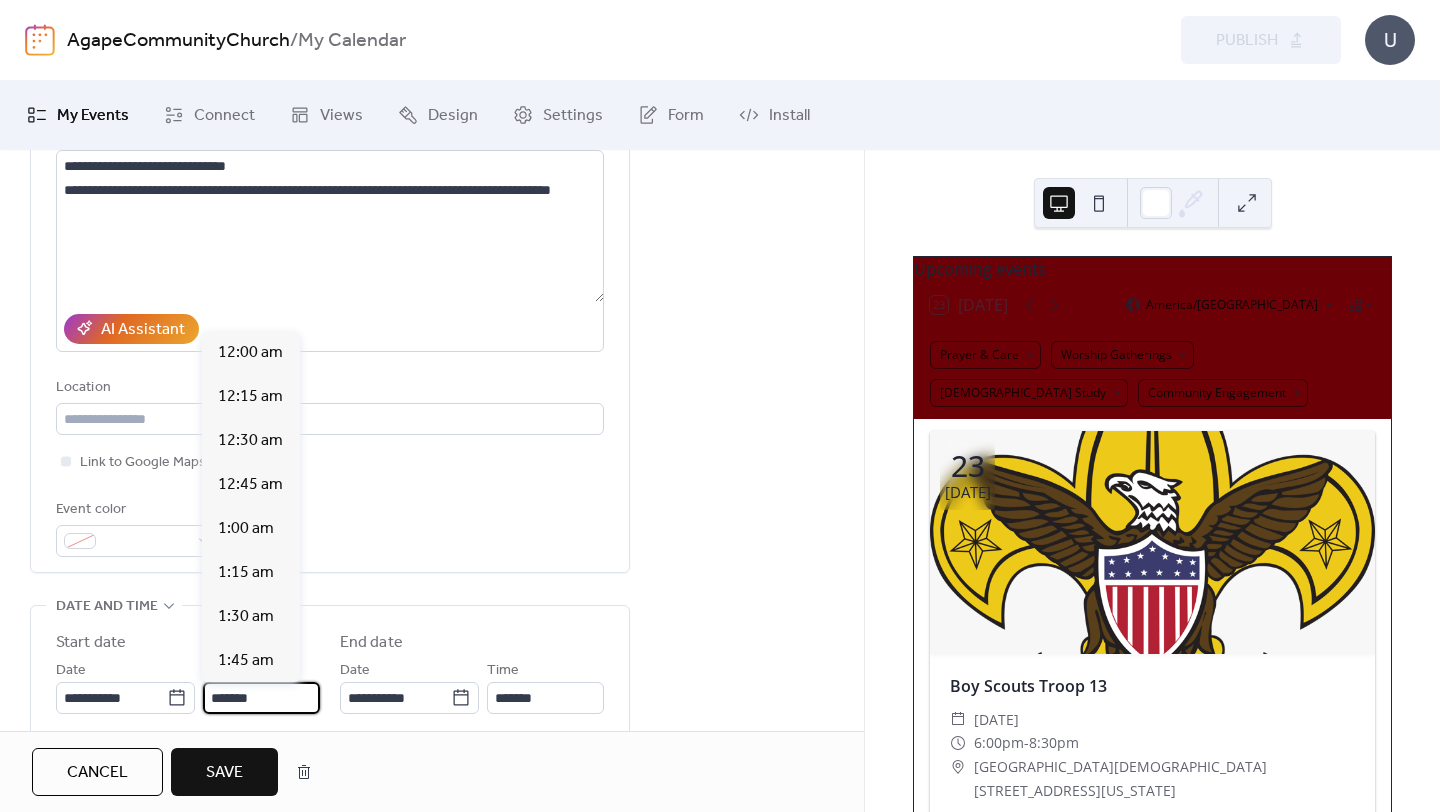 scroll, scrollTop: 3168, scrollLeft: 0, axis: vertical 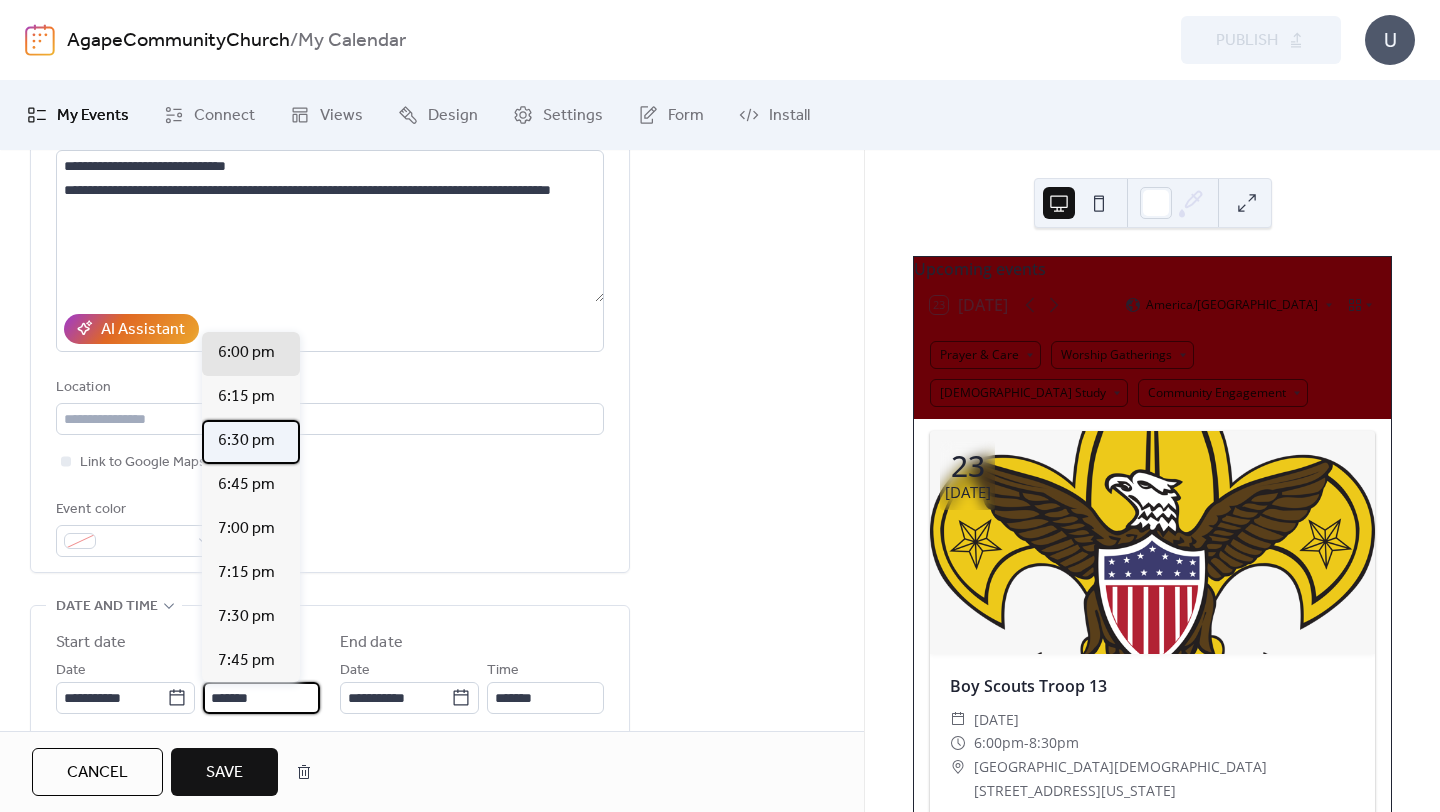 click on "6:30 pm" at bounding box center (246, 441) 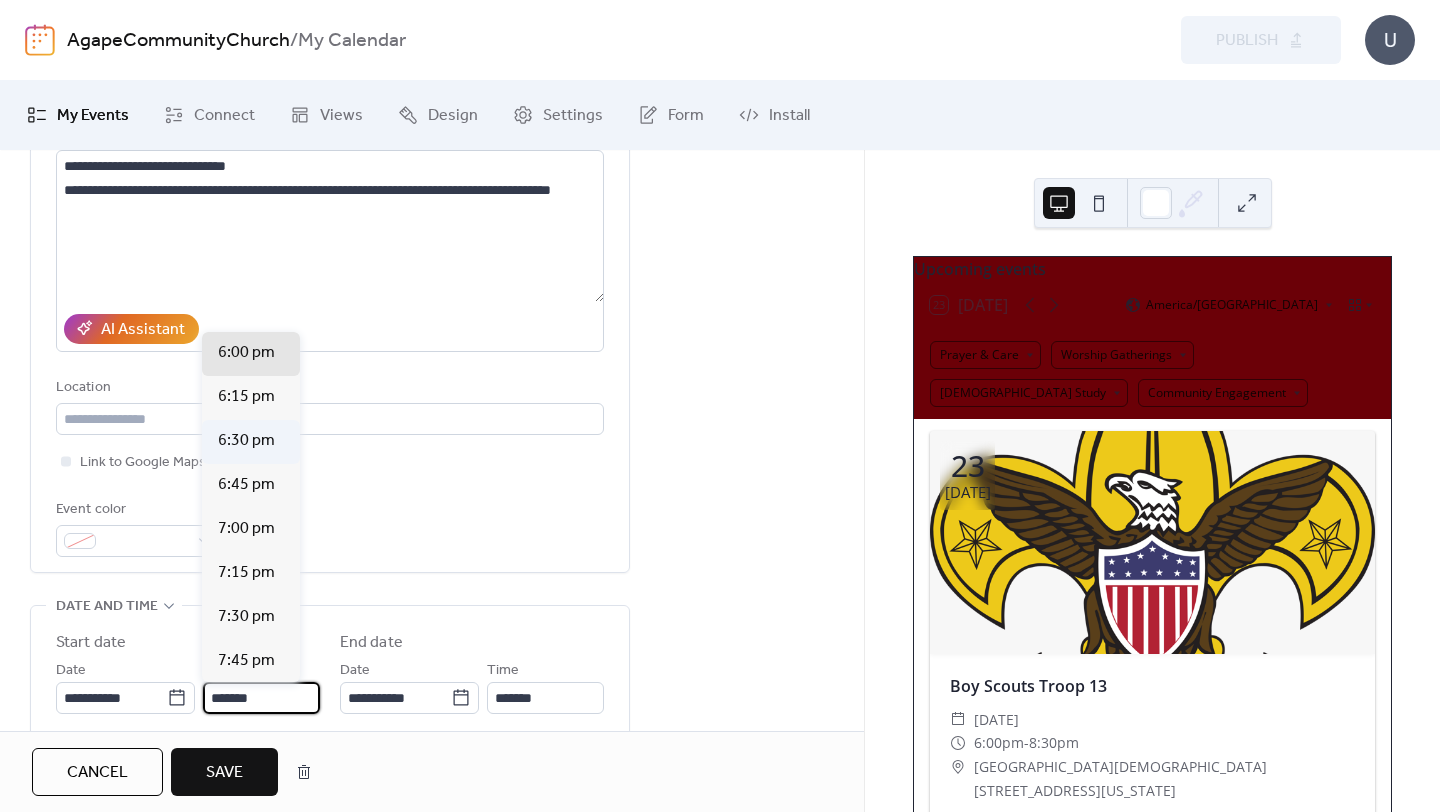 type on "*******" 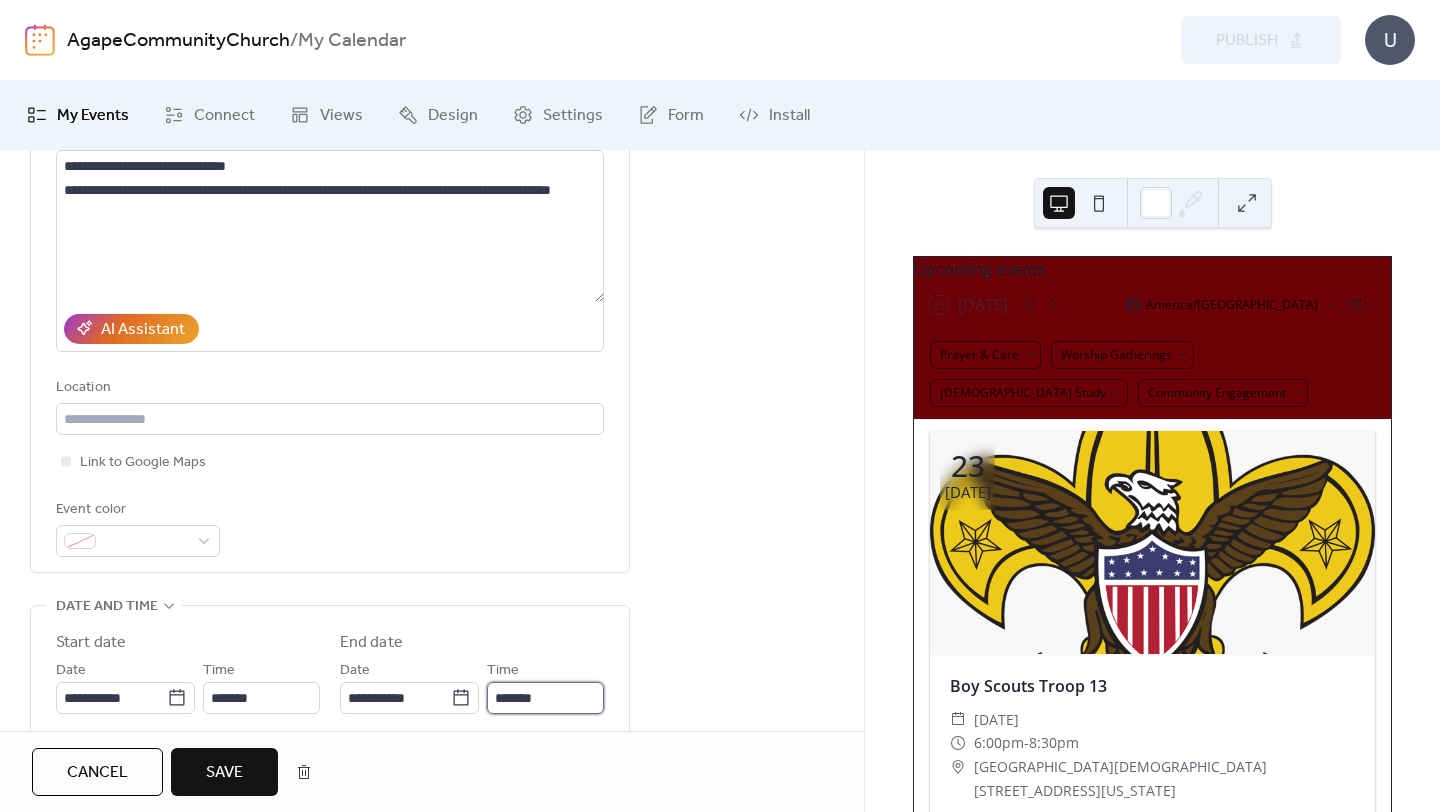 click on "*******" at bounding box center (545, 698) 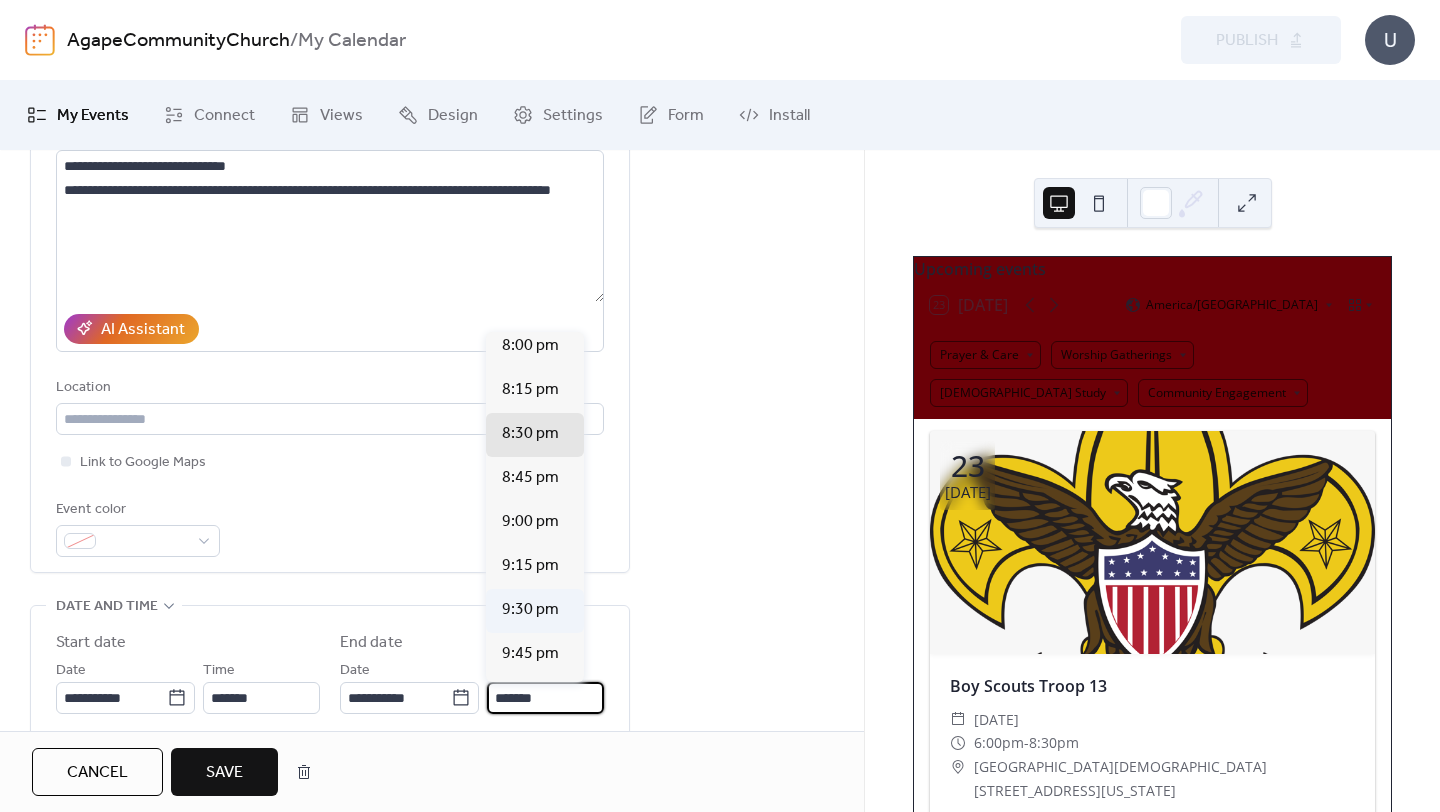 scroll, scrollTop: 190, scrollLeft: 0, axis: vertical 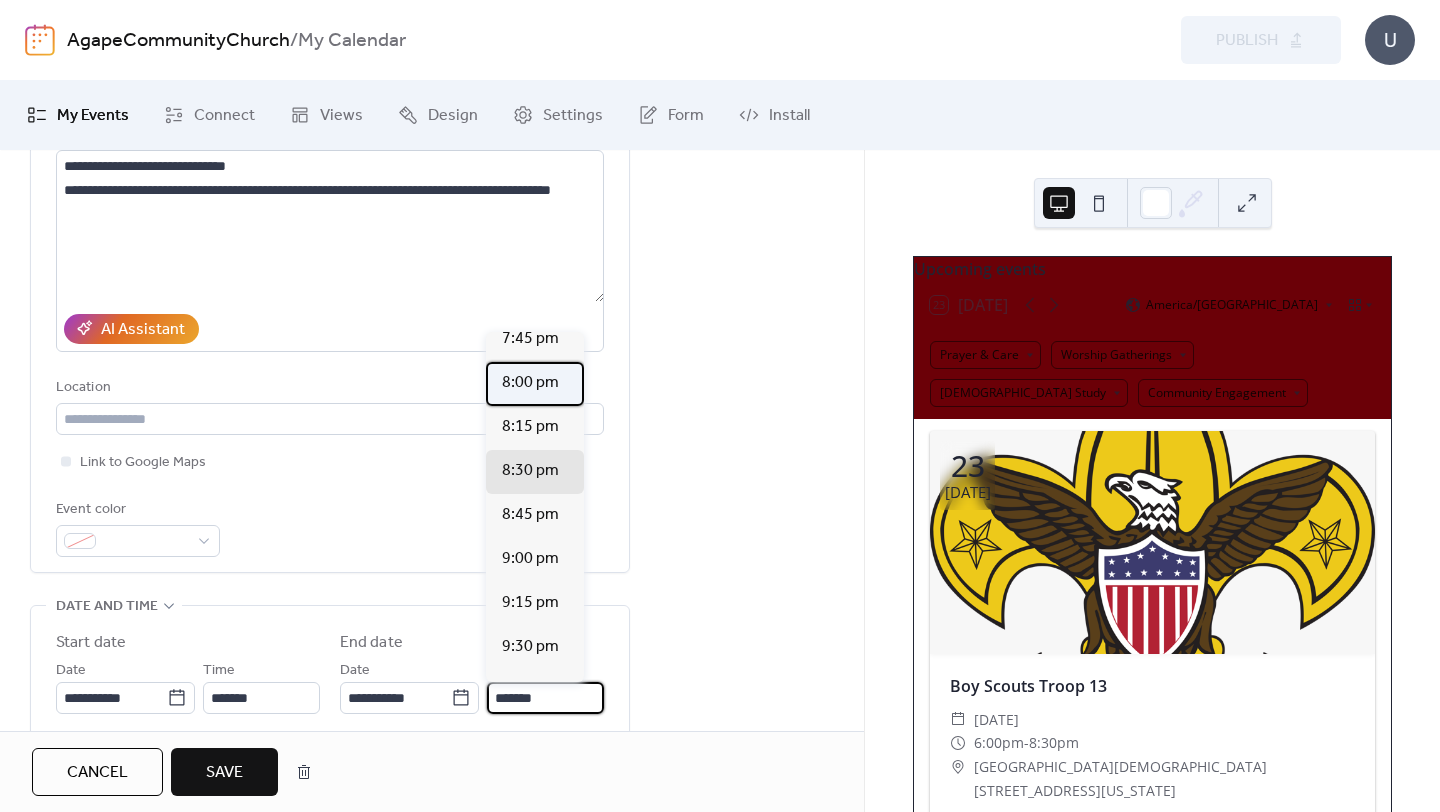click on "8:00 pm" at bounding box center (530, 383) 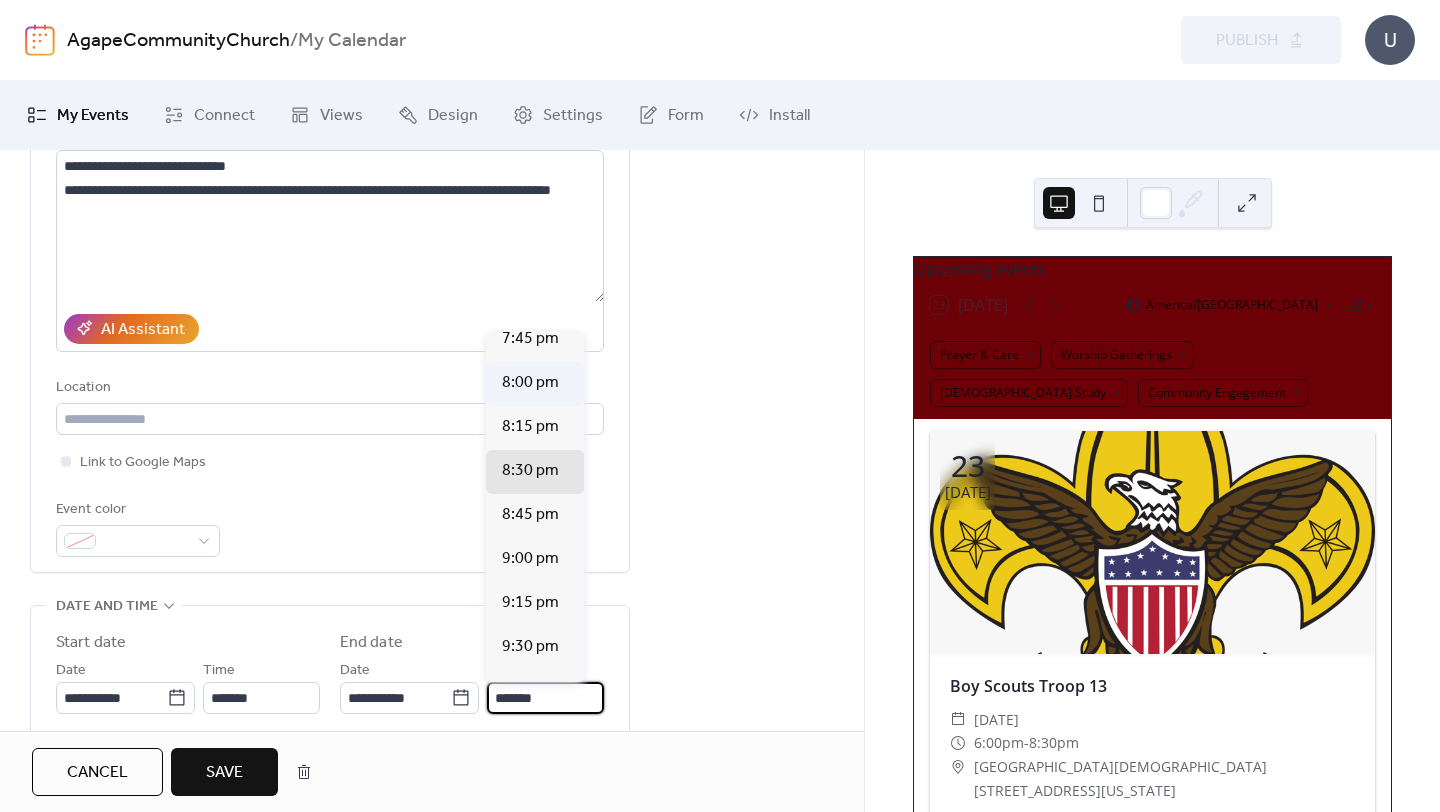 type on "*******" 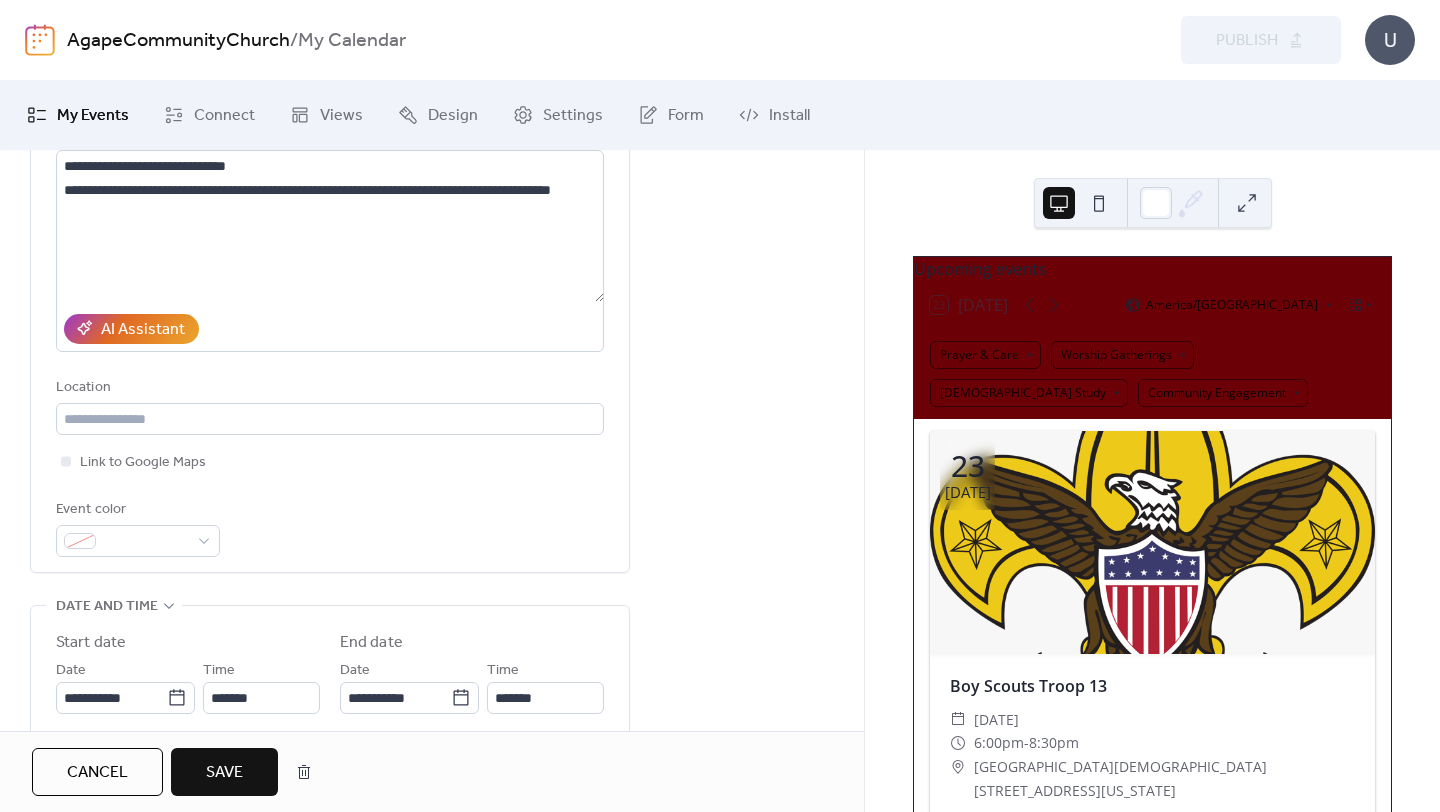 click on "Save" at bounding box center (224, 773) 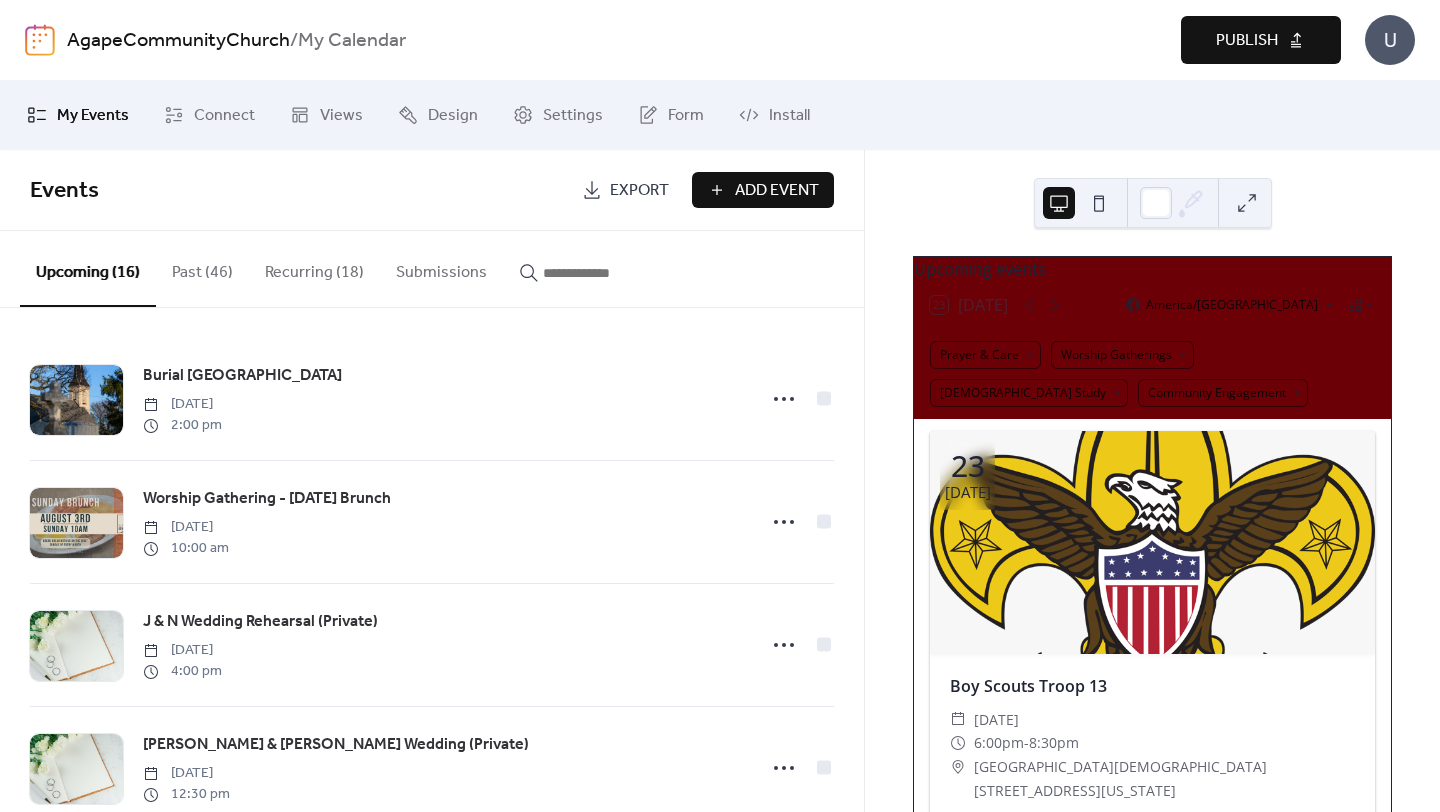 click on "Publish" at bounding box center [1247, 41] 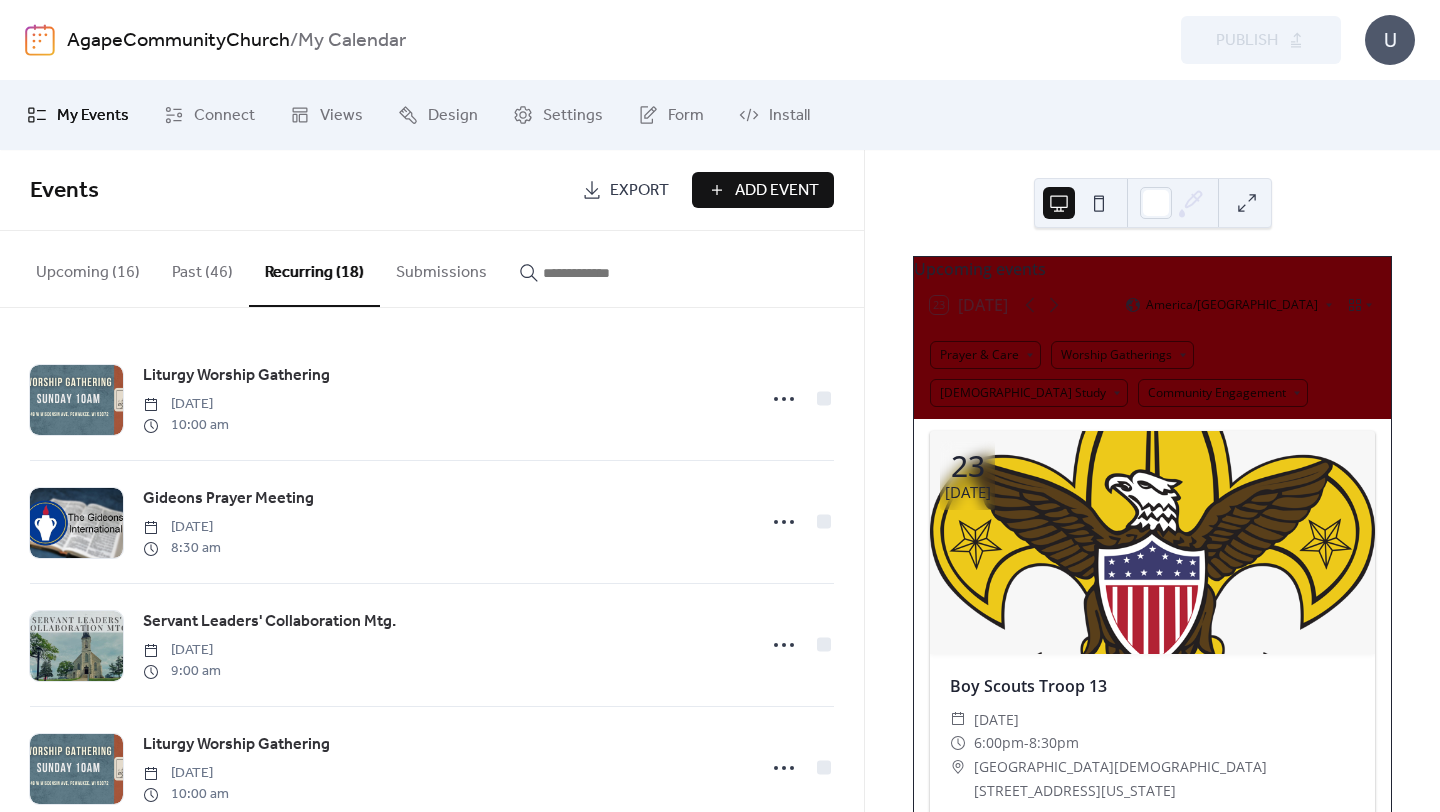 scroll, scrollTop: 0, scrollLeft: 0, axis: both 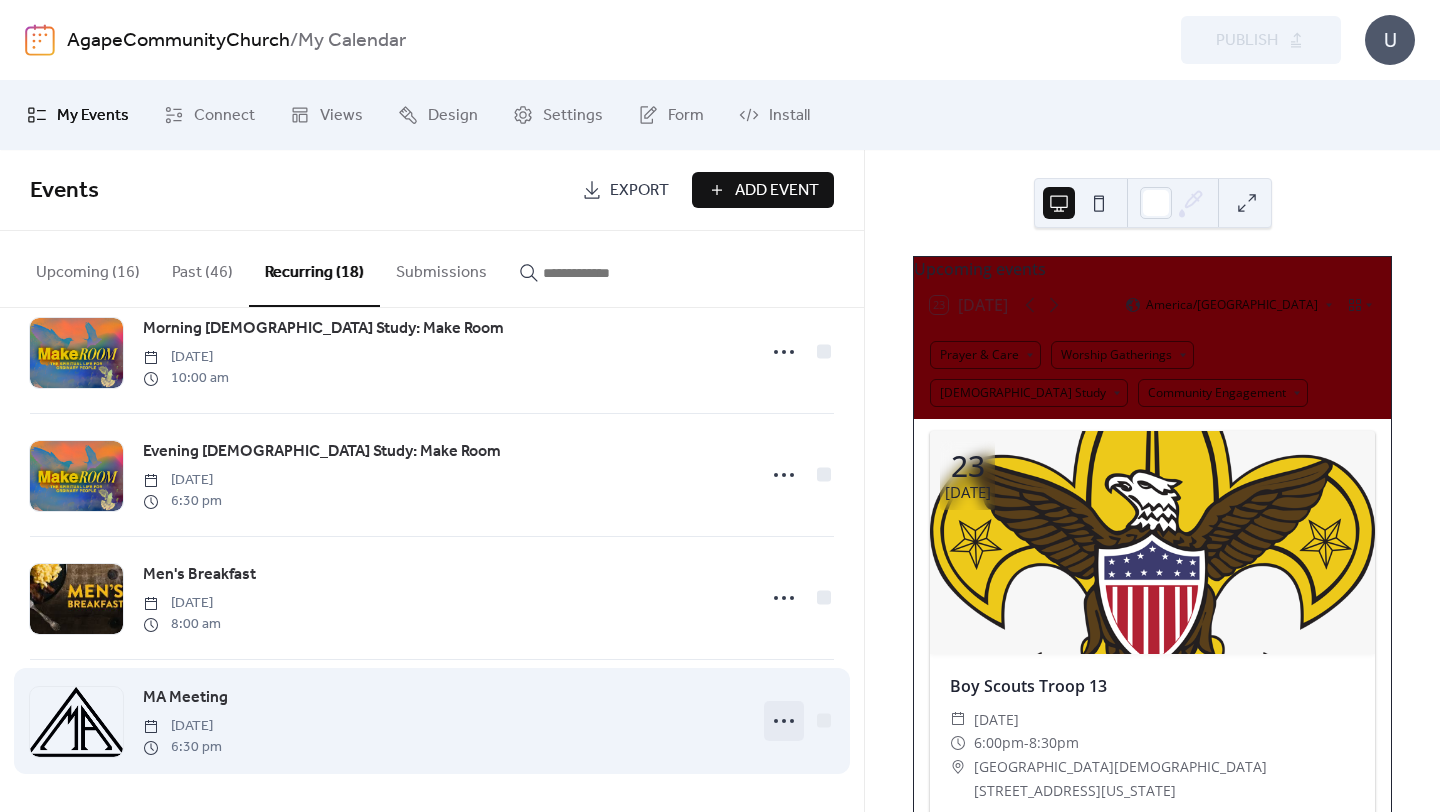 click 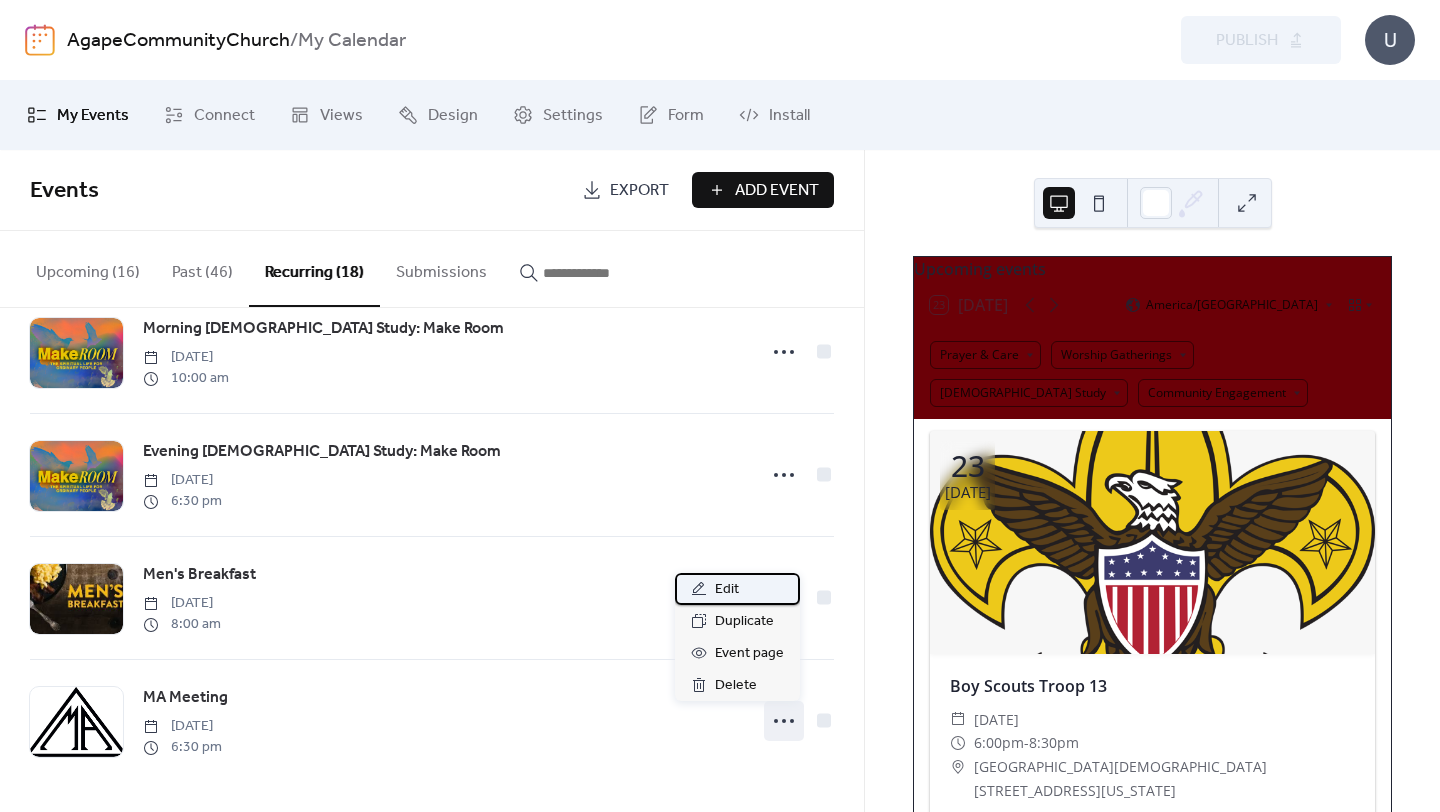 click on "Edit" at bounding box center (727, 590) 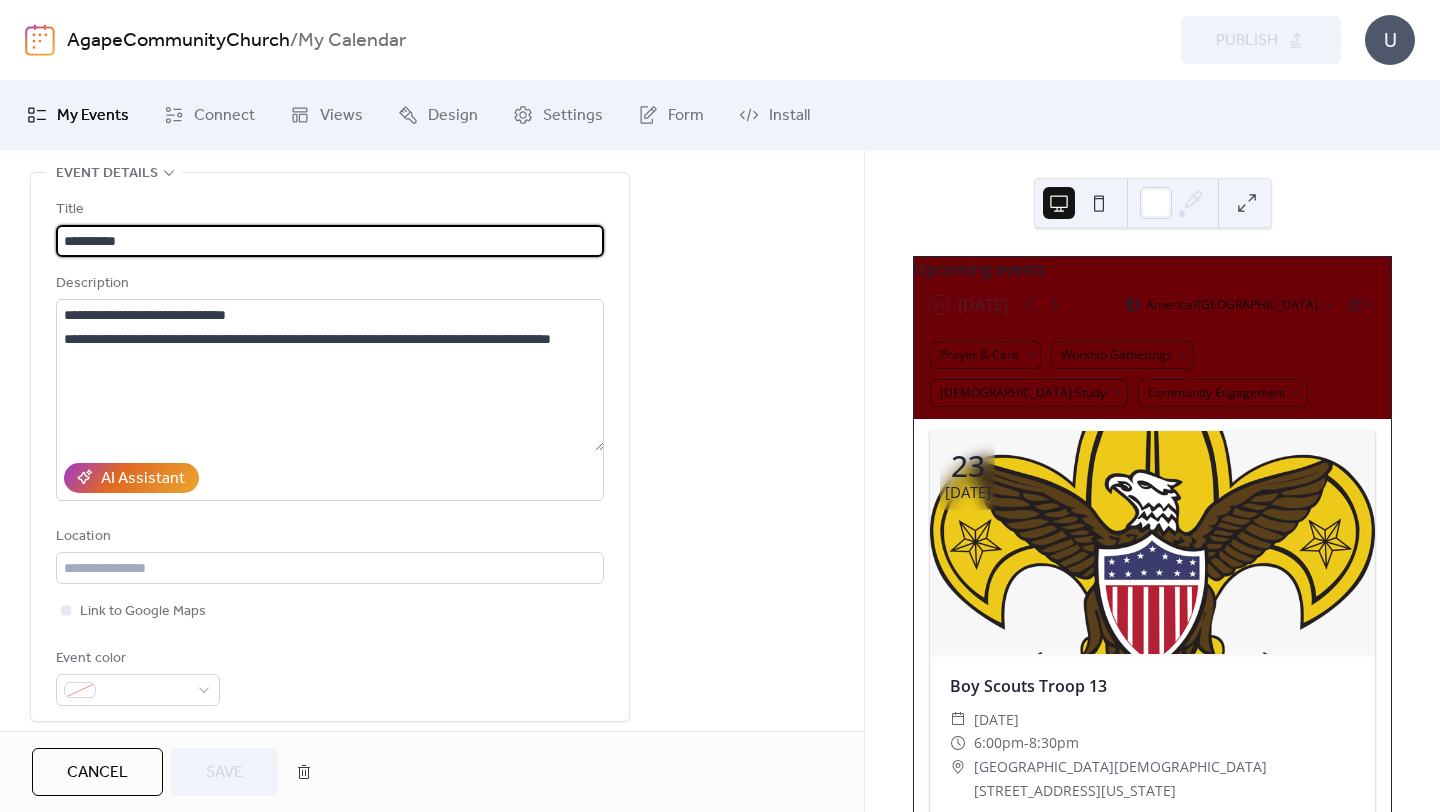 scroll, scrollTop: 88, scrollLeft: 0, axis: vertical 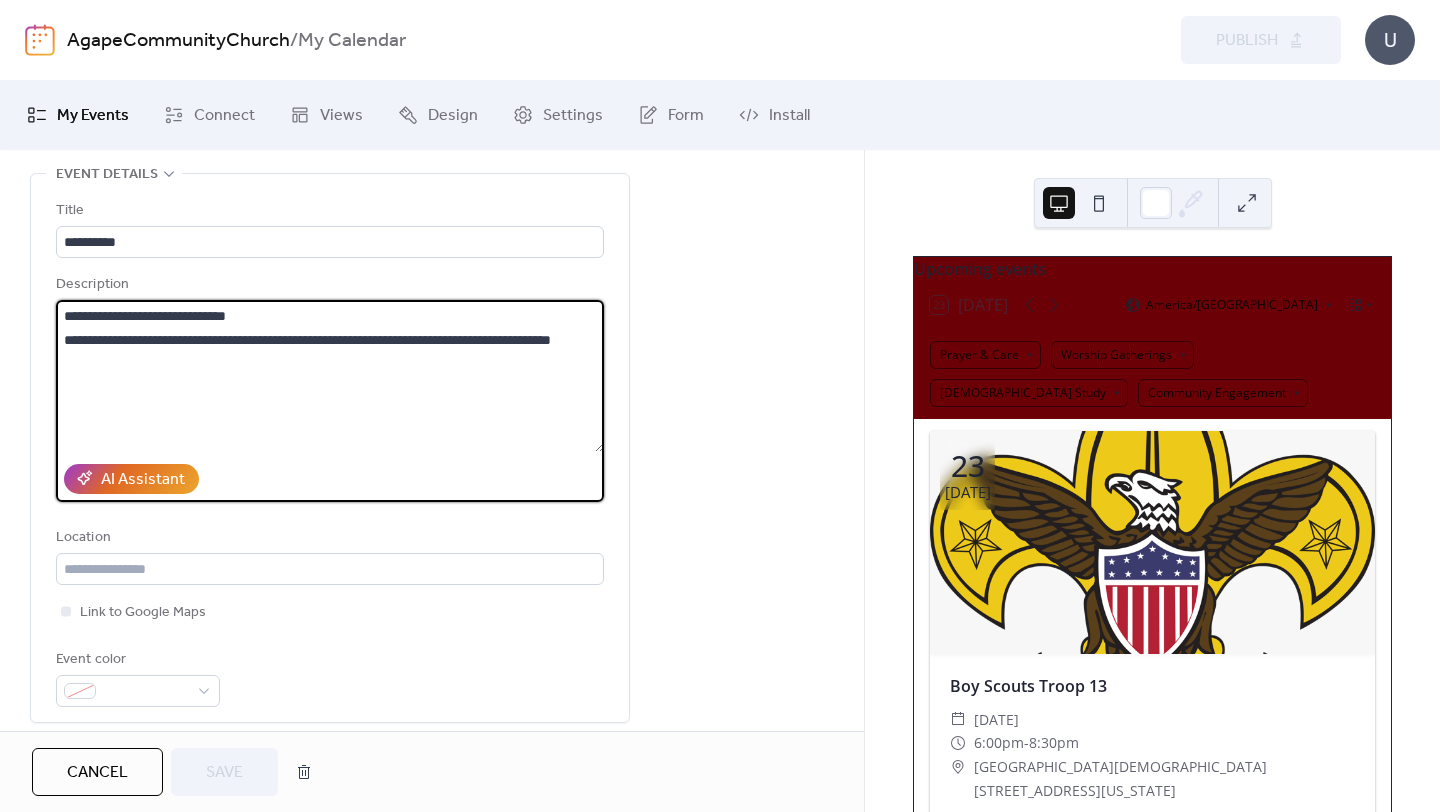 drag, startPoint x: 321, startPoint y: 315, endPoint x: 43, endPoint y: 300, distance: 278.4044 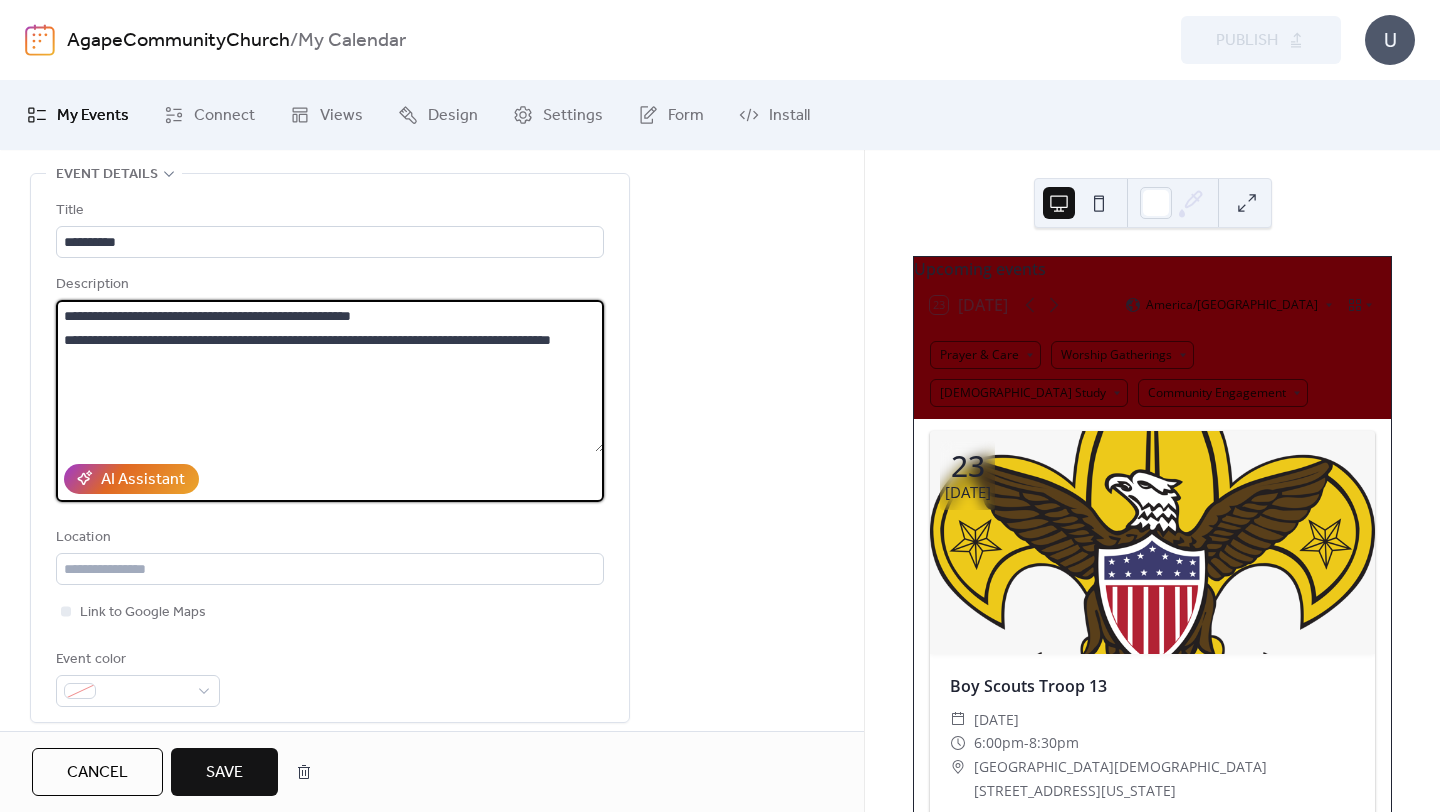 type on "**********" 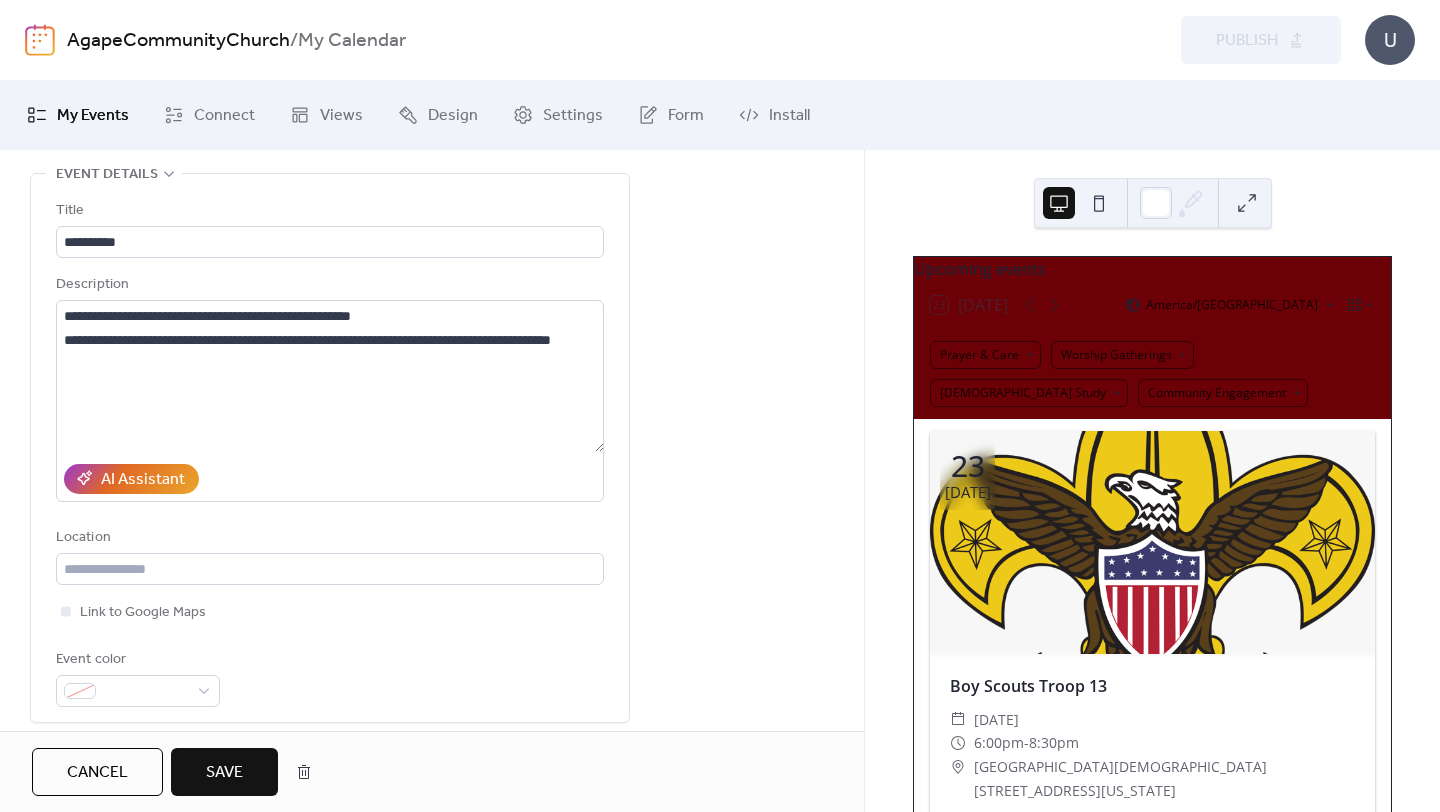click on "Save" at bounding box center [224, 773] 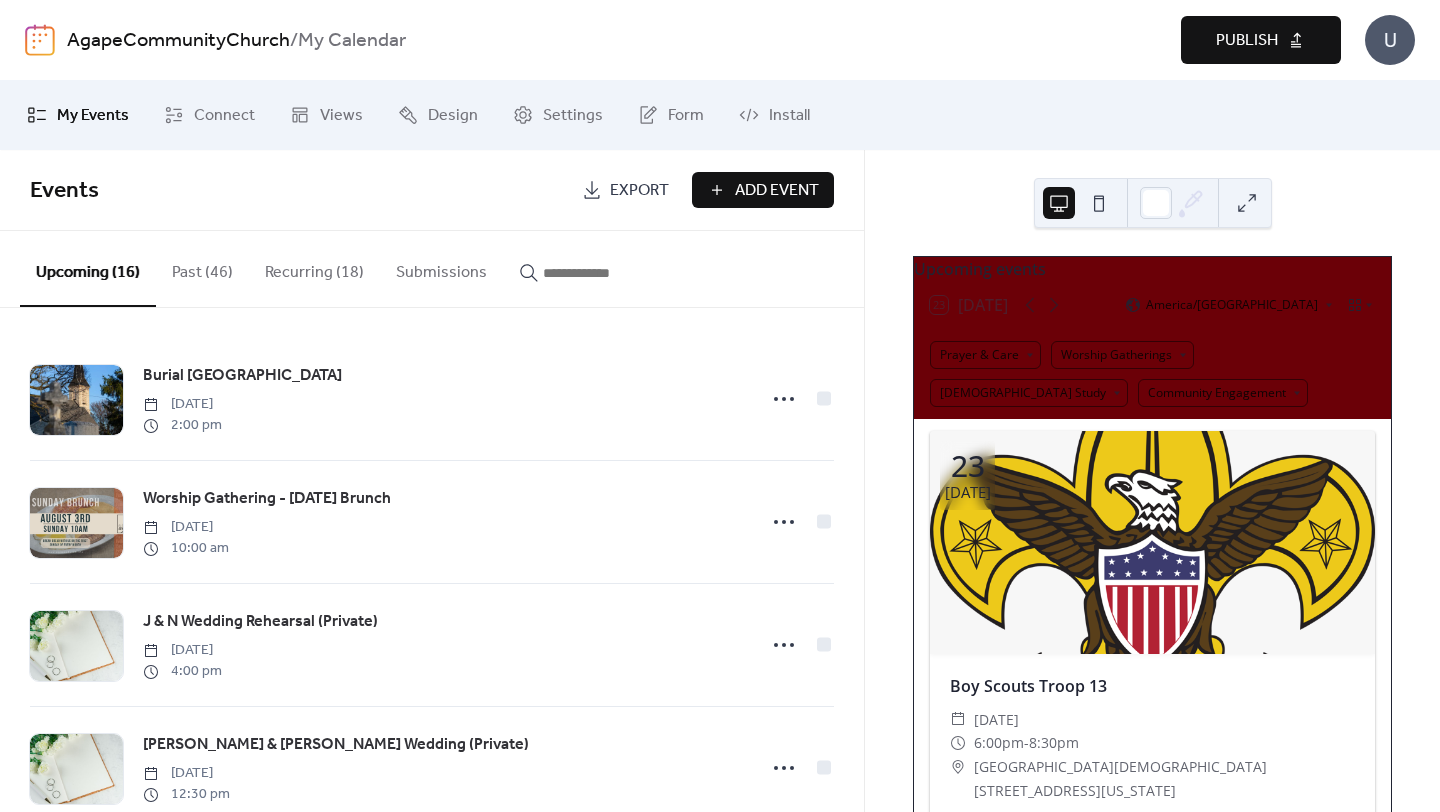 click on "Publish" at bounding box center [1247, 41] 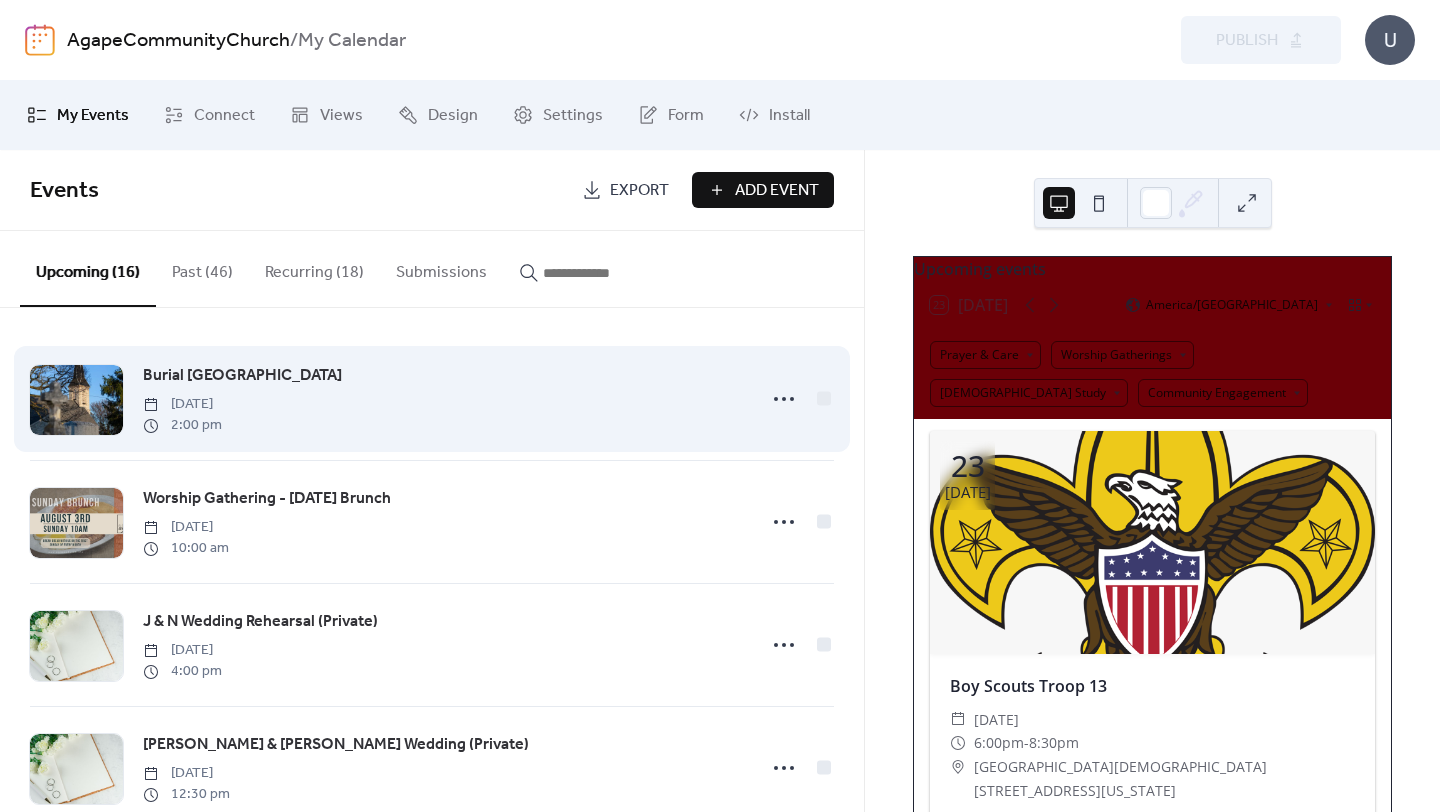 type 